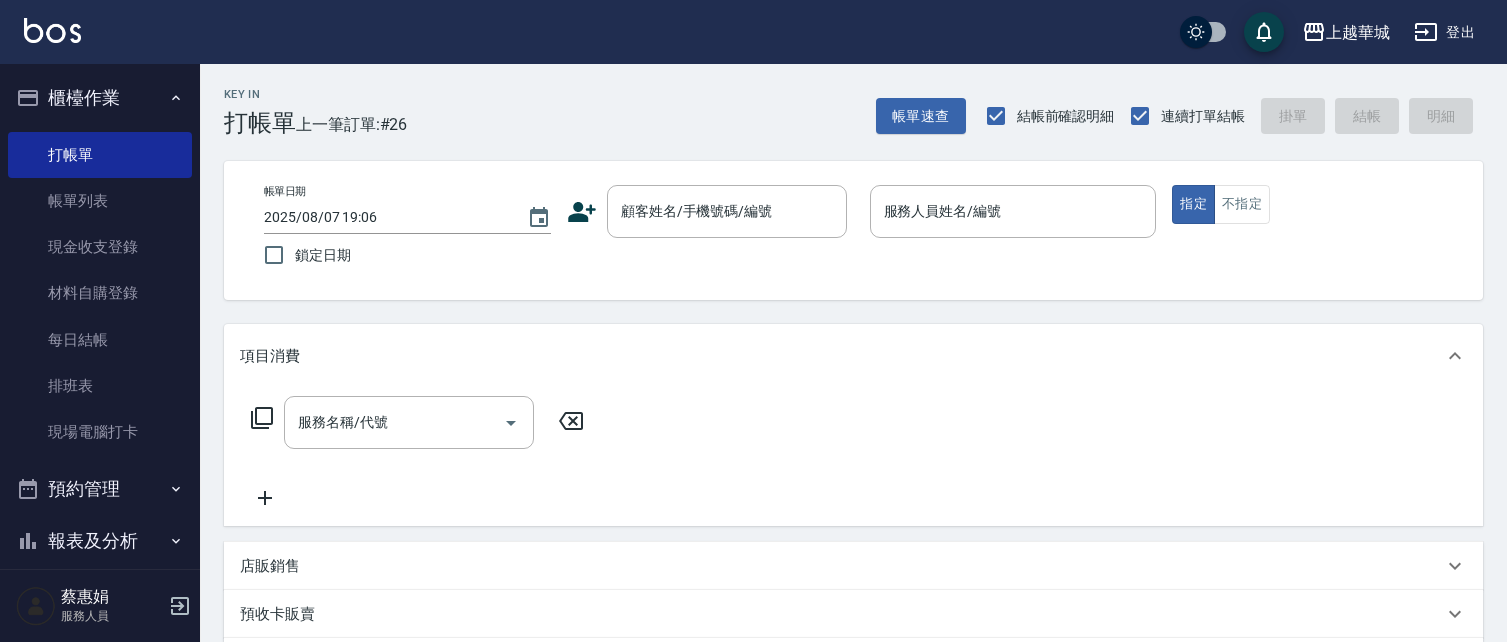 scroll, scrollTop: 0, scrollLeft: 0, axis: both 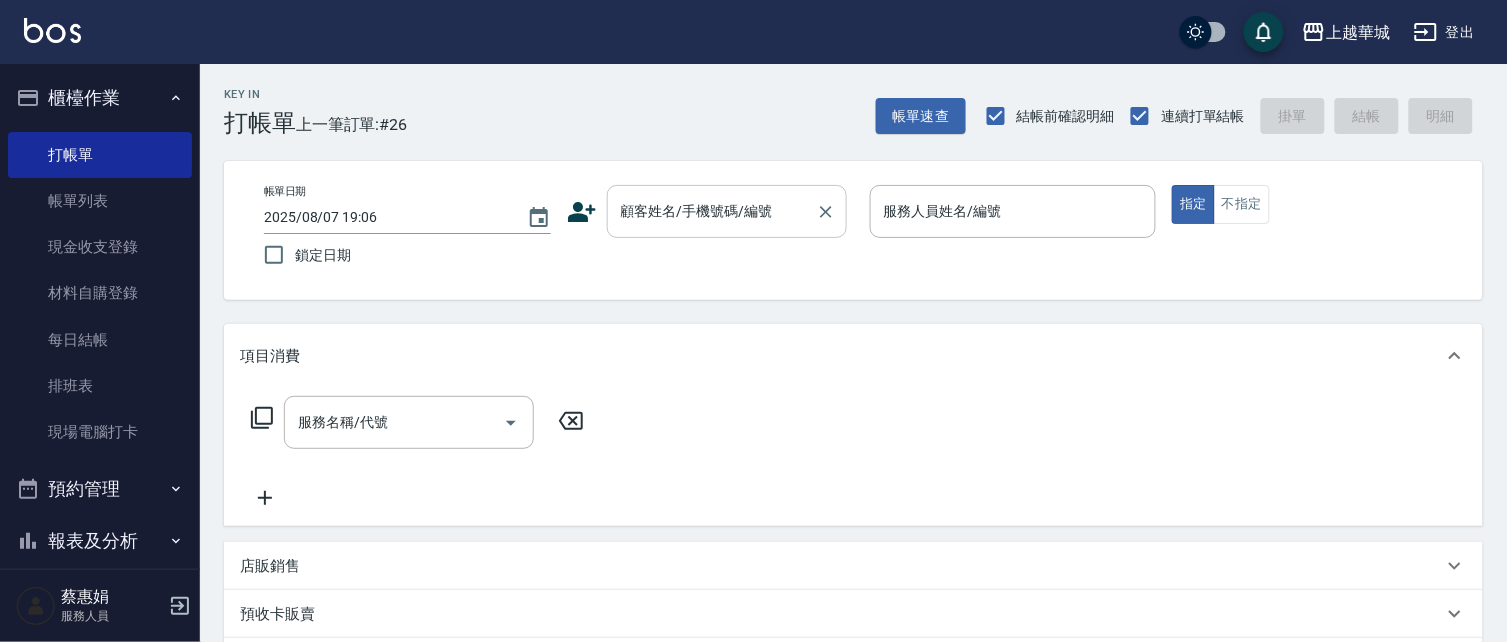 click on "顧客姓名/手機號碼/編號" at bounding box center (712, 211) 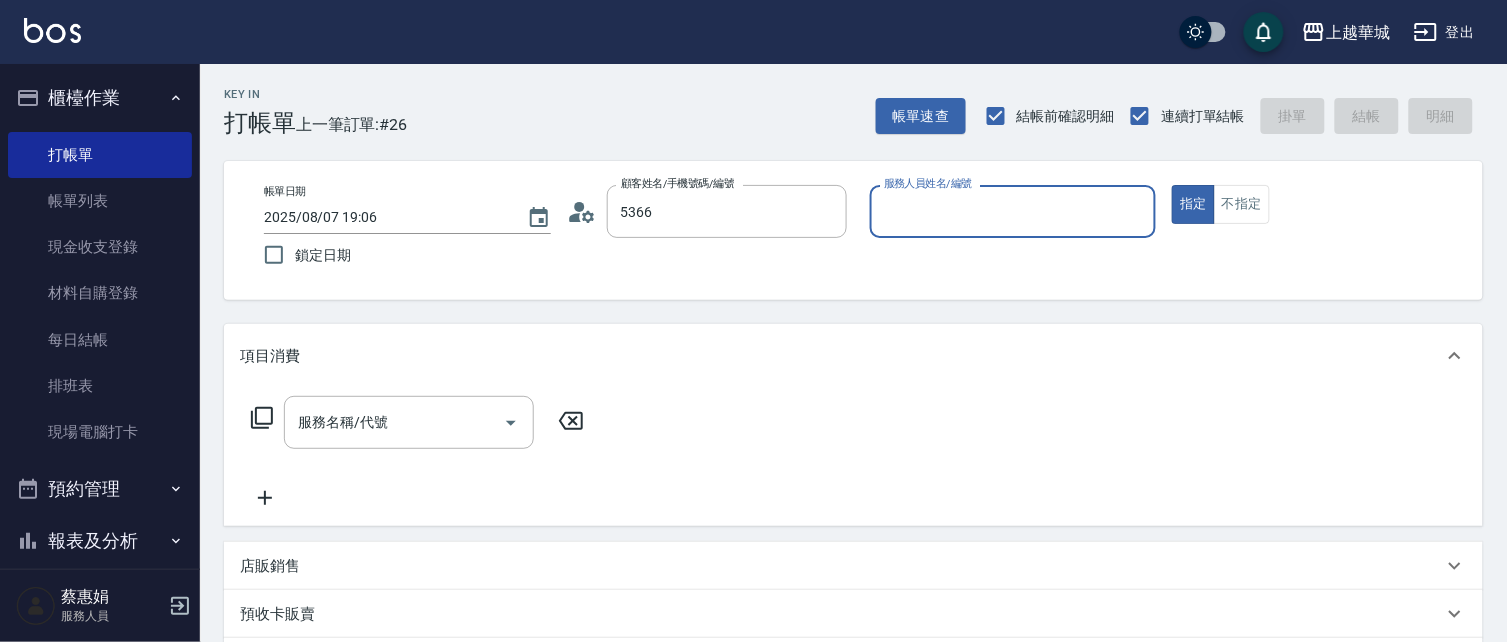 type on "[FIRST] [LAST]/[PHONE]/[NUMBER]" 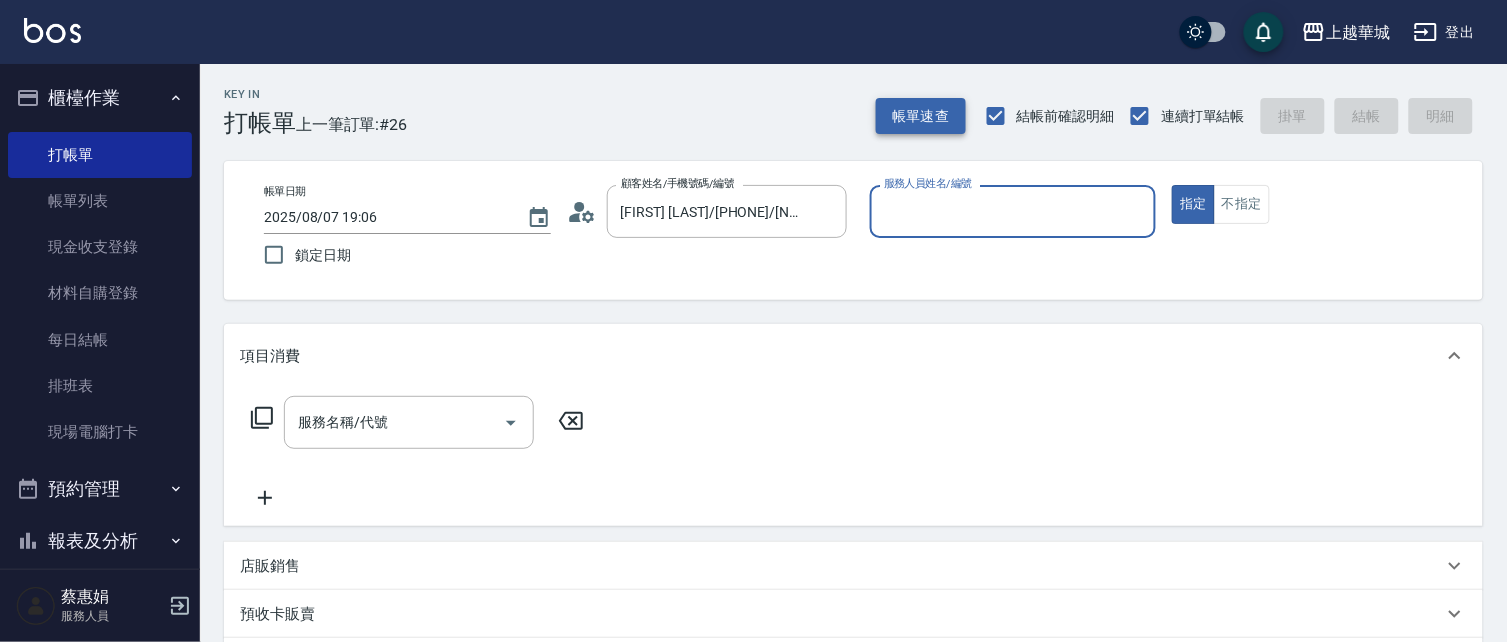 click on "帳單速查" at bounding box center (921, 116) 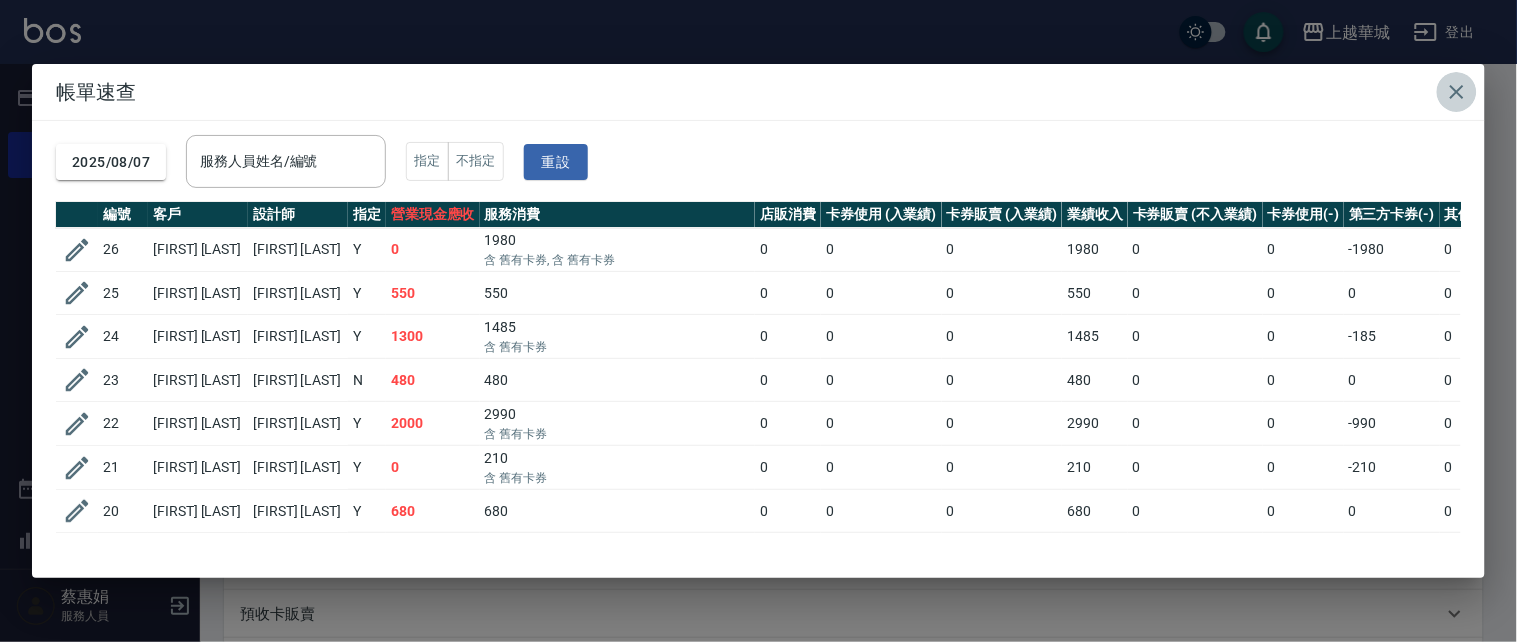 drag, startPoint x: 1456, startPoint y: 88, endPoint x: 957, endPoint y: 161, distance: 504.3114 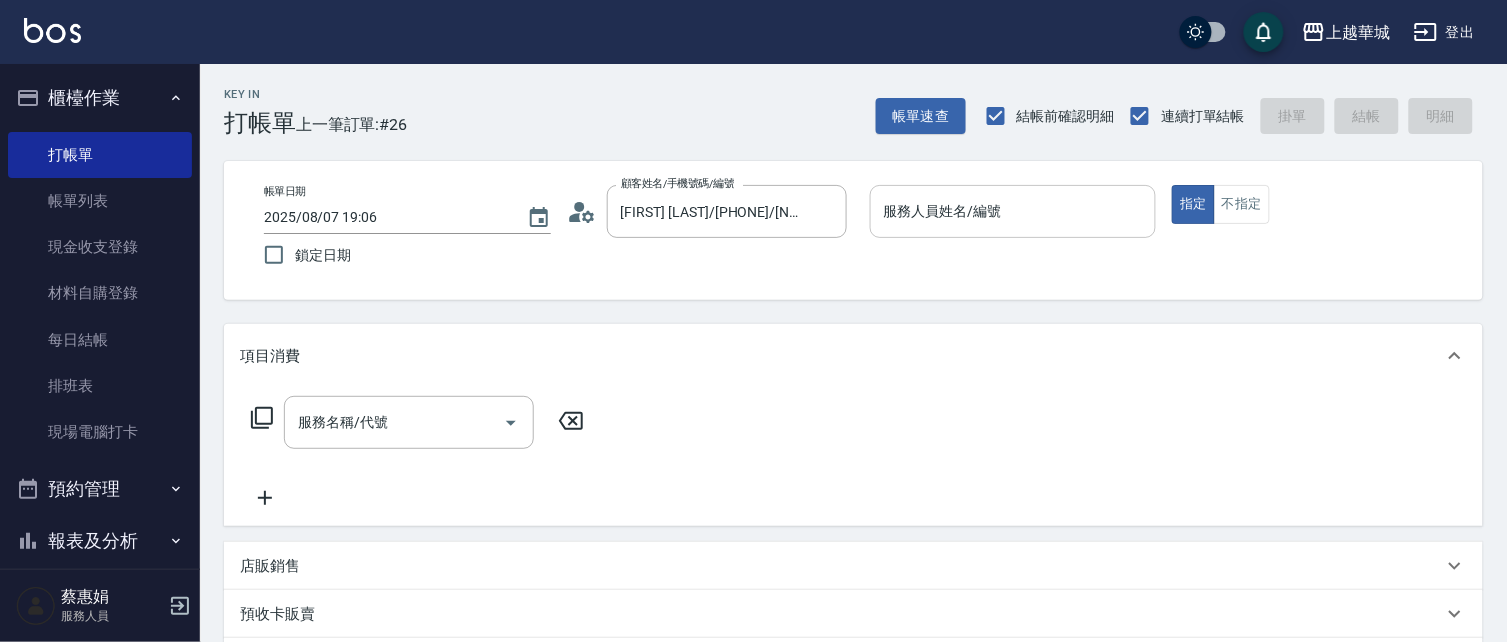 drag, startPoint x: 1055, startPoint y: 210, endPoint x: 956, endPoint y: 213, distance: 99.04544 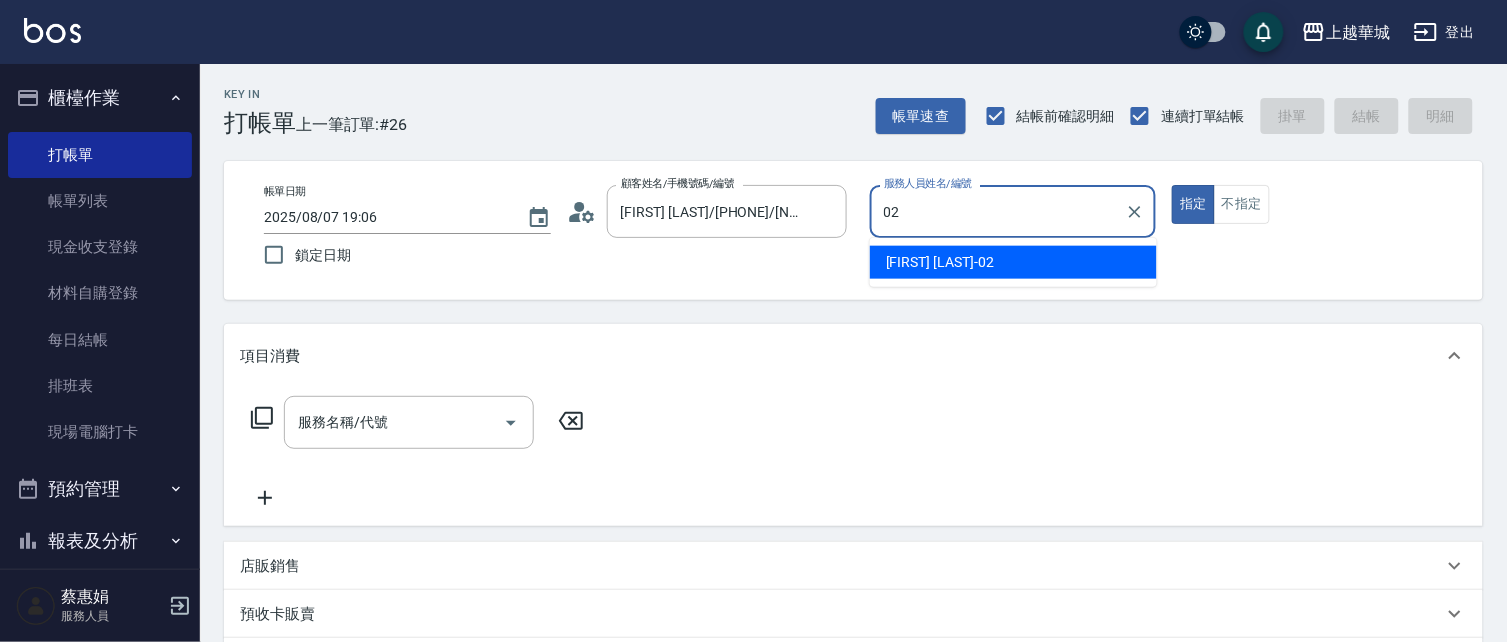 type on "[FIRST] [LAST]-[NUMBER]" 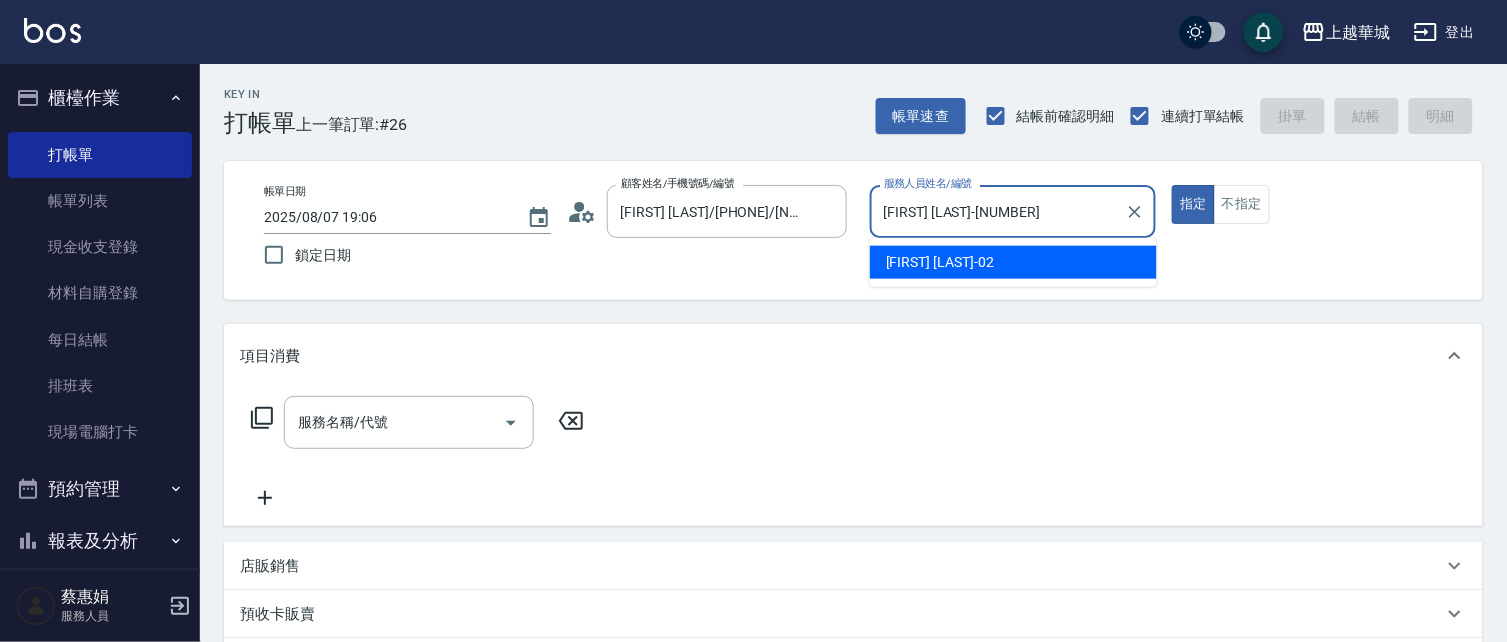 type on "true" 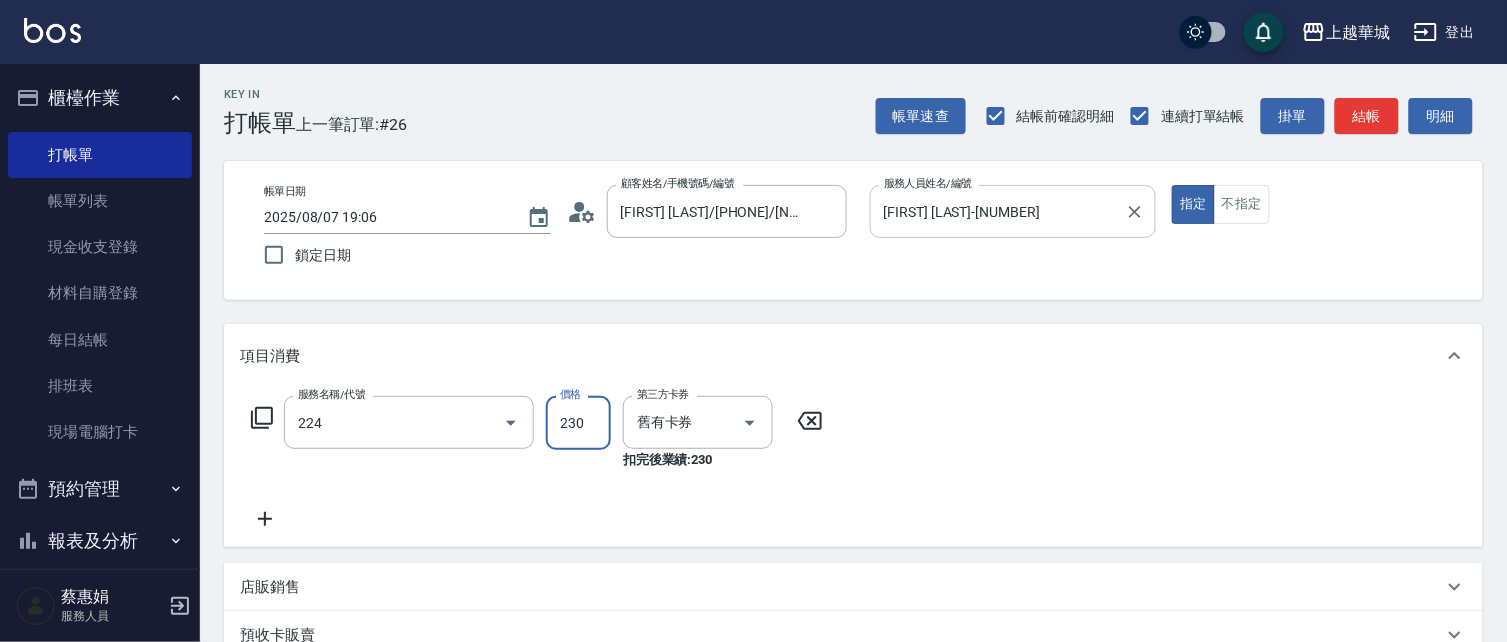 type on "洗髮(卡)230(224)" 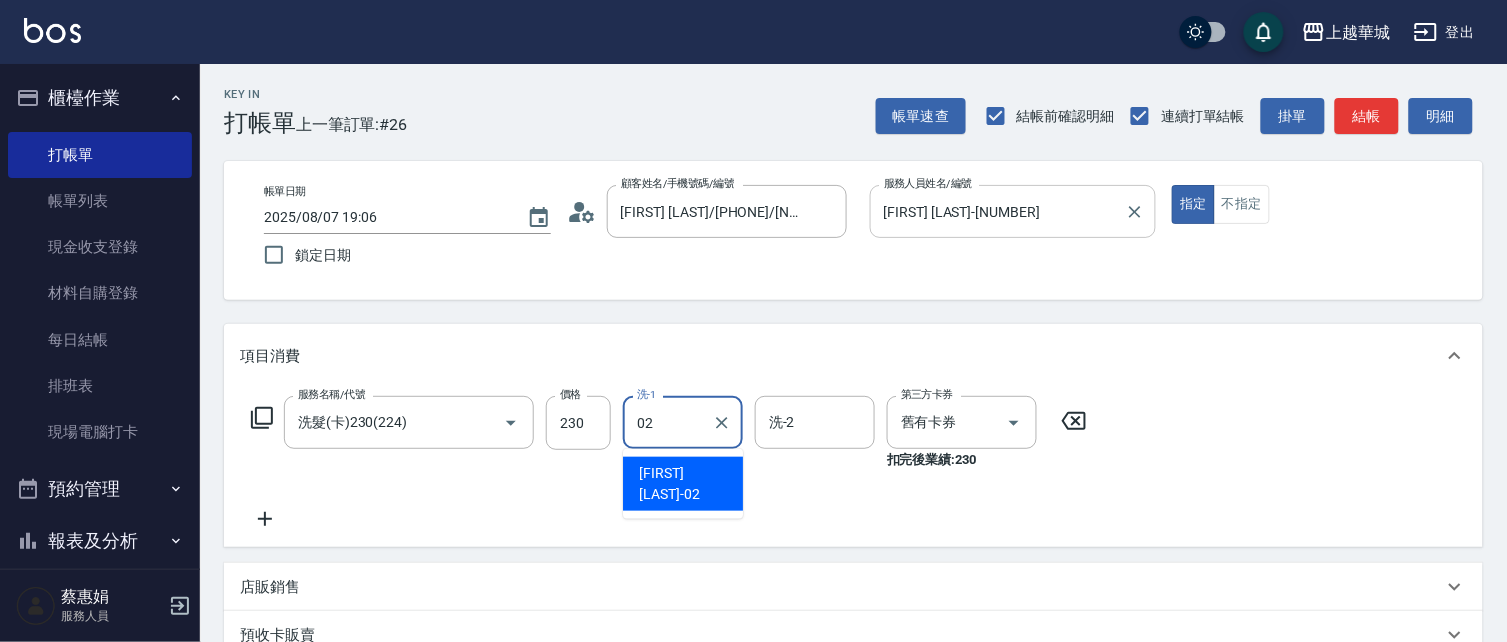 type on "[FIRST] [LAST]-[NUMBER]" 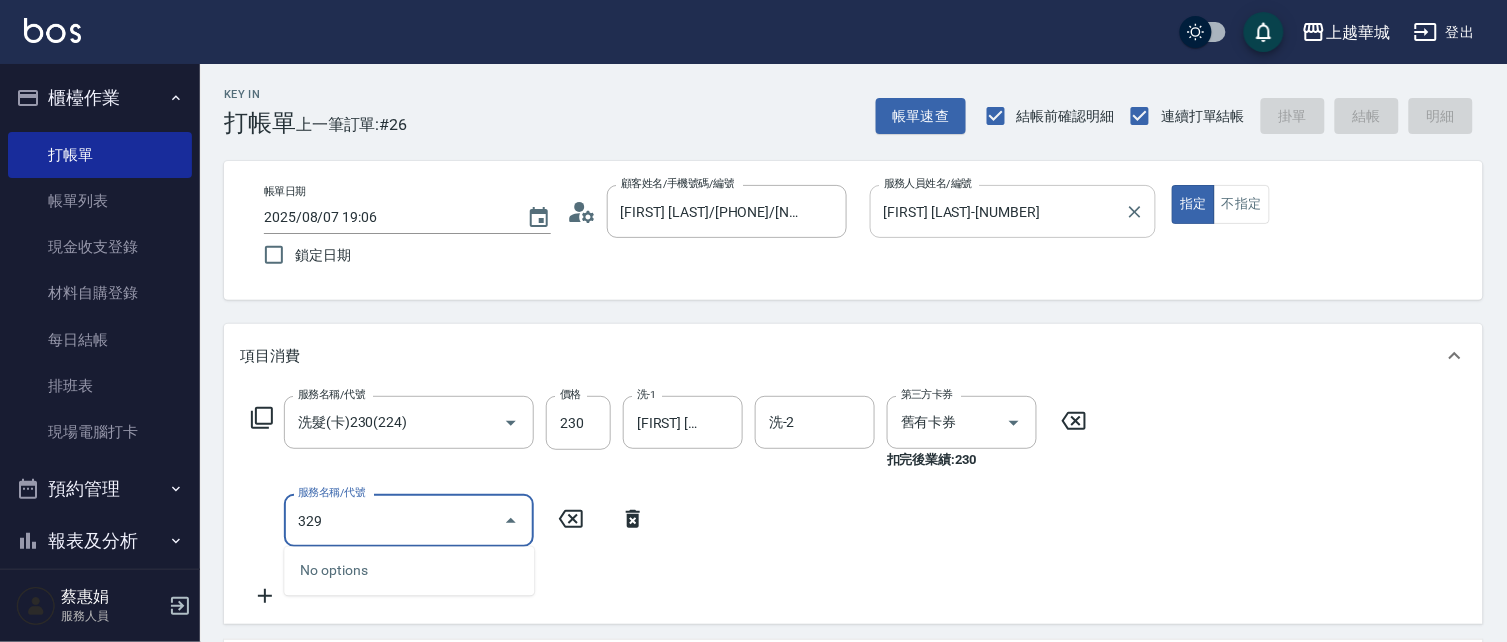 type on "329" 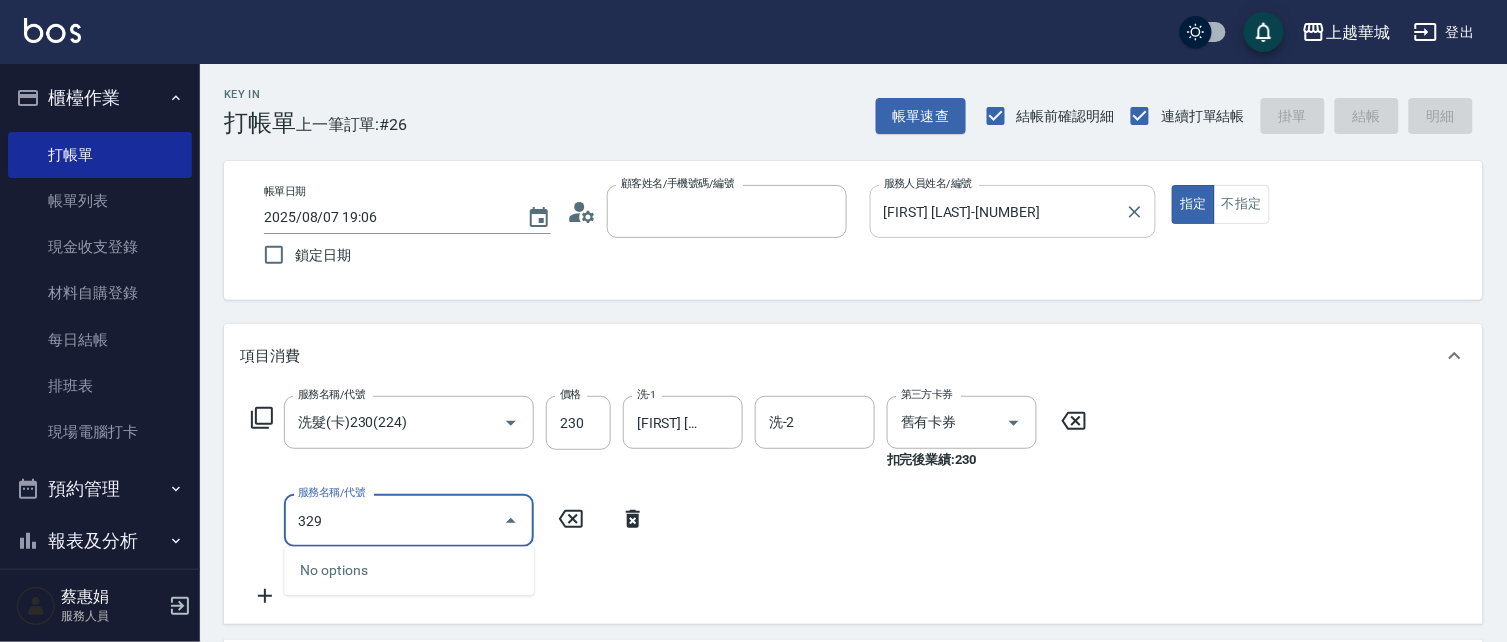 type on "2025/08/07 19:50" 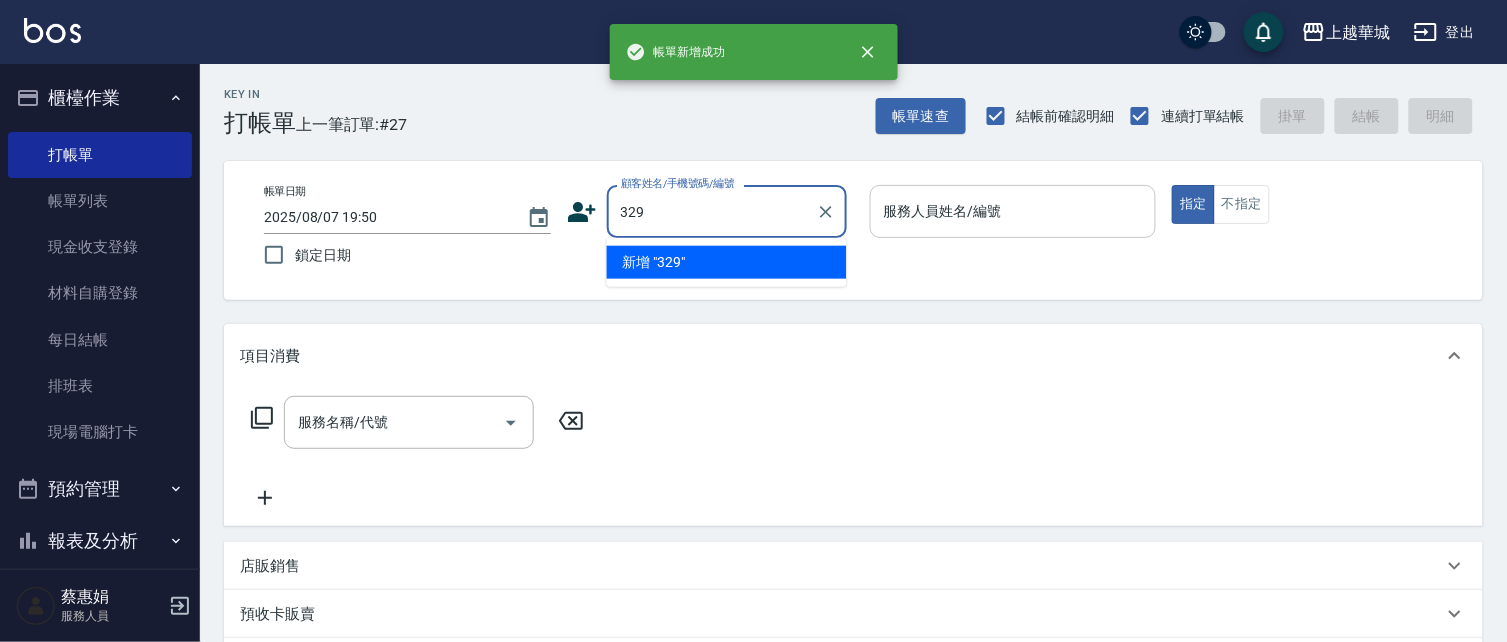 type on "329" 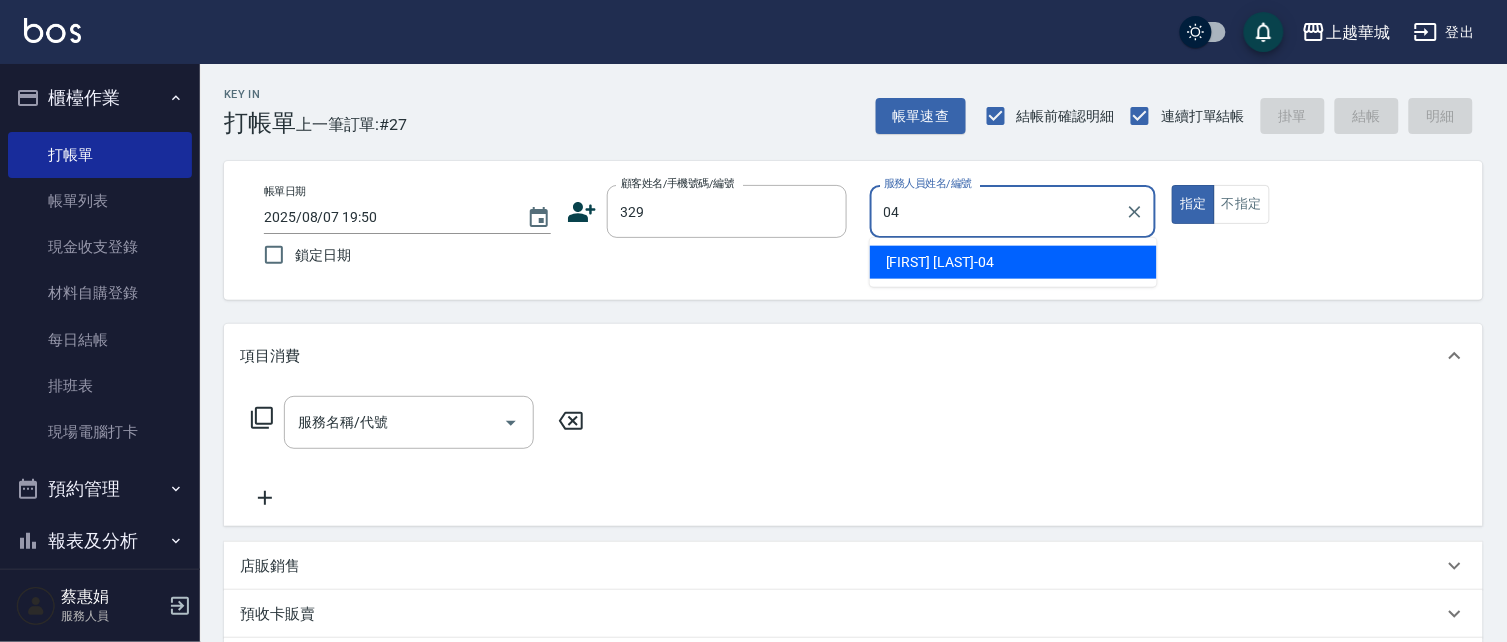 type on "[FIRST] [LAST]-[NUMBER]" 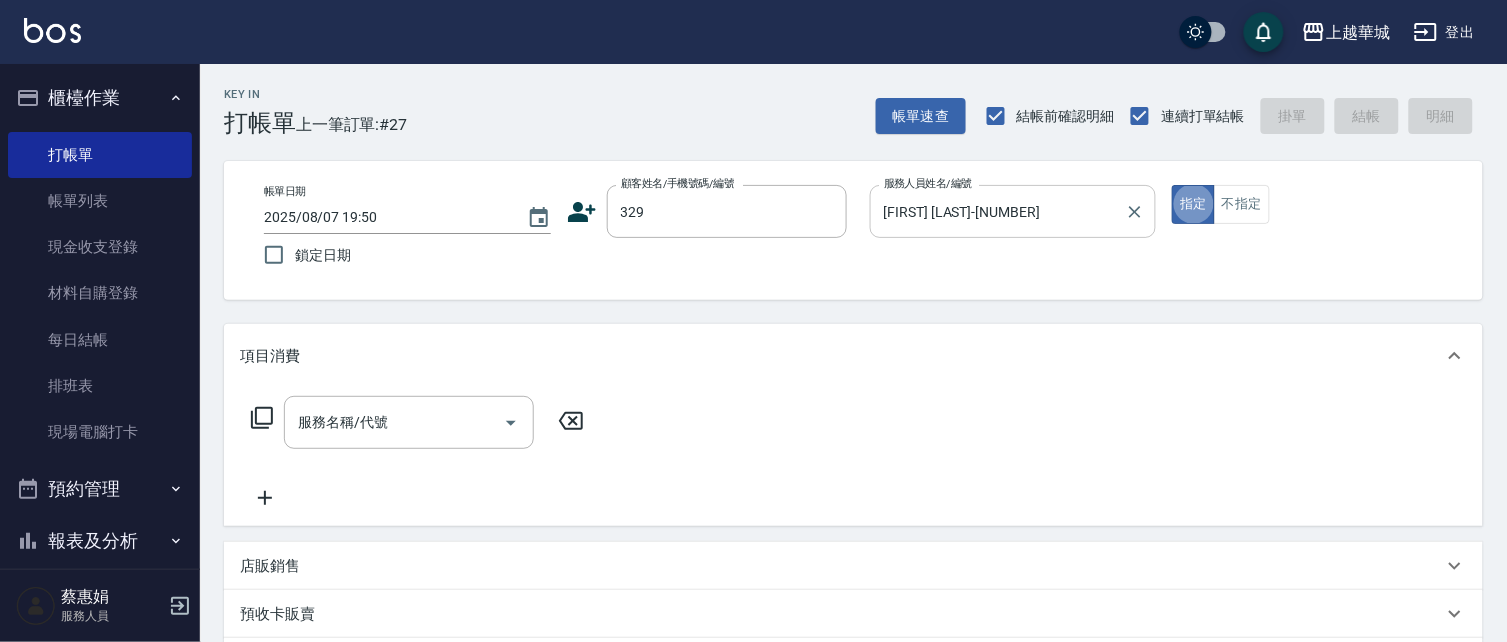 type on "2" 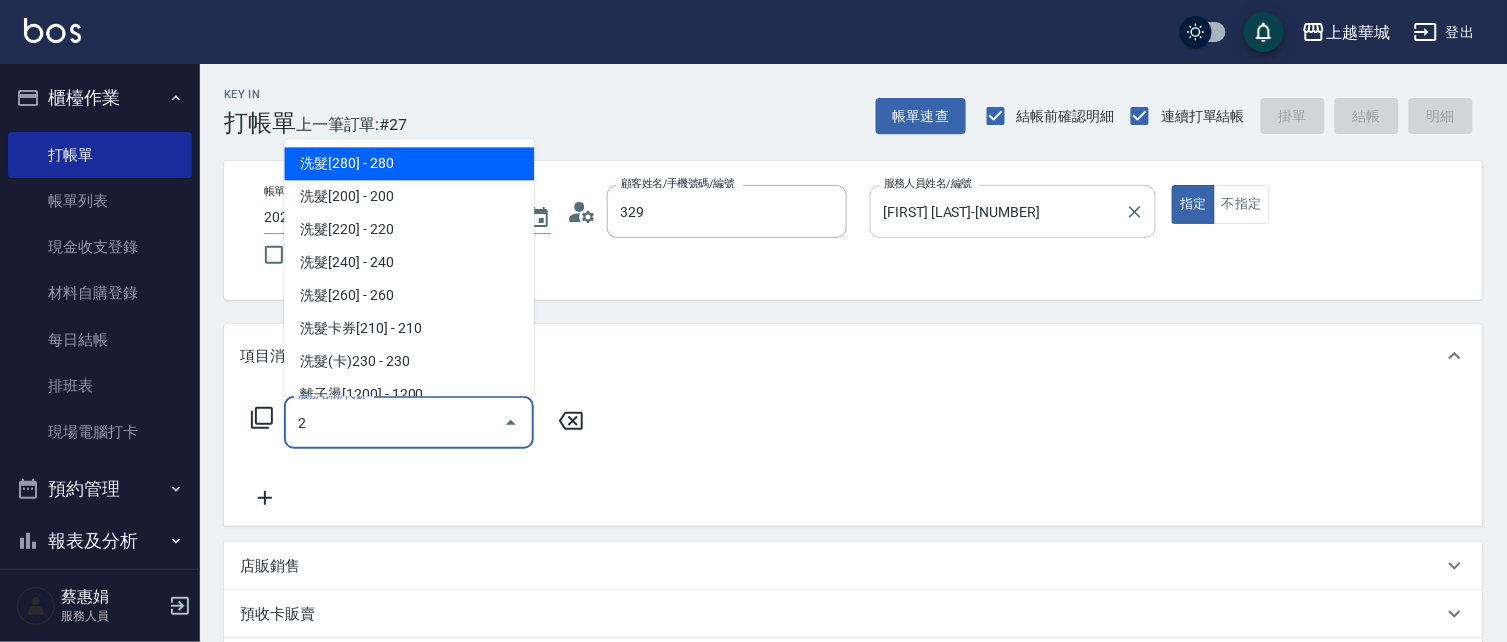 type on "[FIRST] [LAST]/[PHONE]/[NUMBER]" 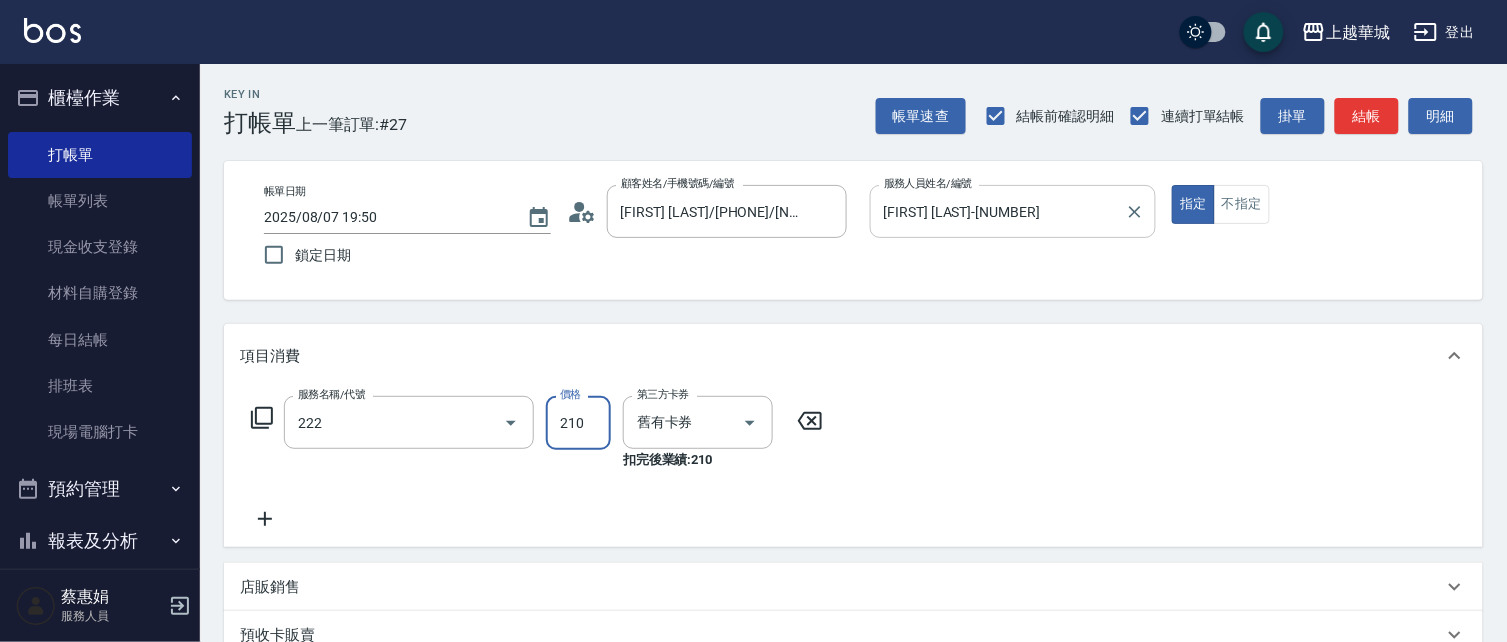 type on "洗髮卡券[210](222)" 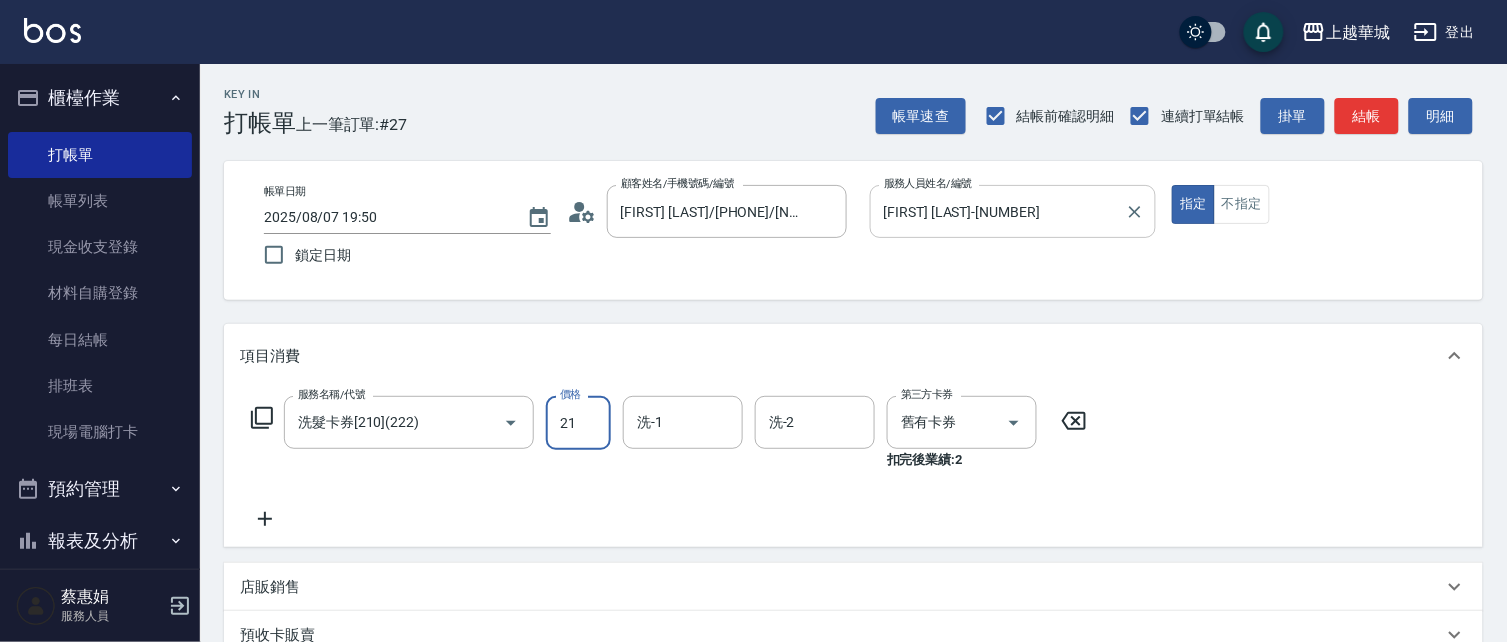 type on "210" 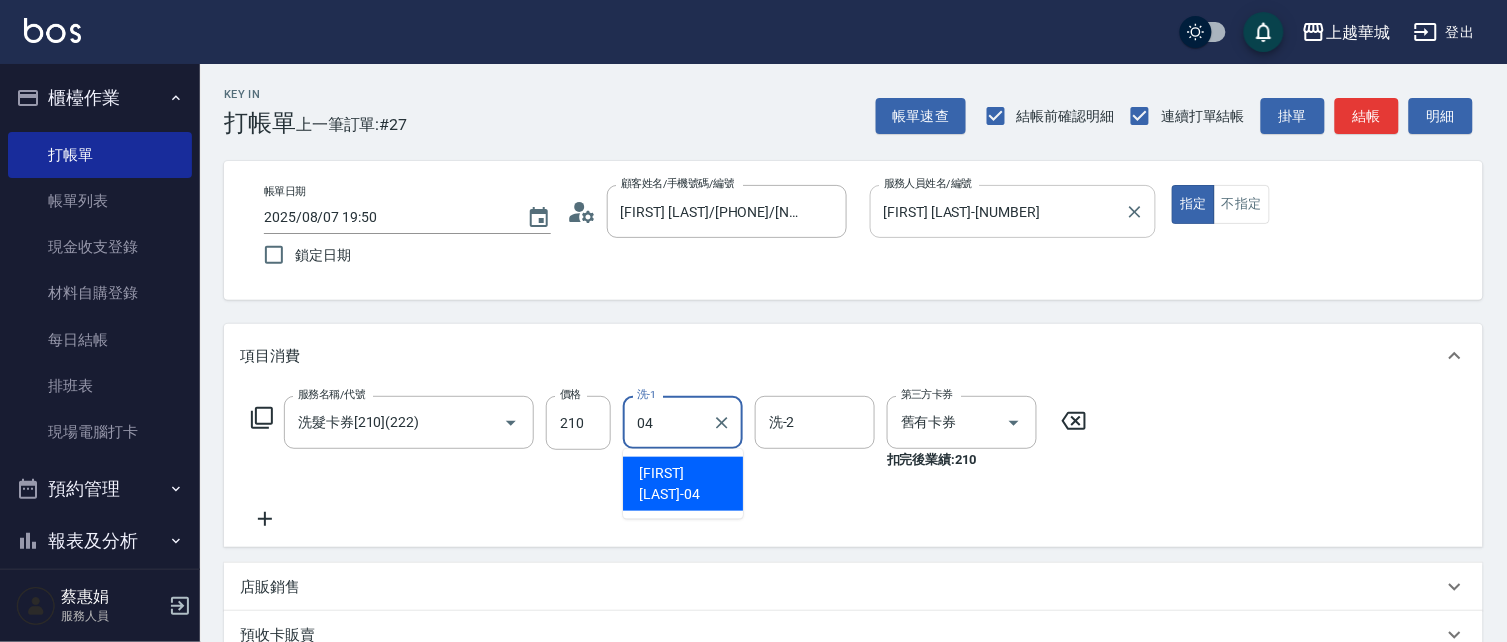 type on "[FIRST] [LAST]-[NUMBER]" 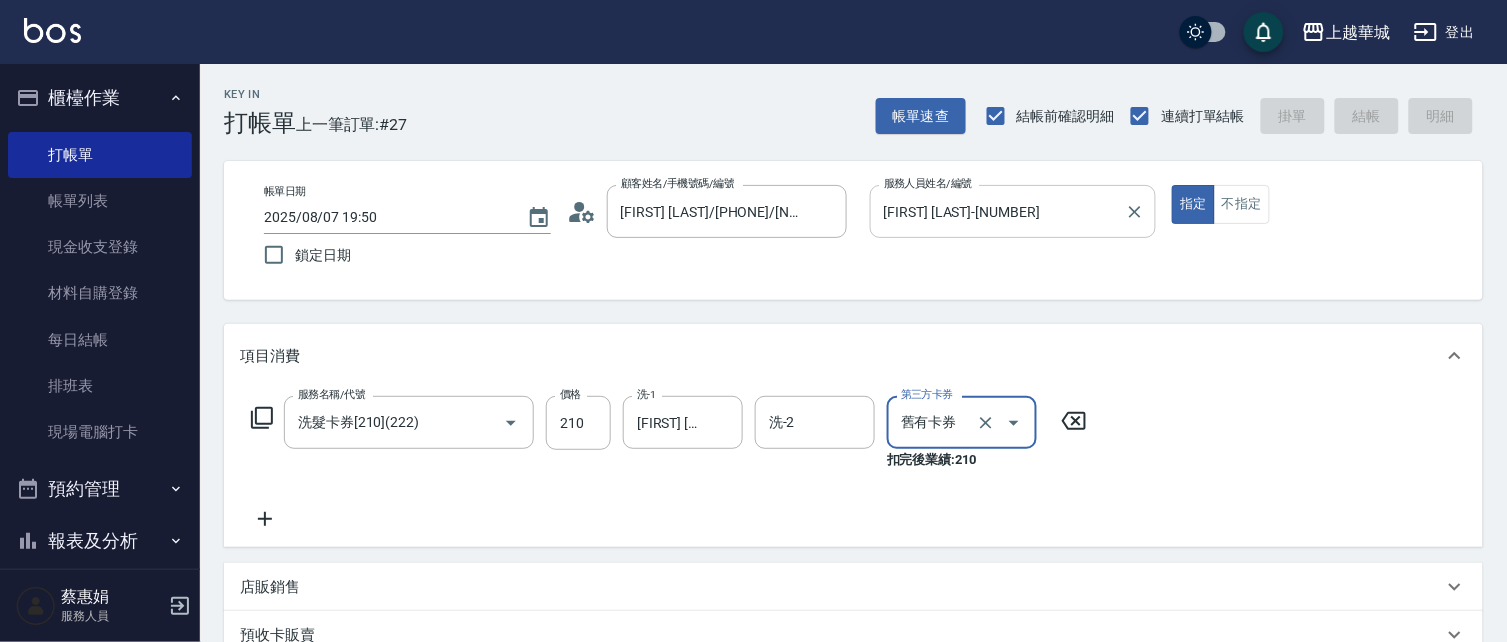 type 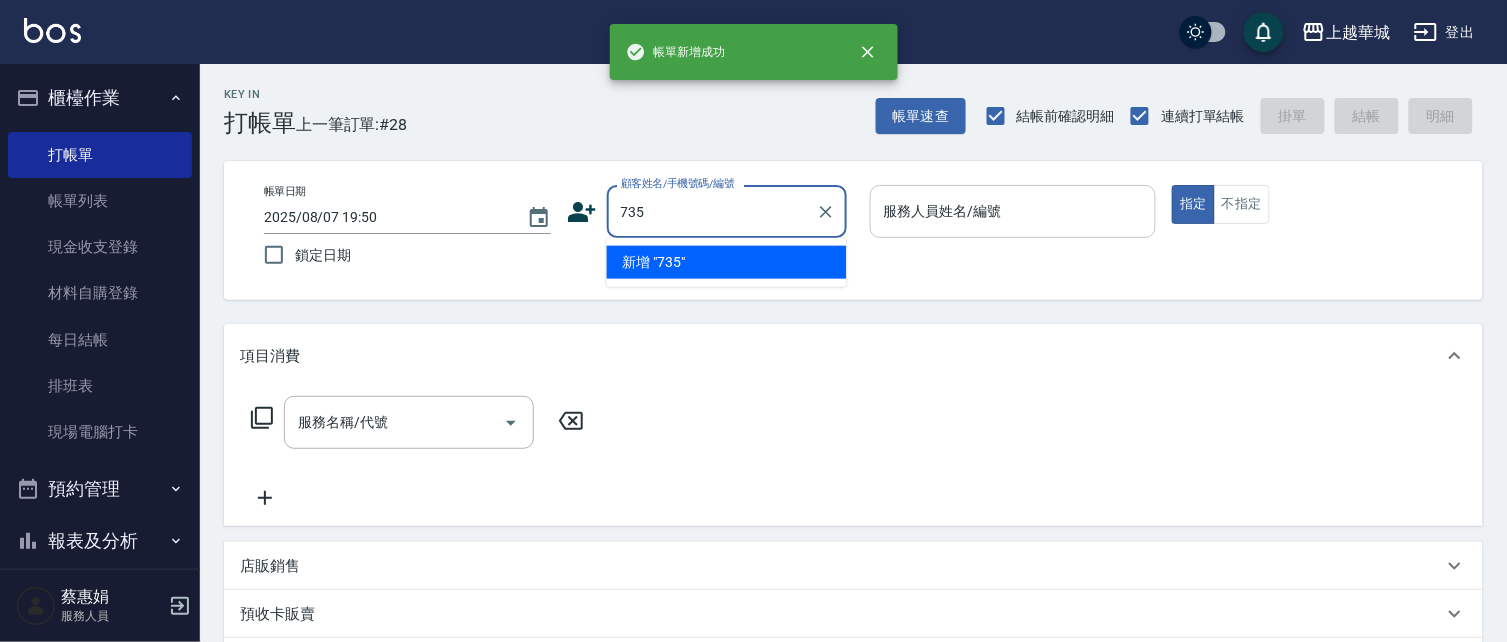 type on "735" 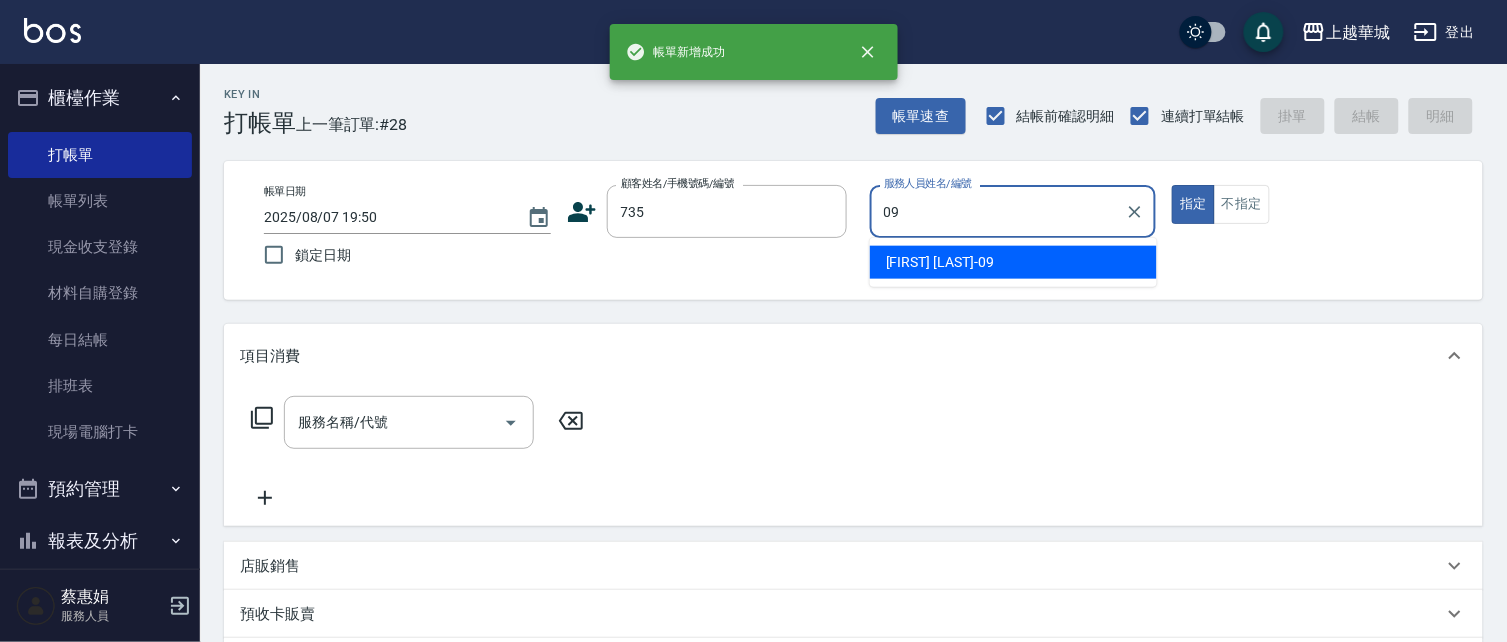 type on "[FIRST] [LAST]-[NUMBER]" 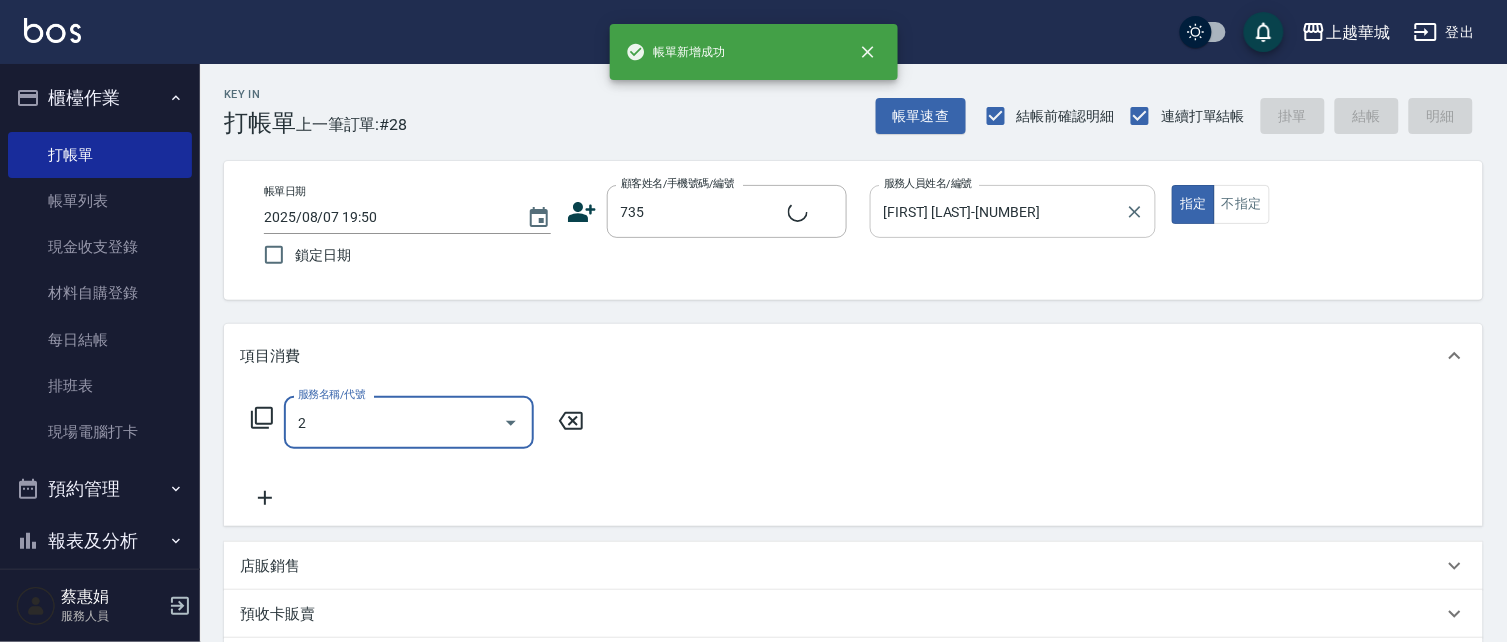 type on "20" 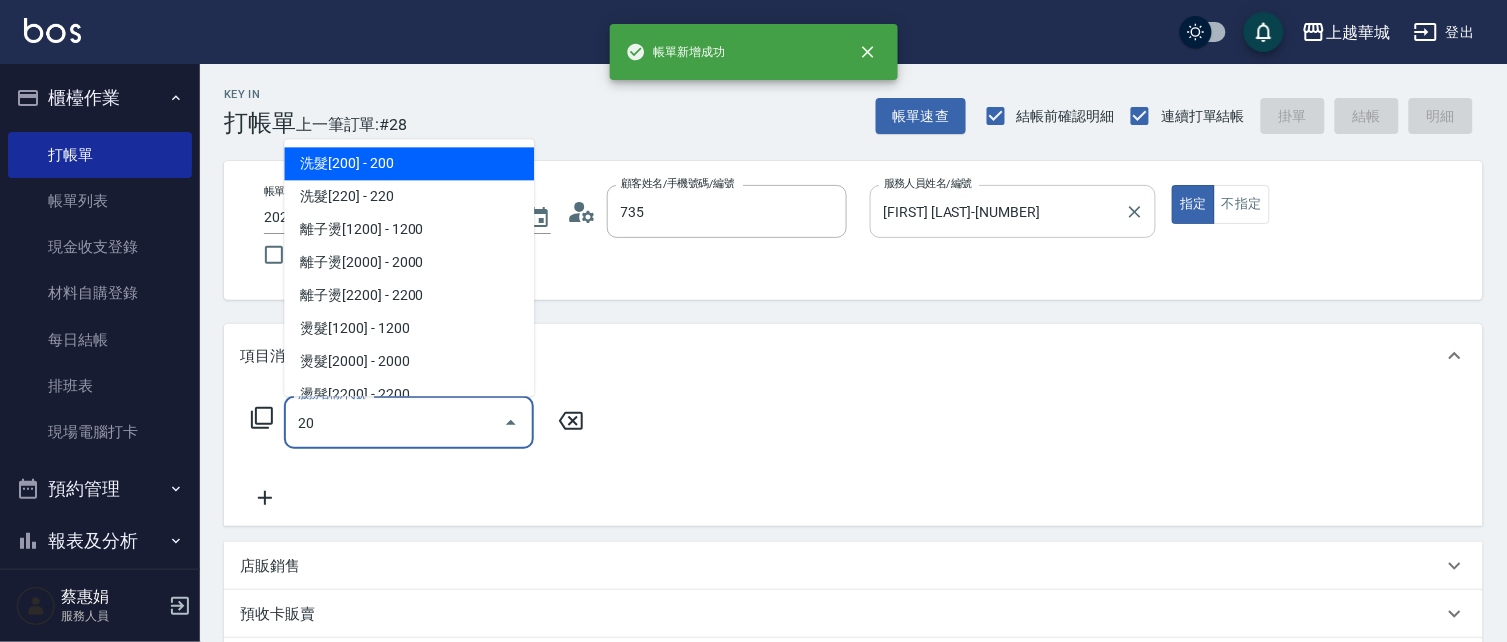 type on "[FIRST] [LAST]/ [PHONE]/[NUMBER]" 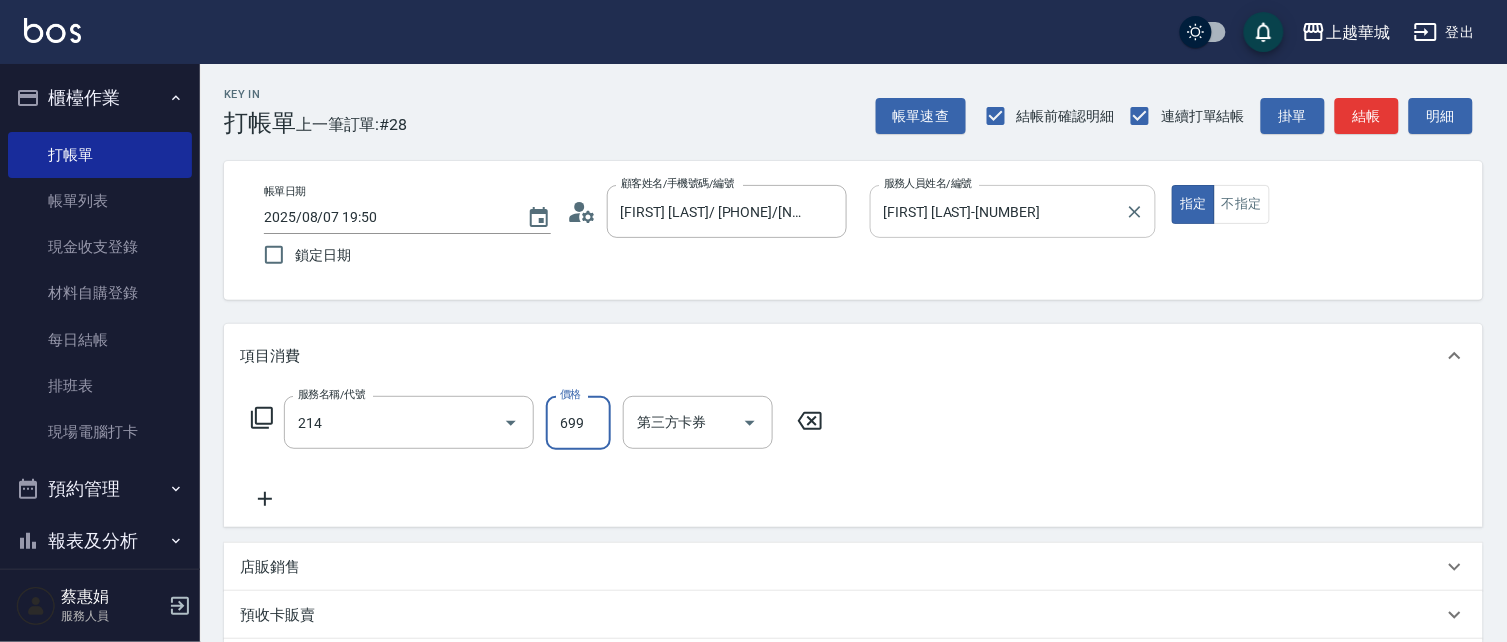 type on "滾珠洗髪699(214)" 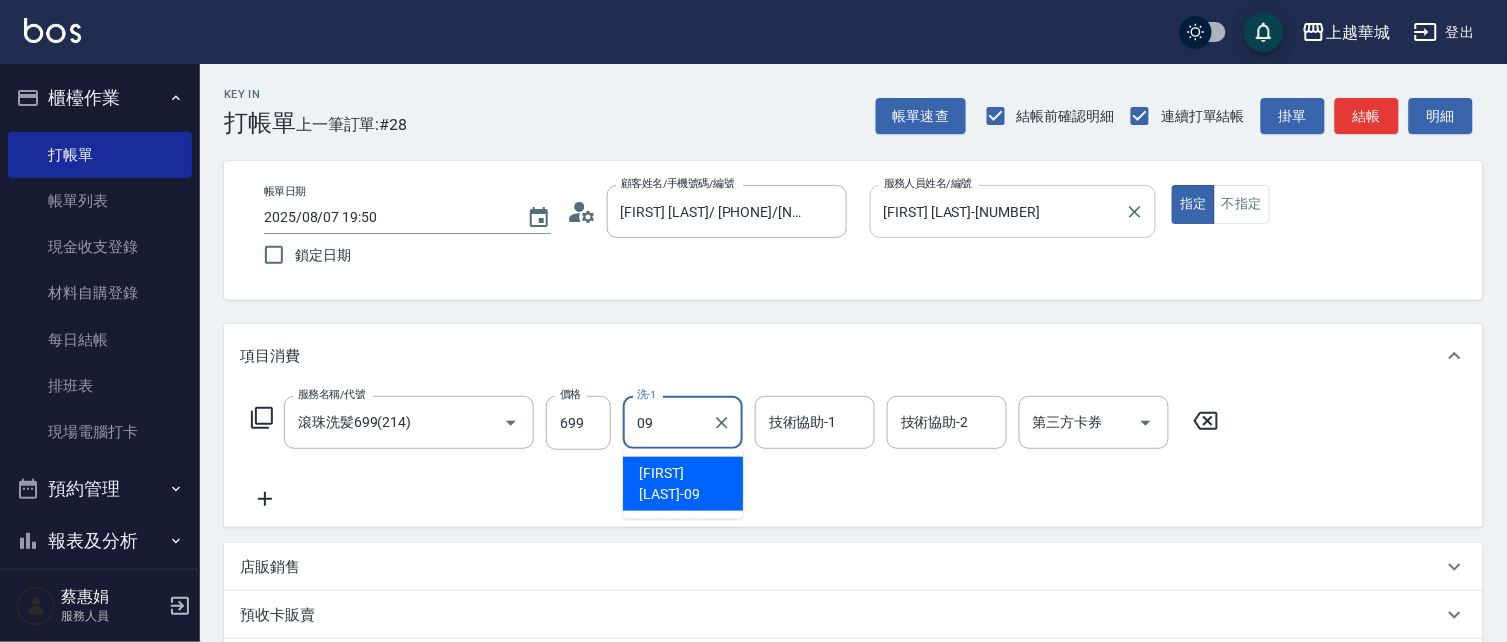 type on "[FIRST] [LAST]-[NUMBER]" 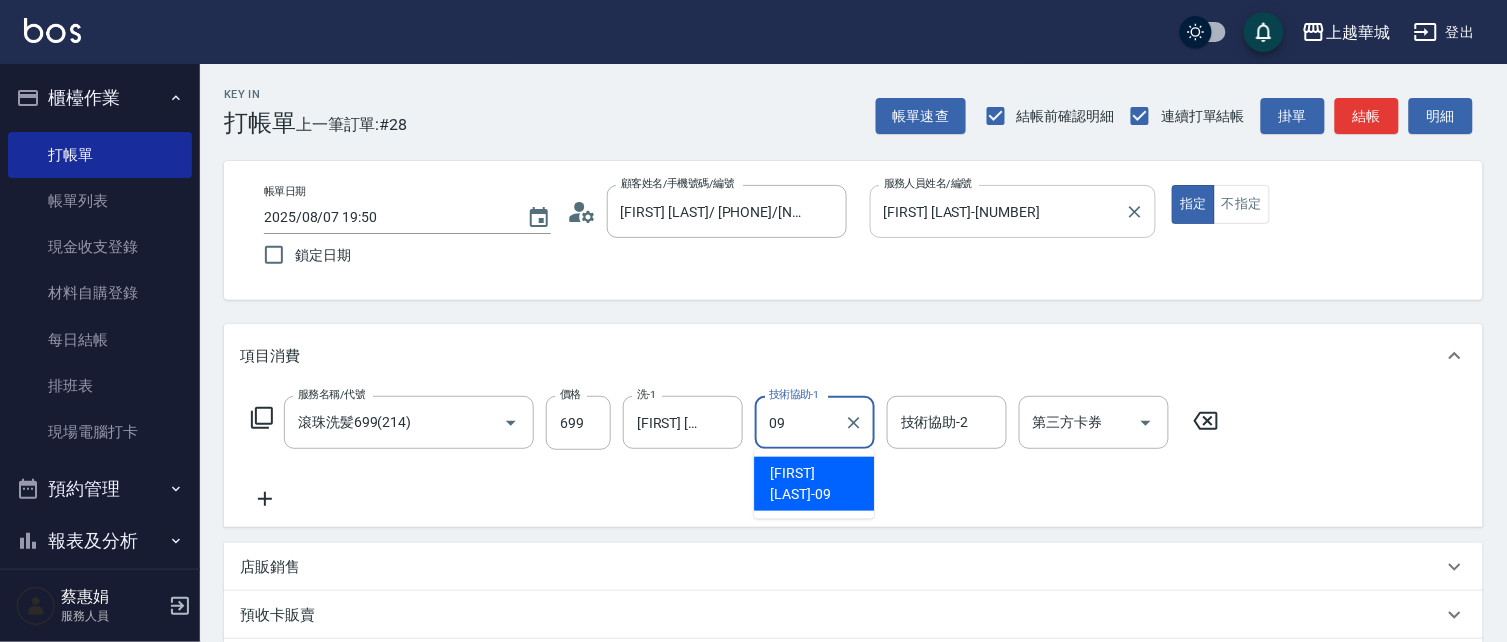 type on "[FIRST] [LAST]-[NUMBER]" 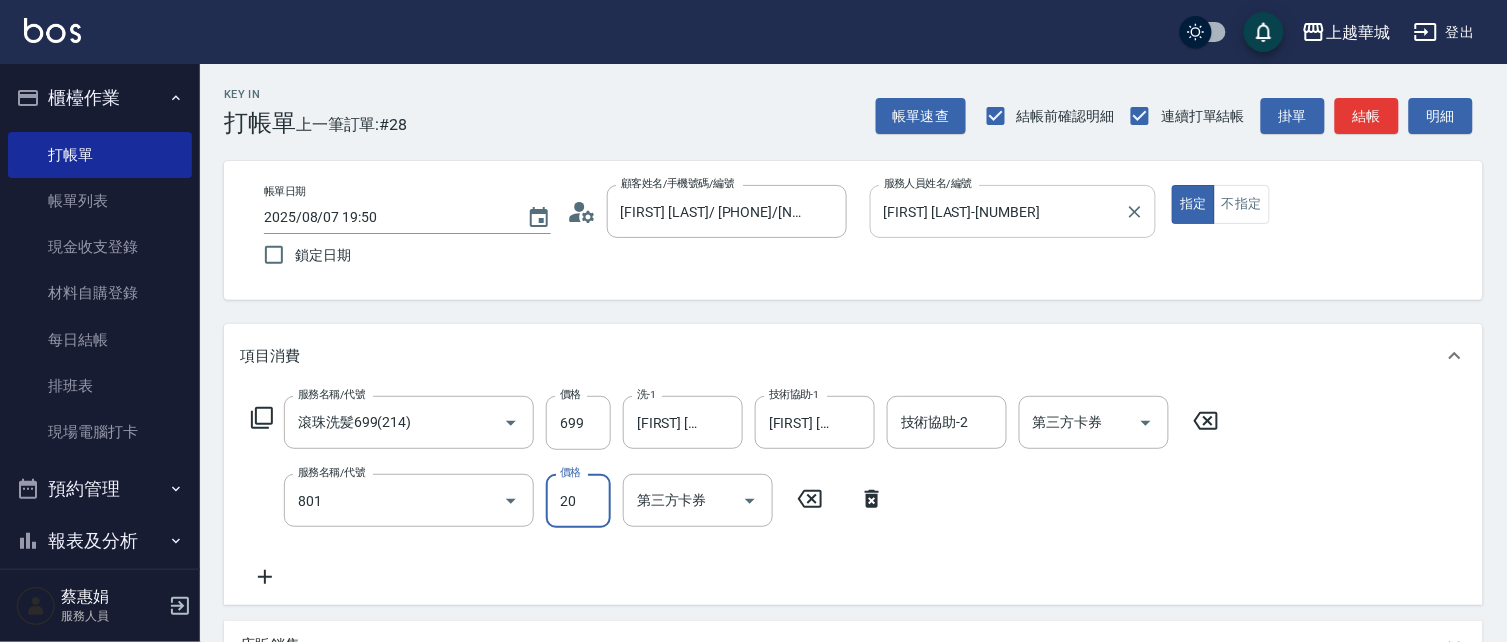 type on "潤絲(801)" 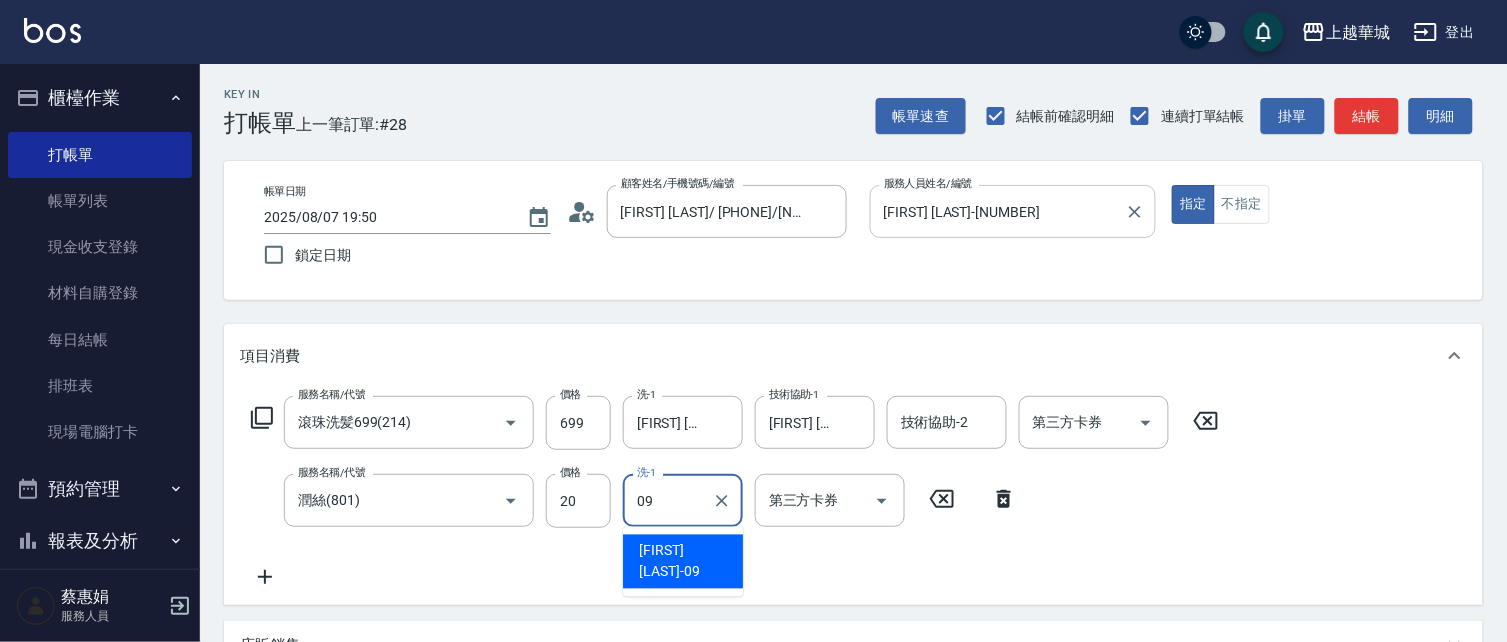 type on "[FIRST] [LAST]-[NUMBER]" 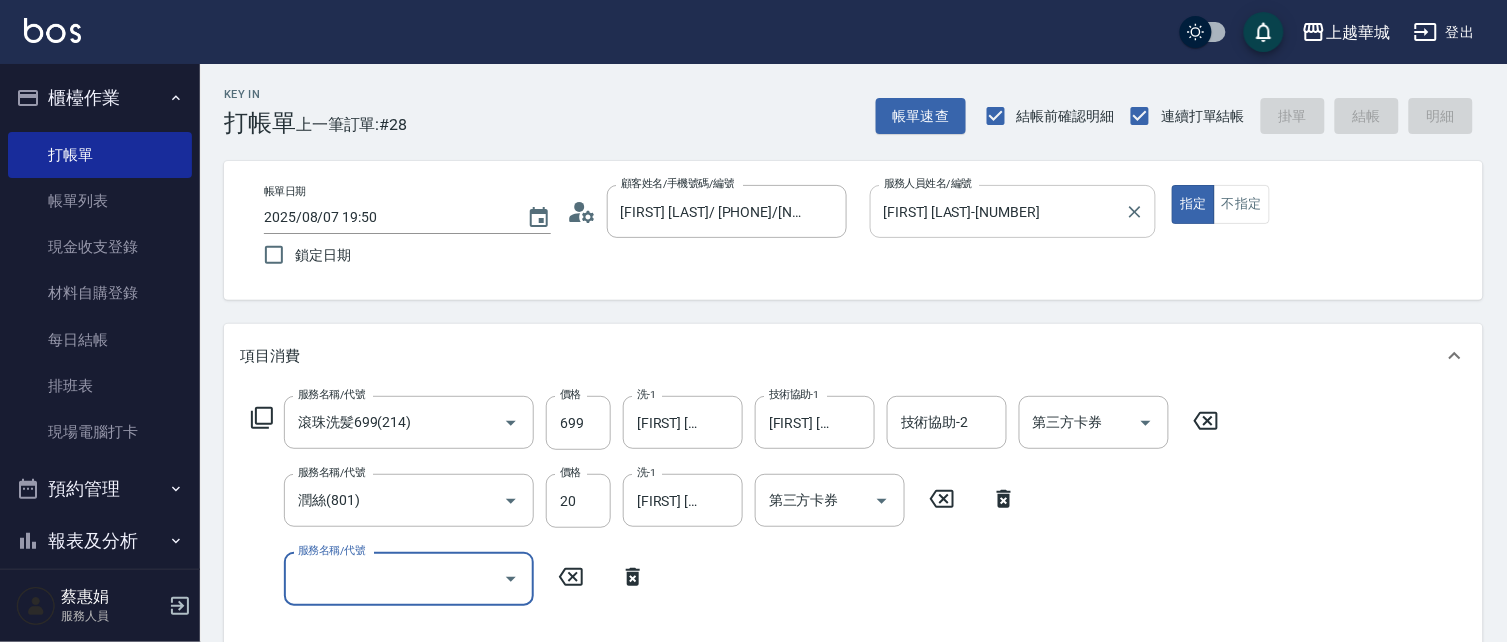 type 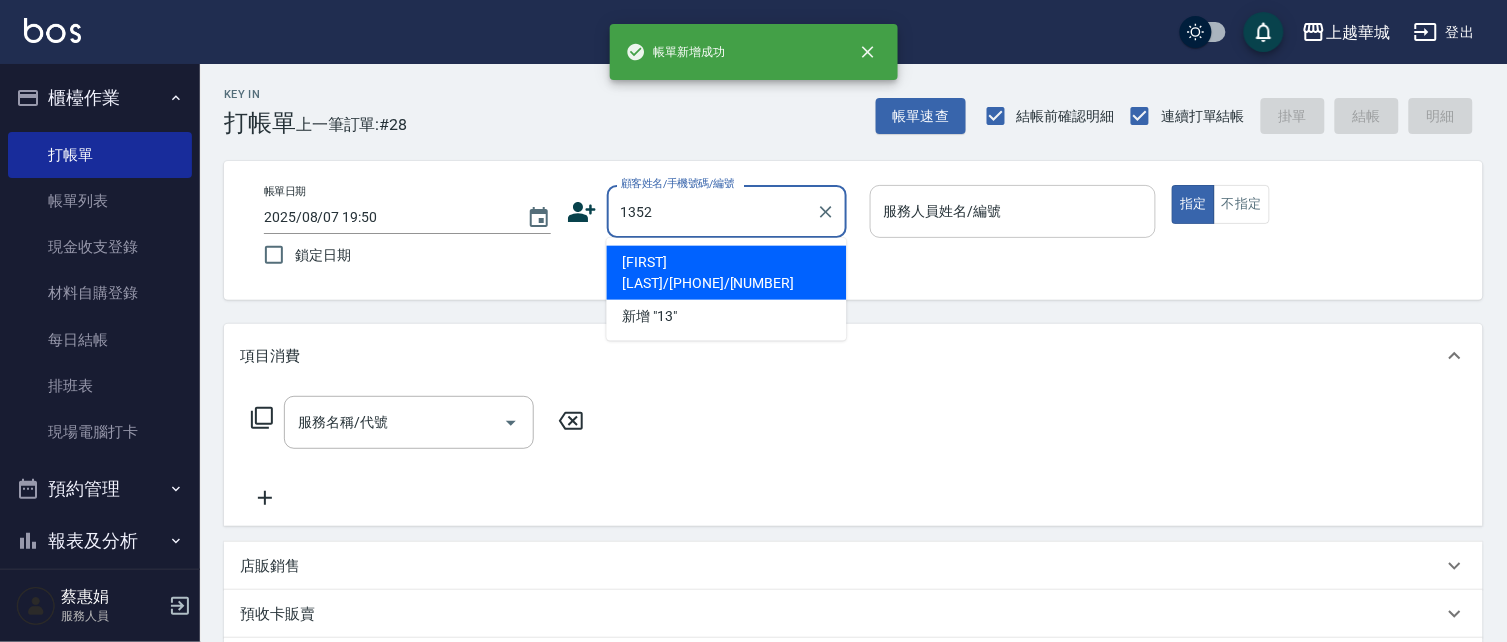 type on "1352" 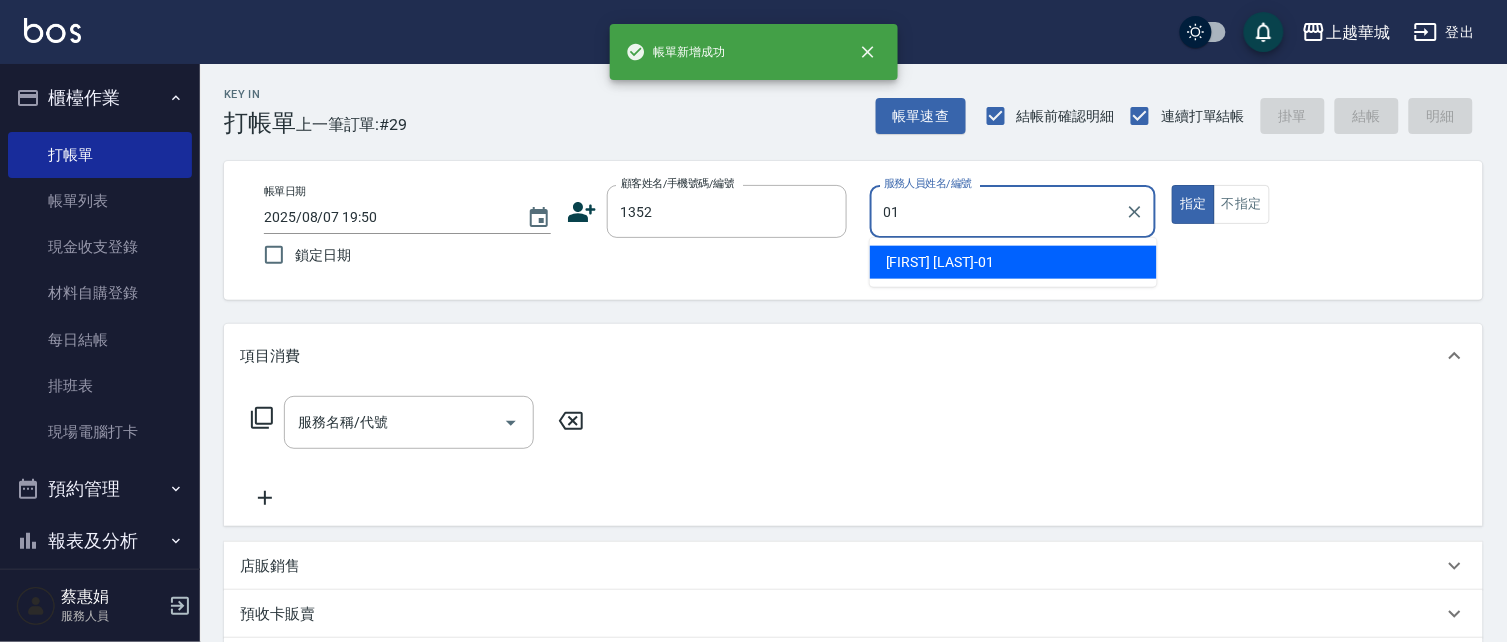 type on "[FIRST] [LAST]-[NUMBER]" 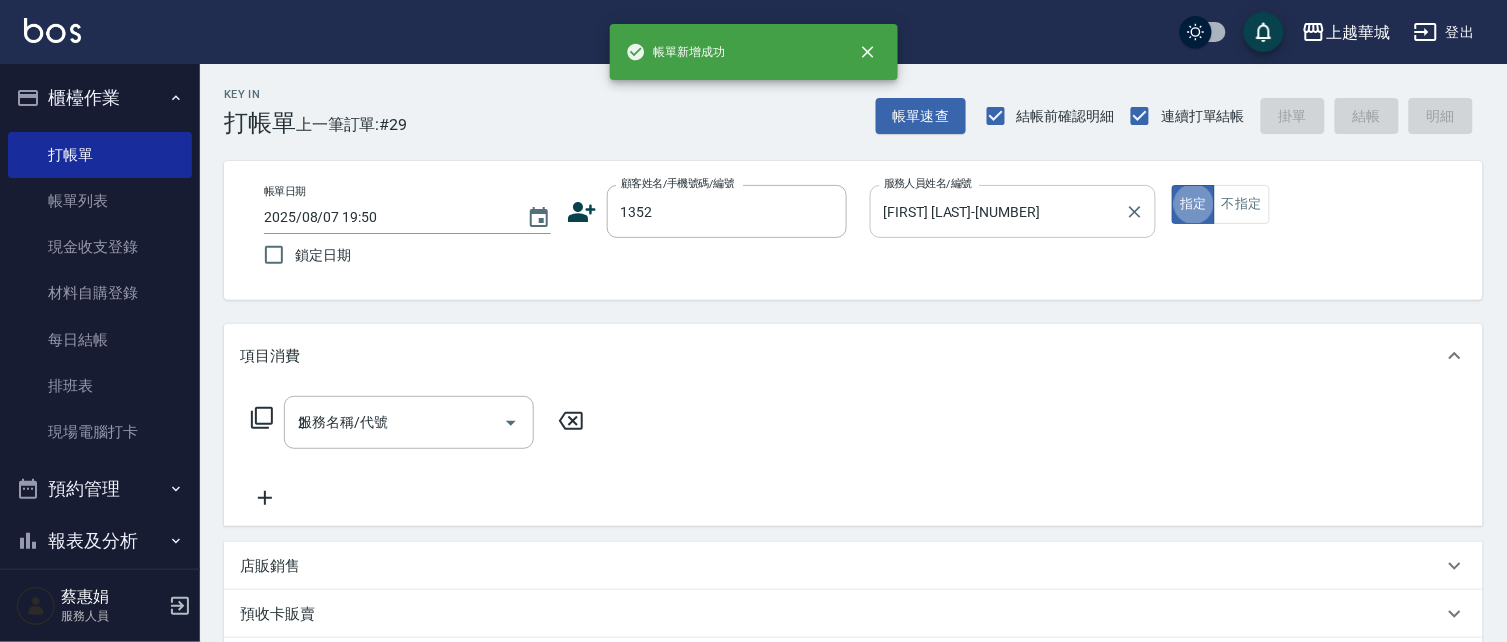 type on "20" 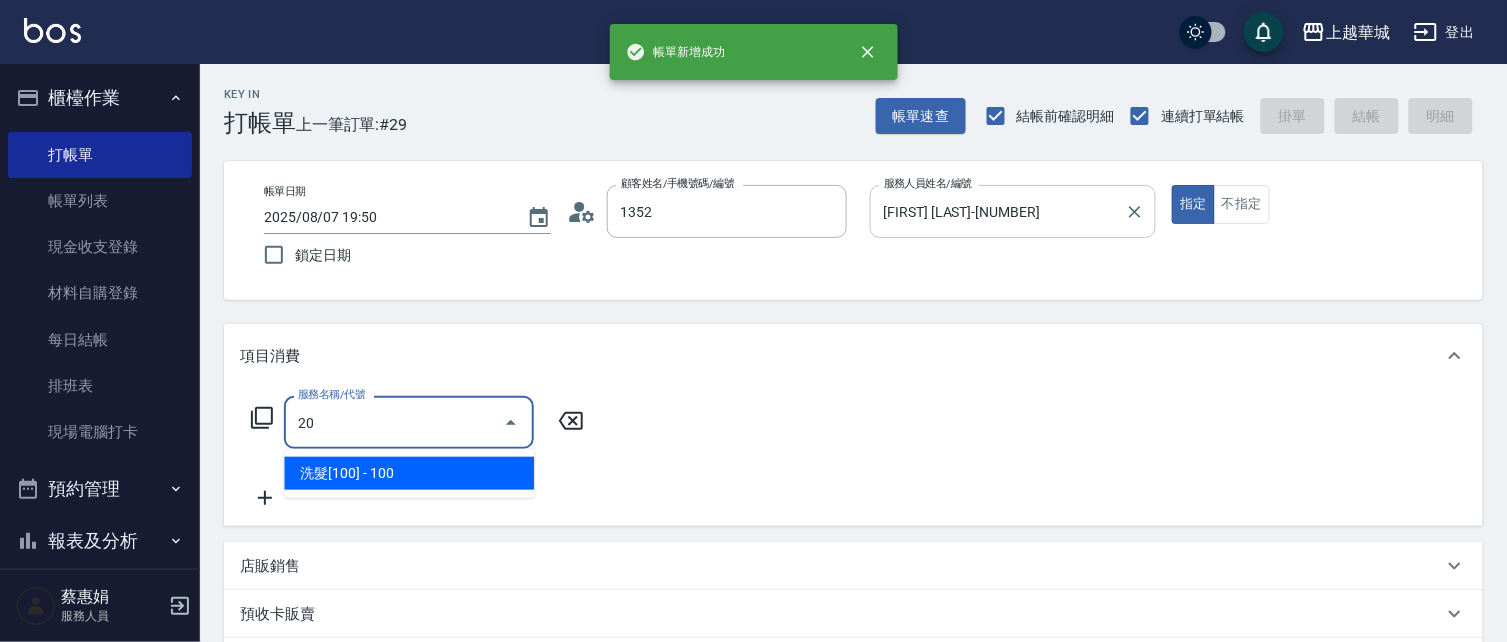 type on "[FIRST] [LAST]/[NUMBER]" 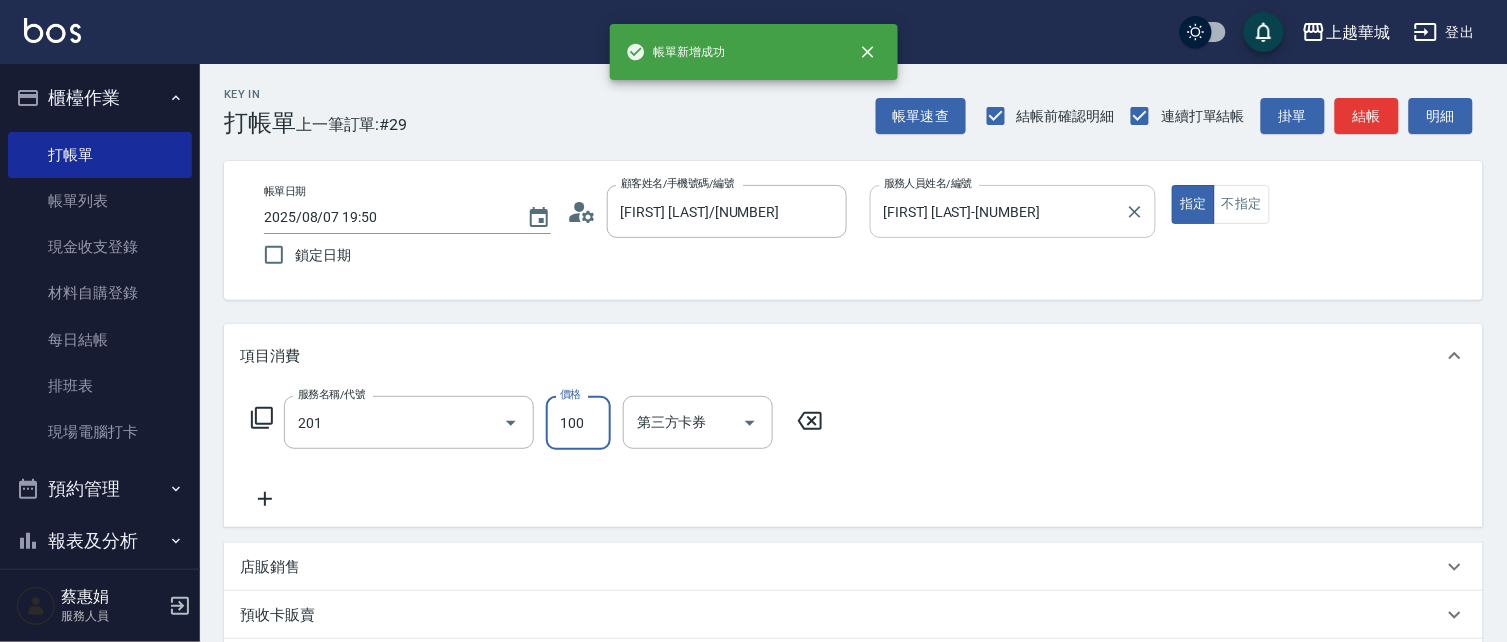 type on "洗髮[100](201)" 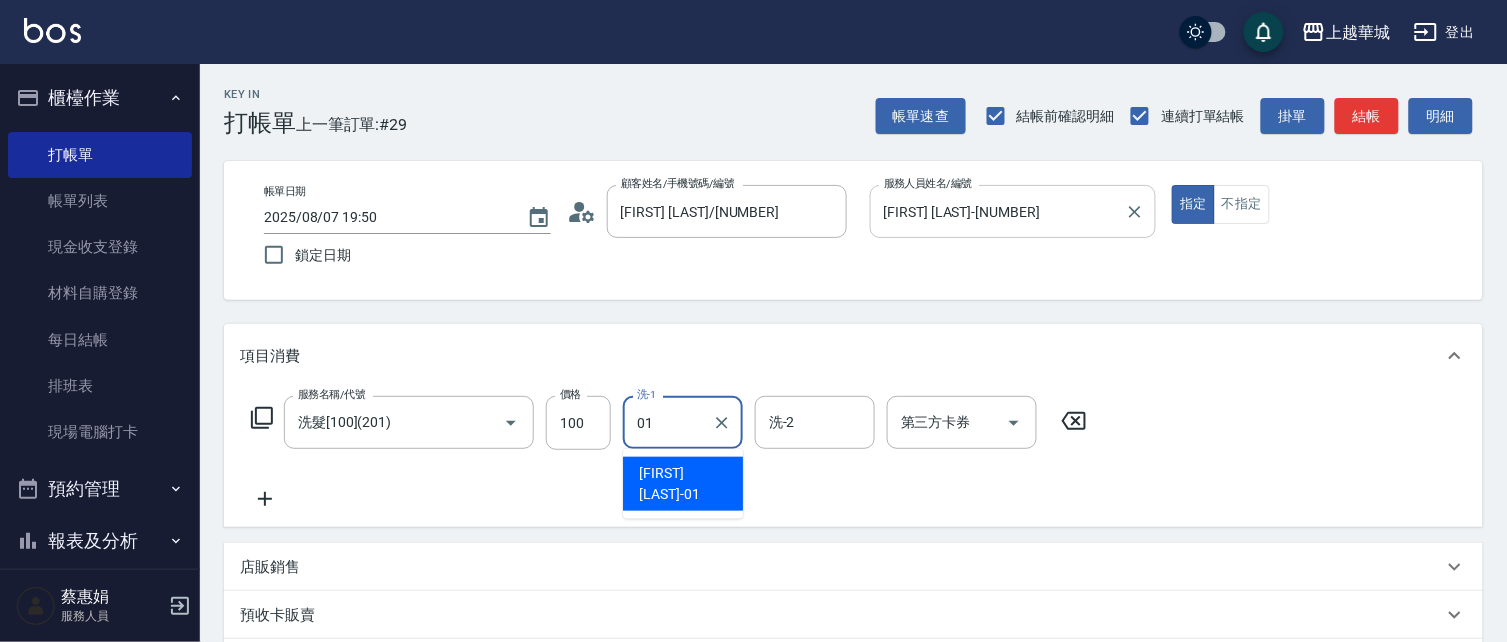 type on "[FIRST] [LAST]-[NUMBER]" 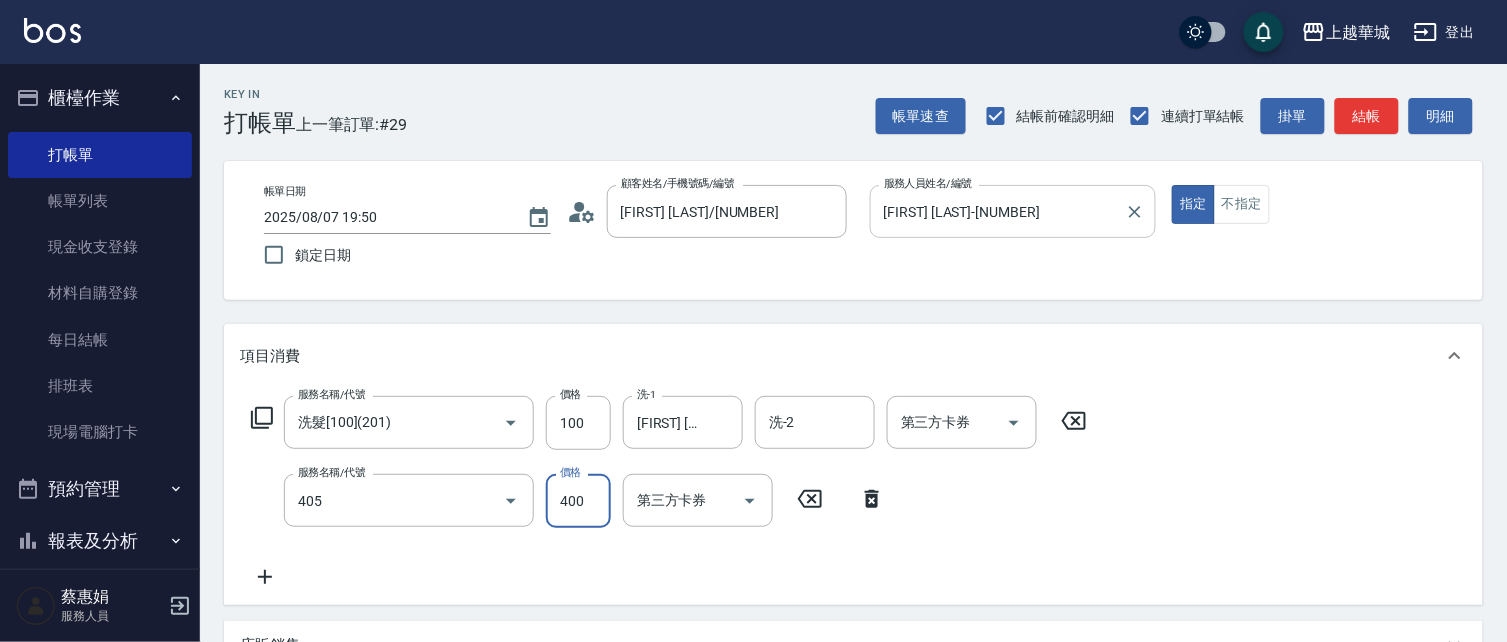 type on "剪髮(400)(405)" 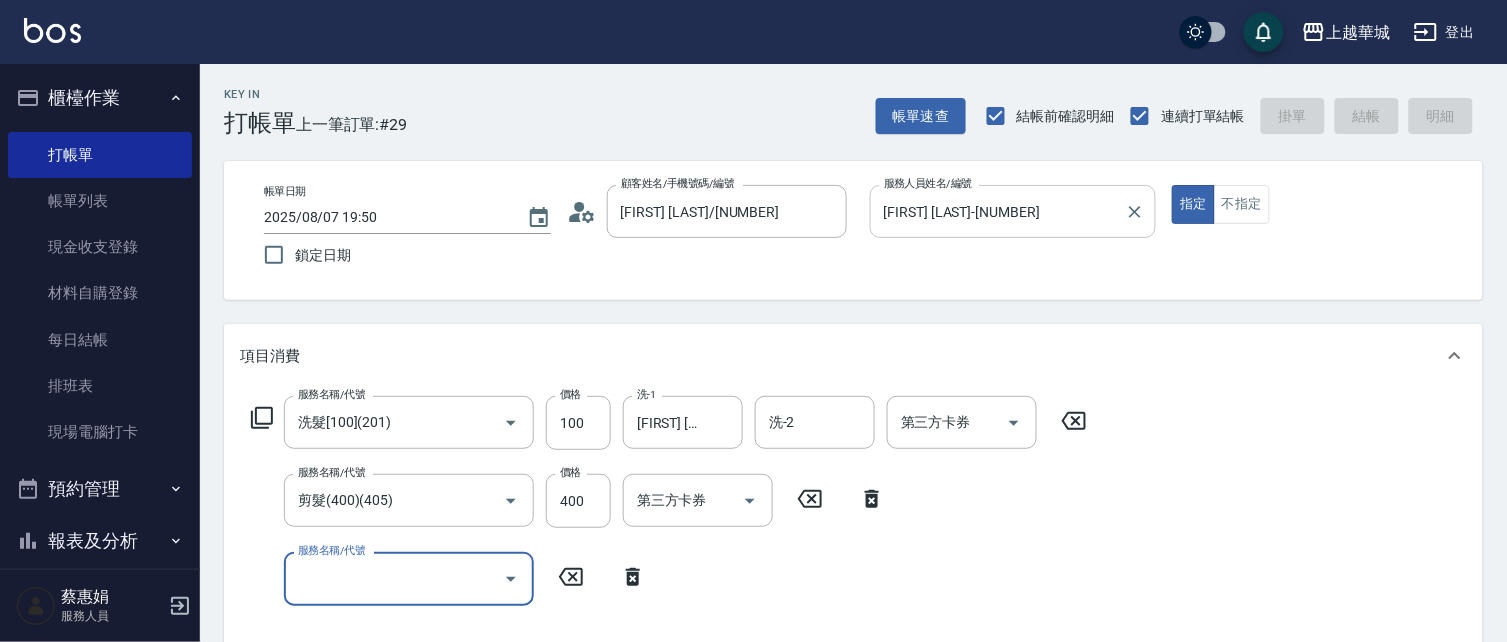 type 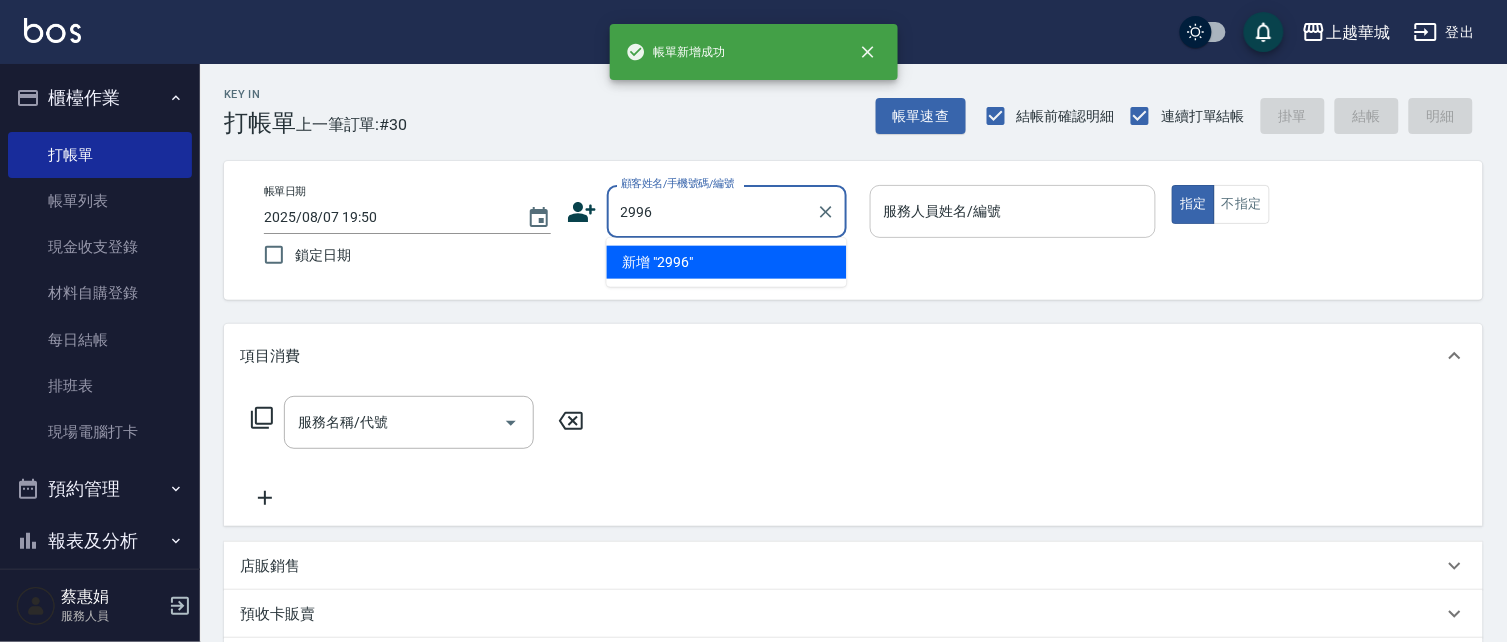 type on "2996" 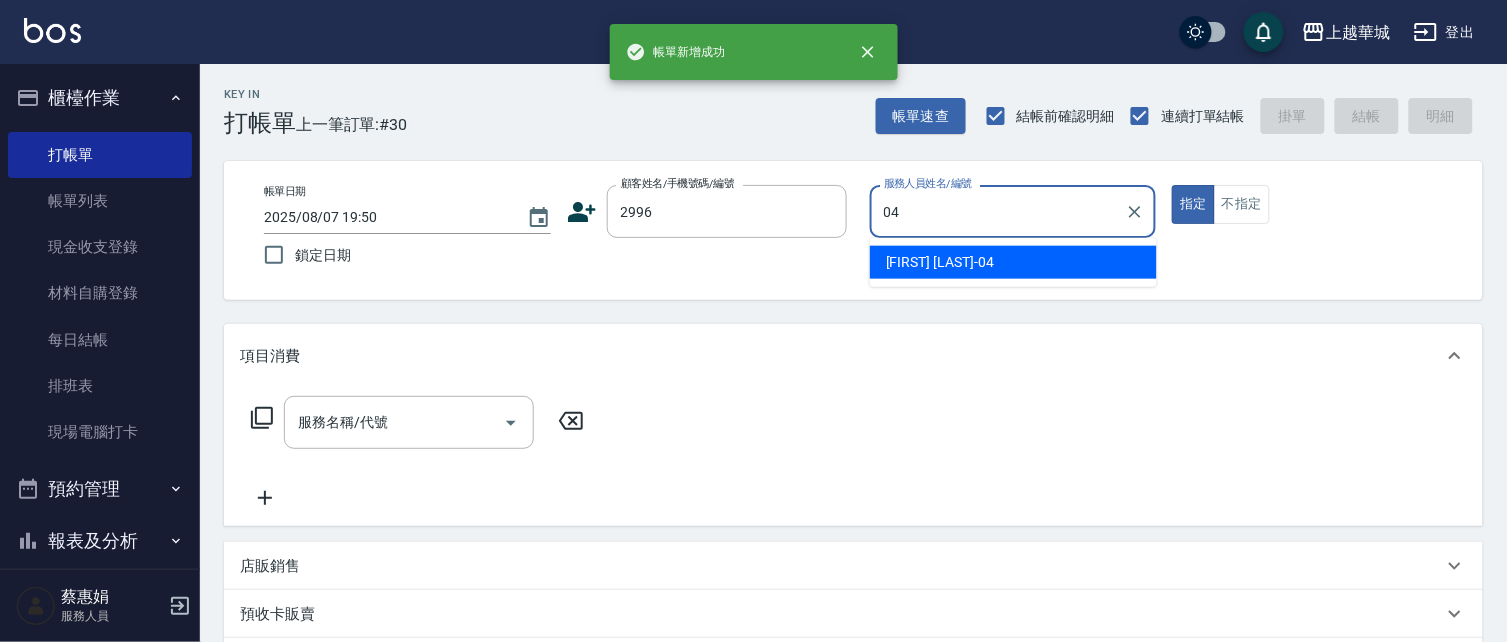 type on "[FIRST] [LAST]-[NUMBER]" 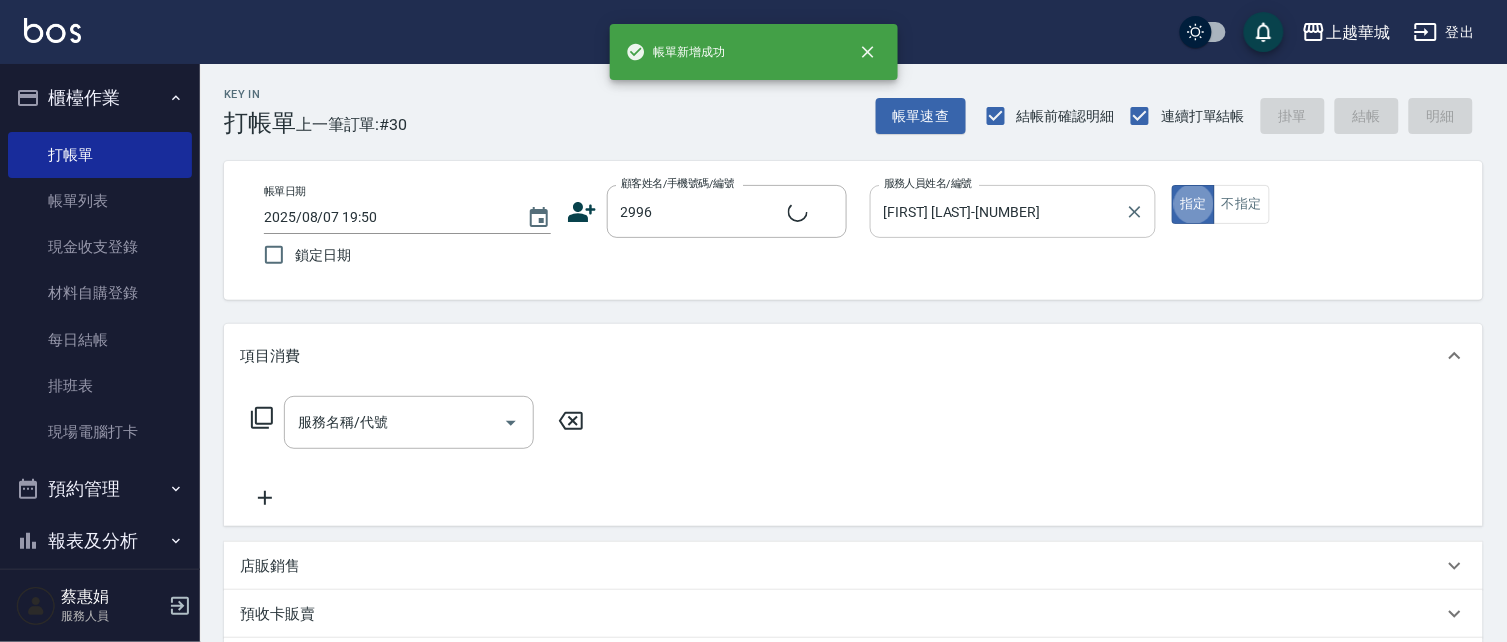 type on "[FIRST] [LAST]/[PHONE]/[NUMBER]" 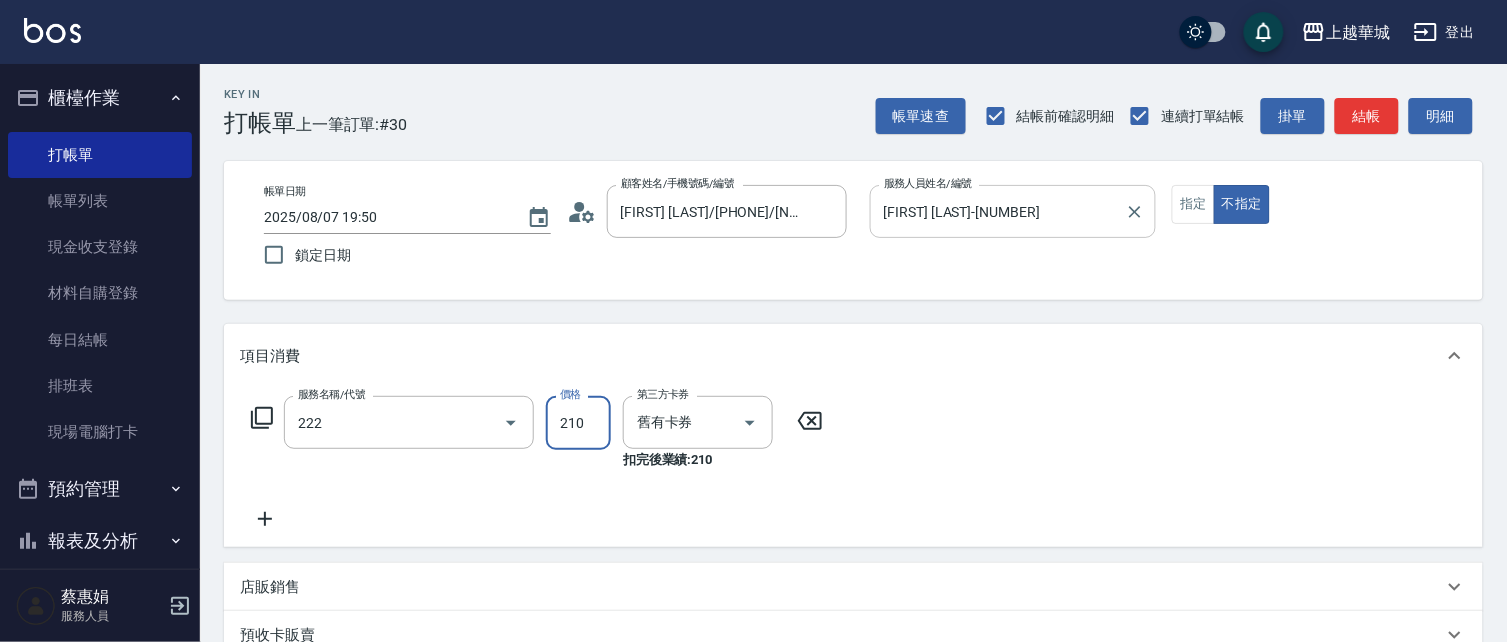 type on "洗髮卡券[210](222)" 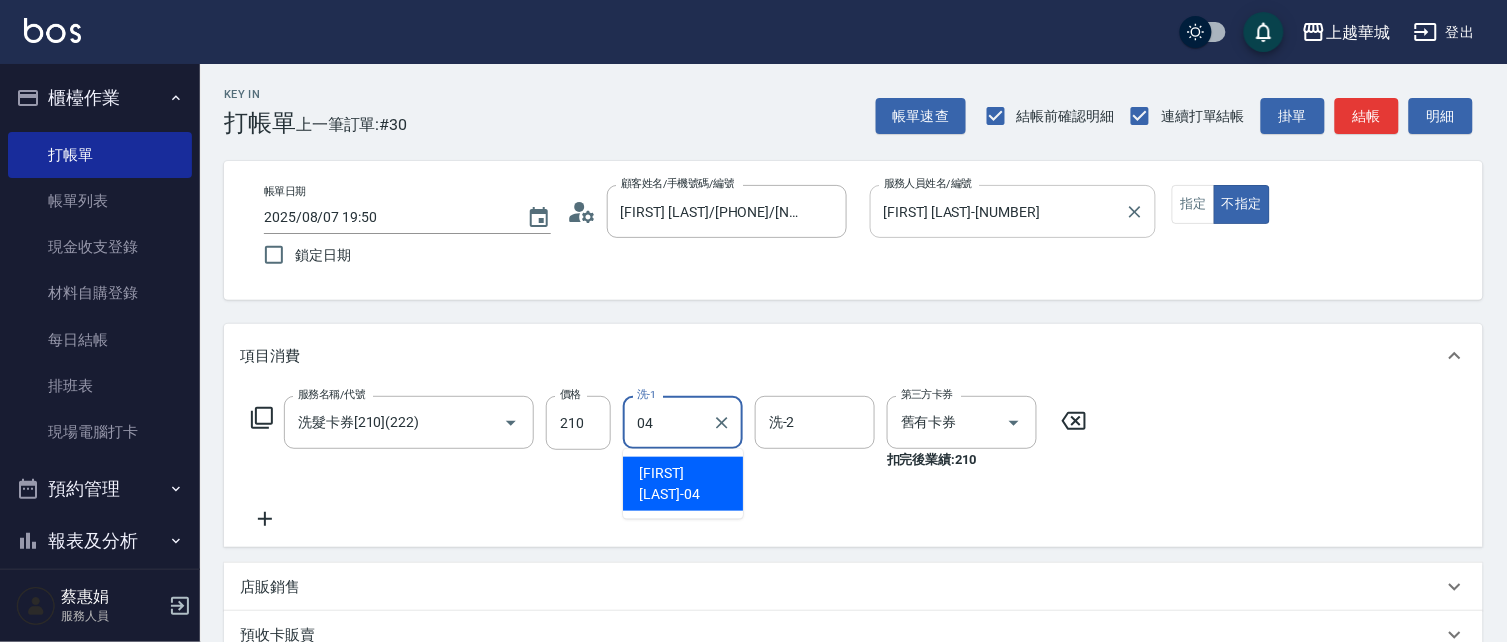 type on "[FIRST] [LAST]-[NUMBER]" 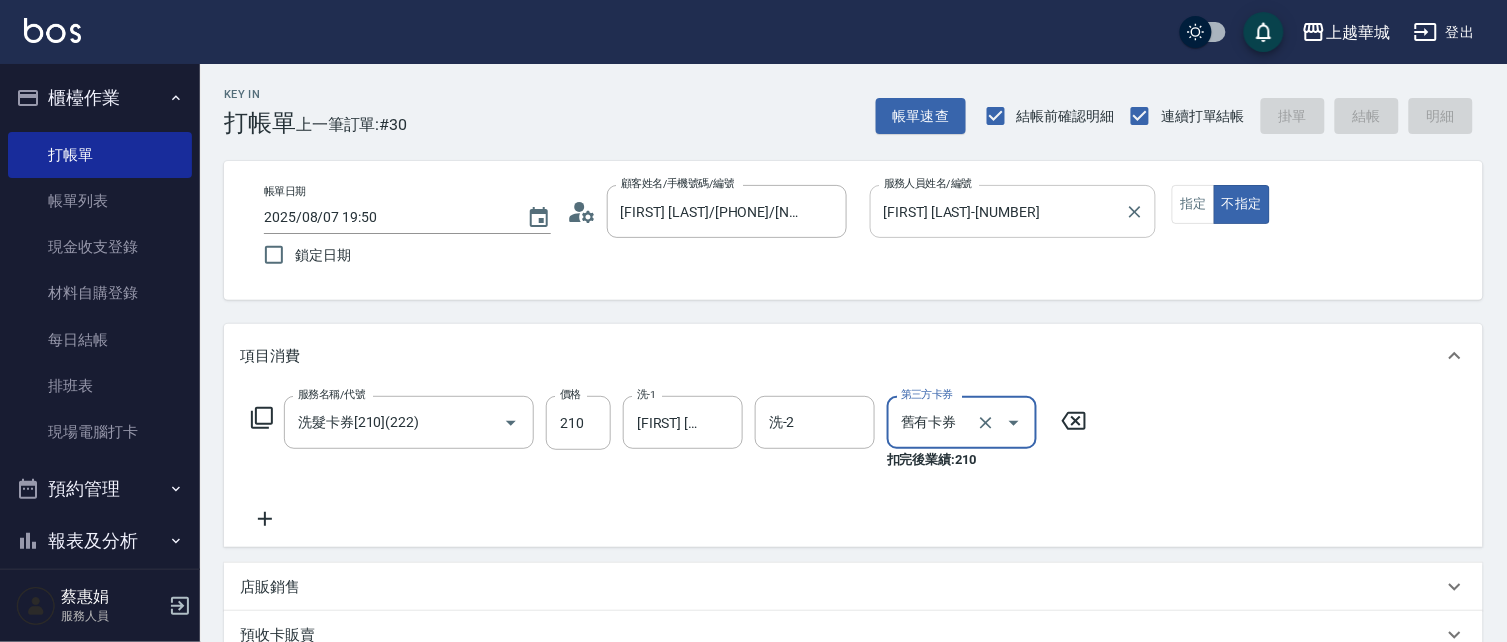 type 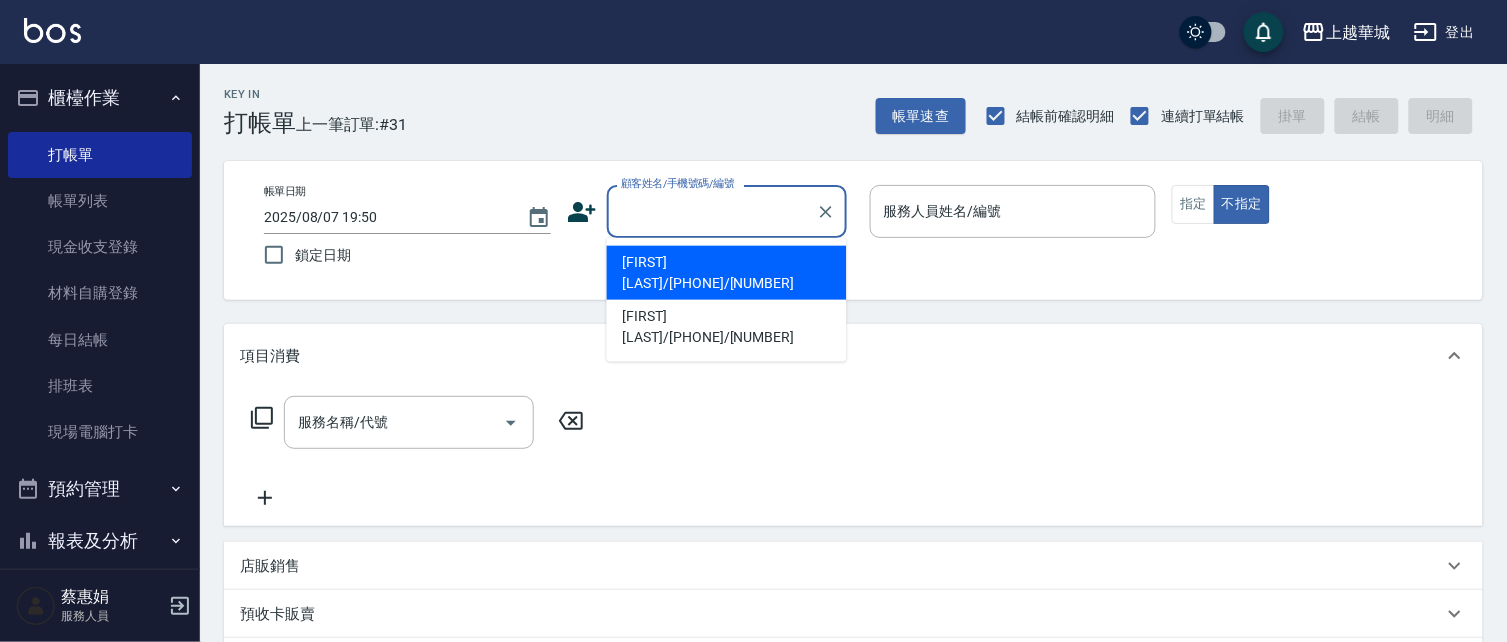 click on "顧客姓名/手機號碼/編號" at bounding box center (712, 211) 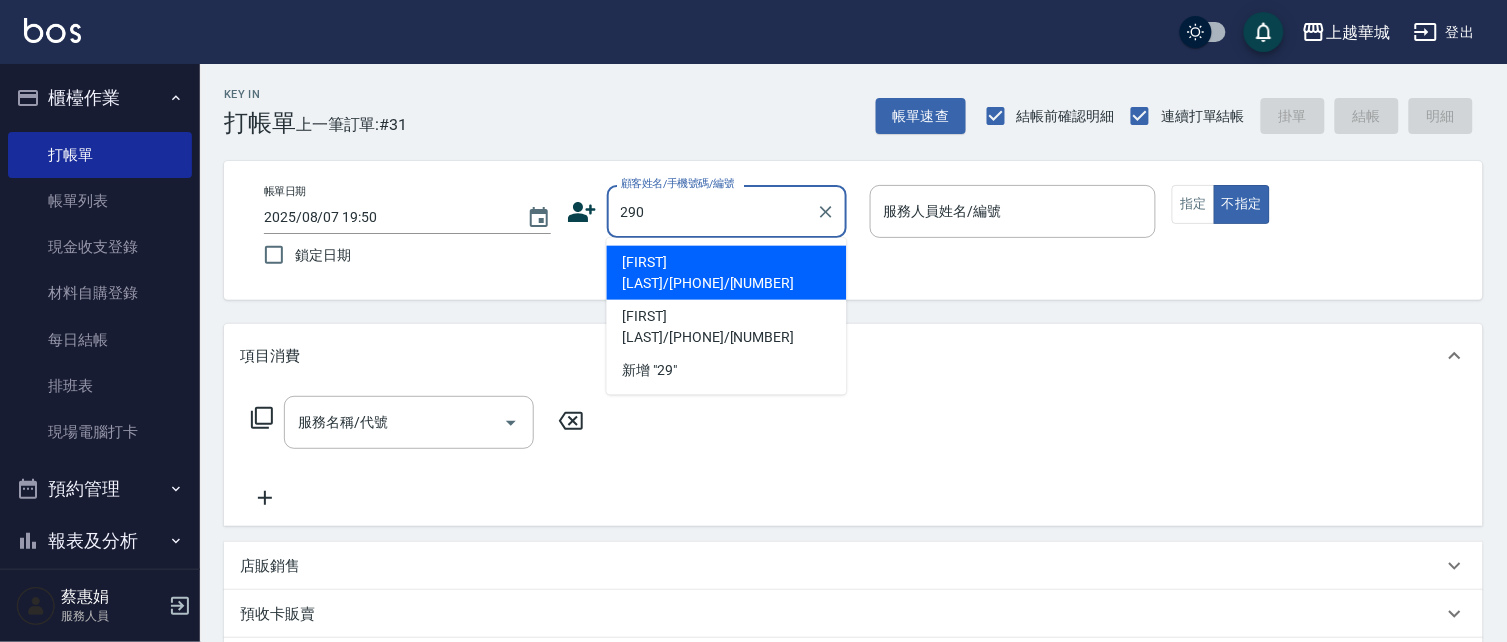 type on "290" 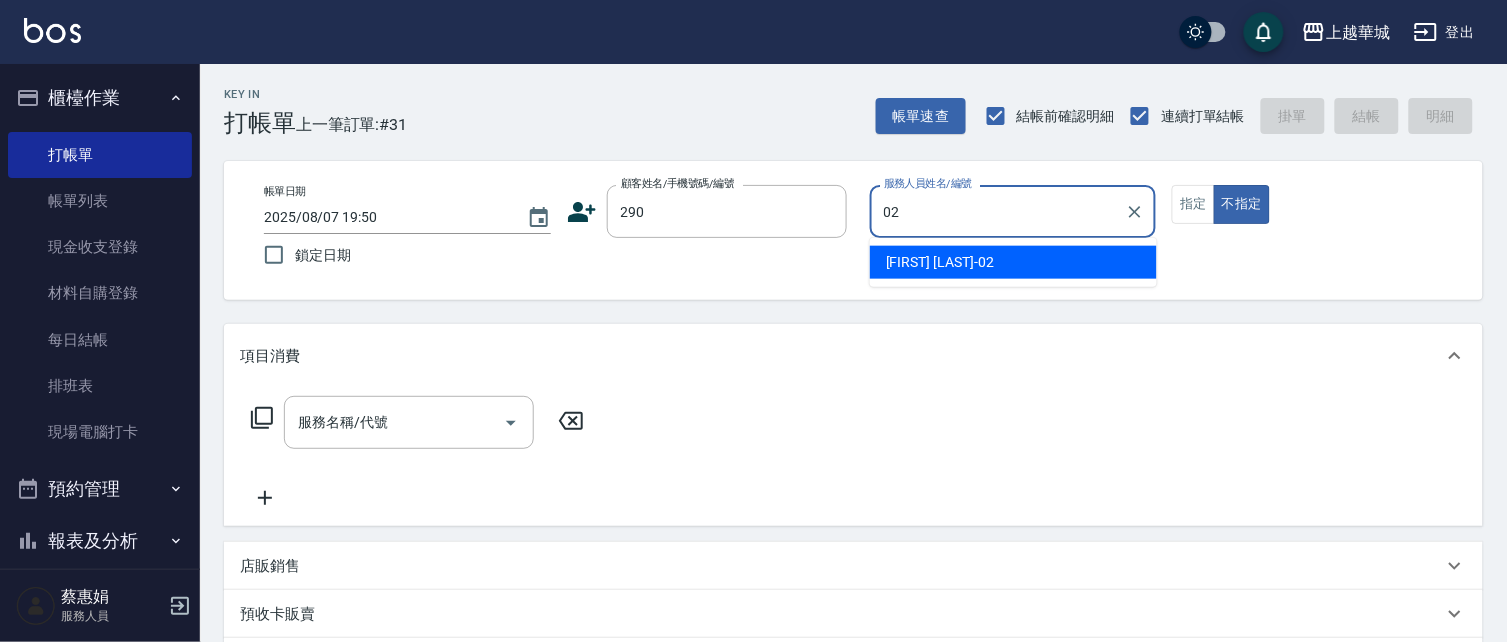 type on "[FIRST] [LAST]-[NUMBER]" 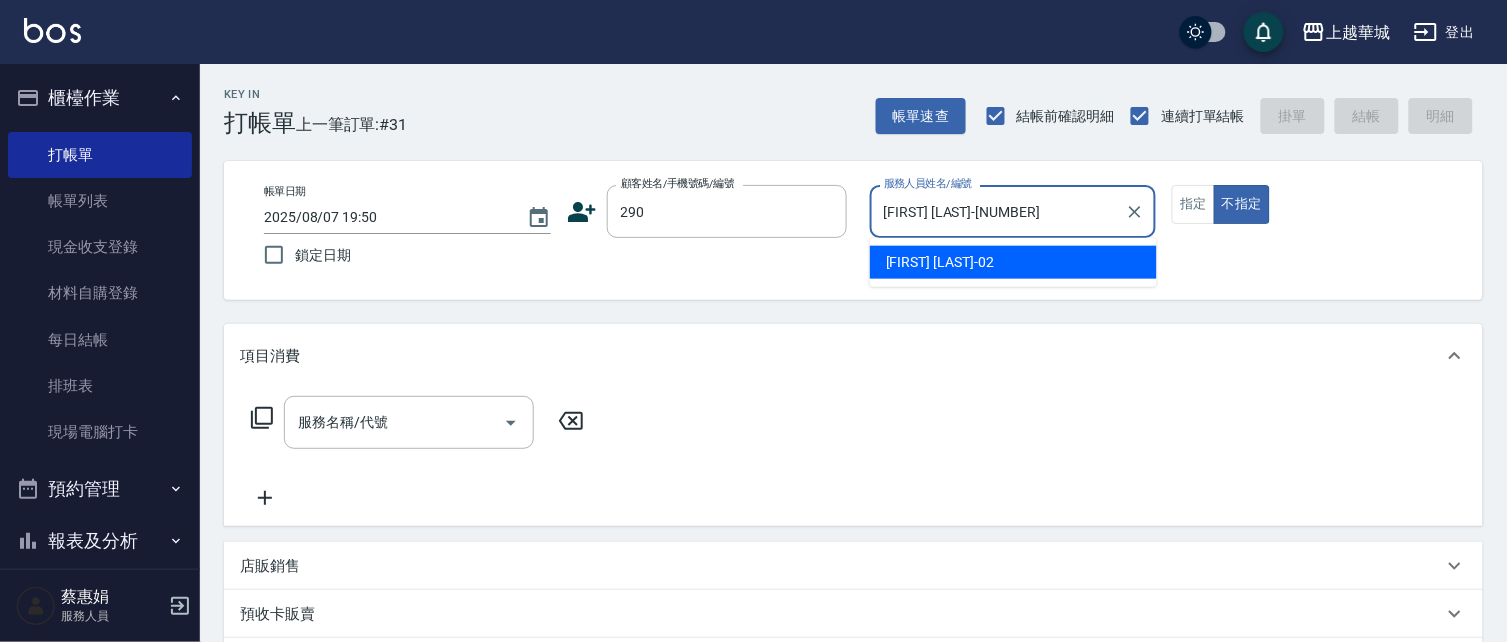 type on "false" 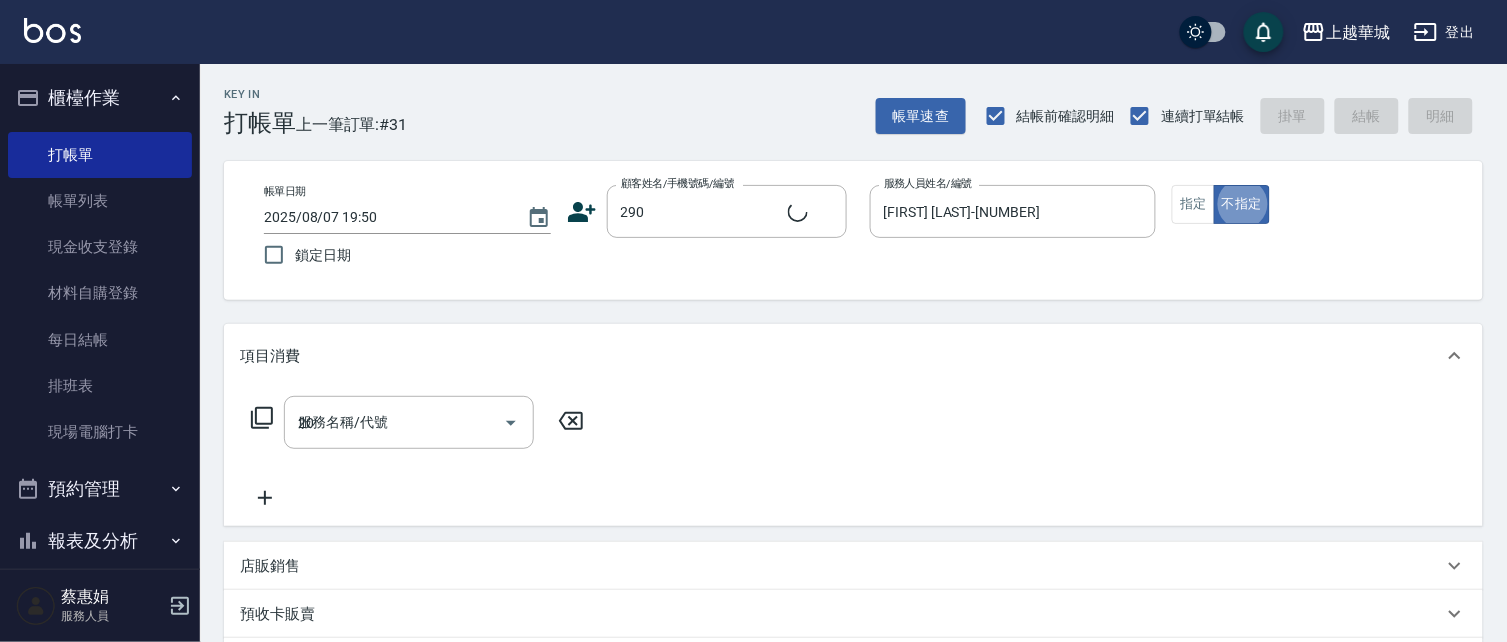type on "202" 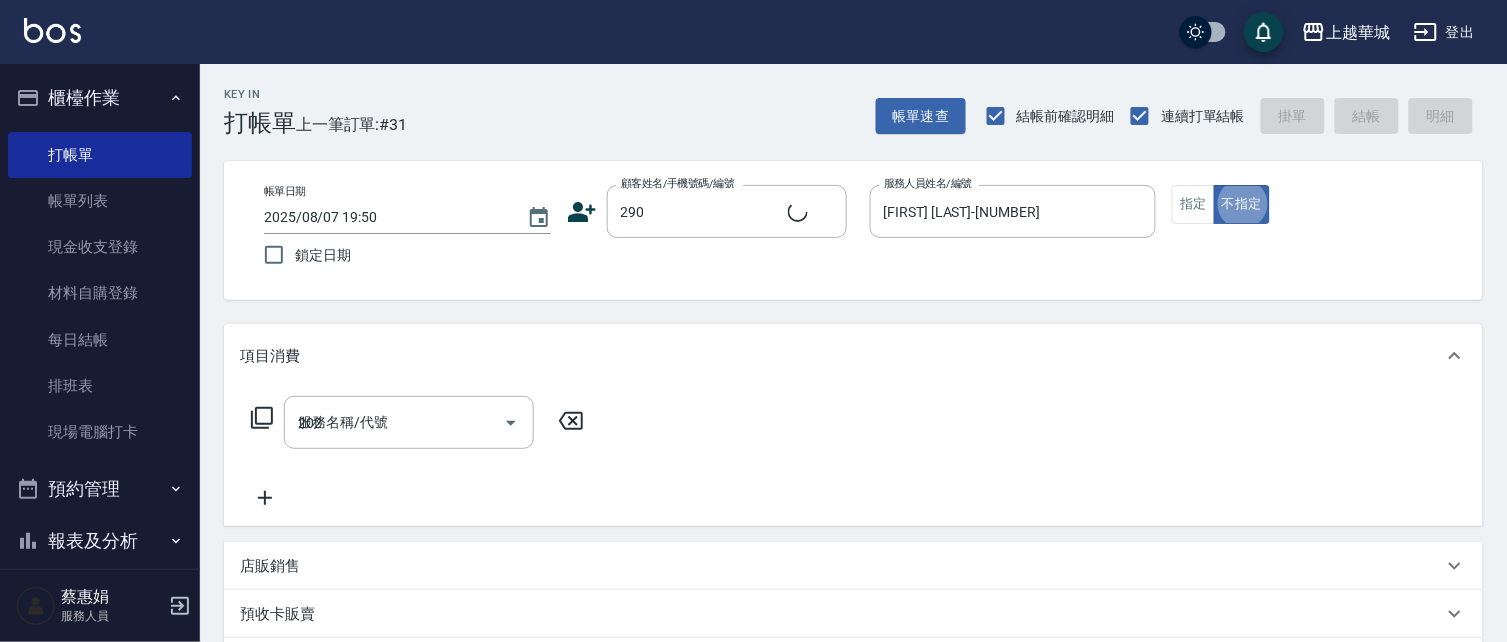type on "[FIRST] [LAST]/[PHONE]/[NUMBER]" 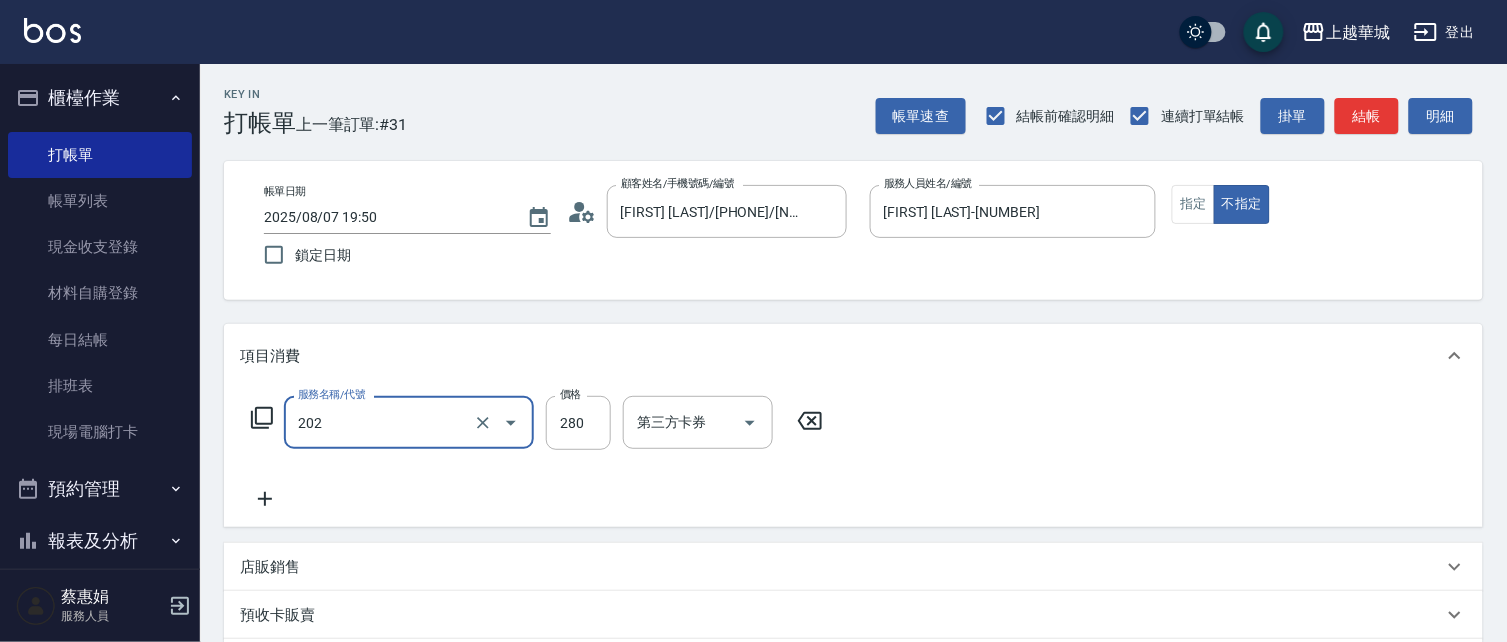 type on "洗髮[280](202)" 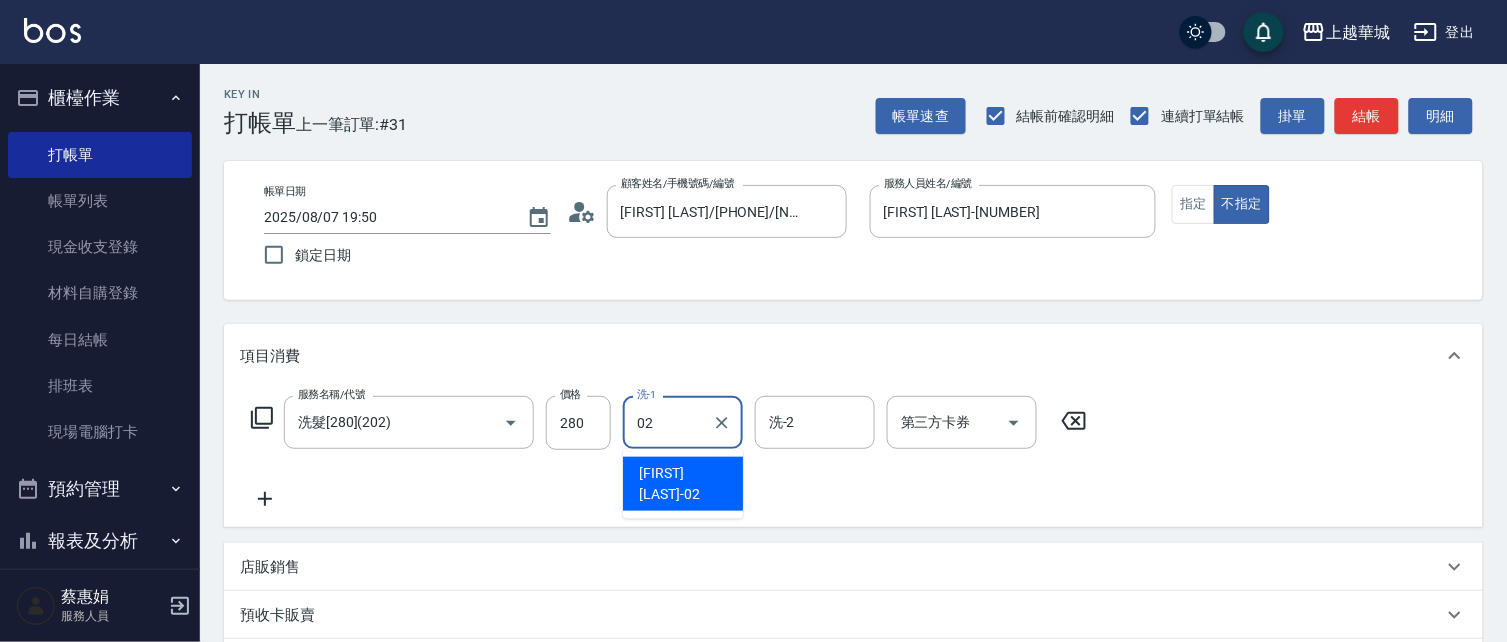 type on "[FIRST] [LAST]-[NUMBER]" 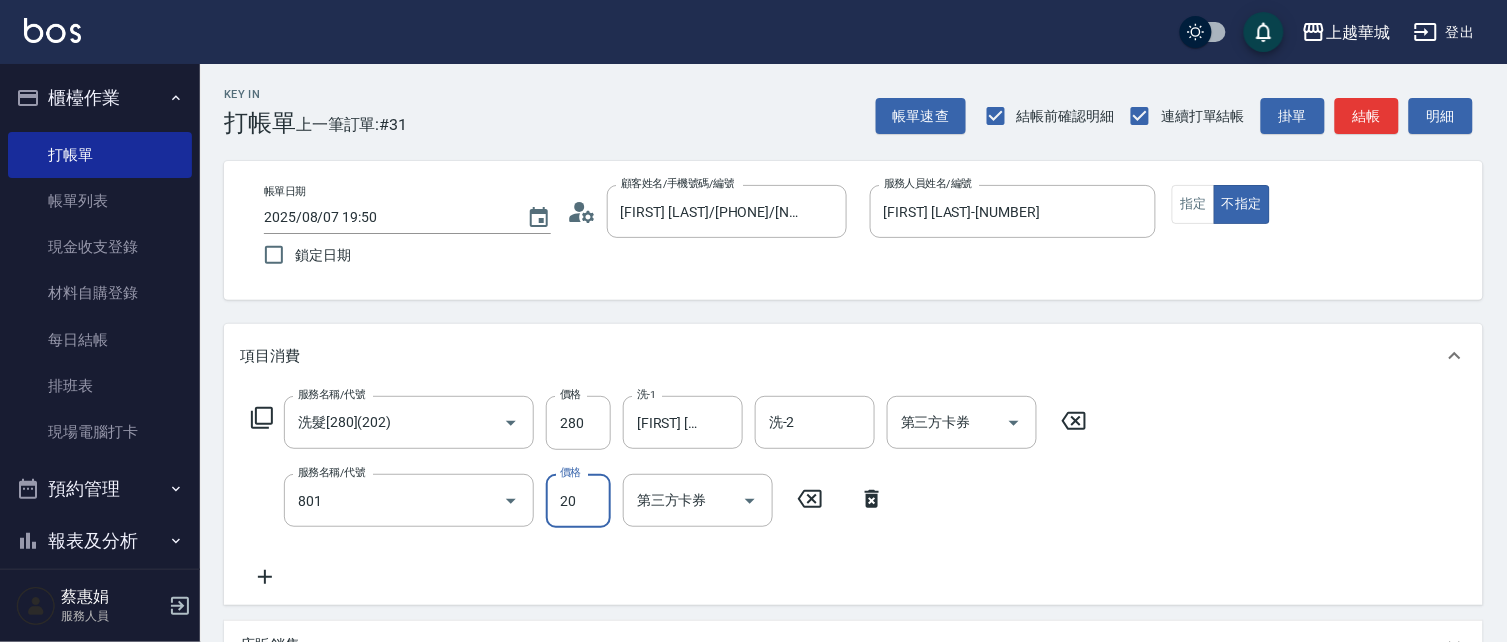 type on "潤絲(801)" 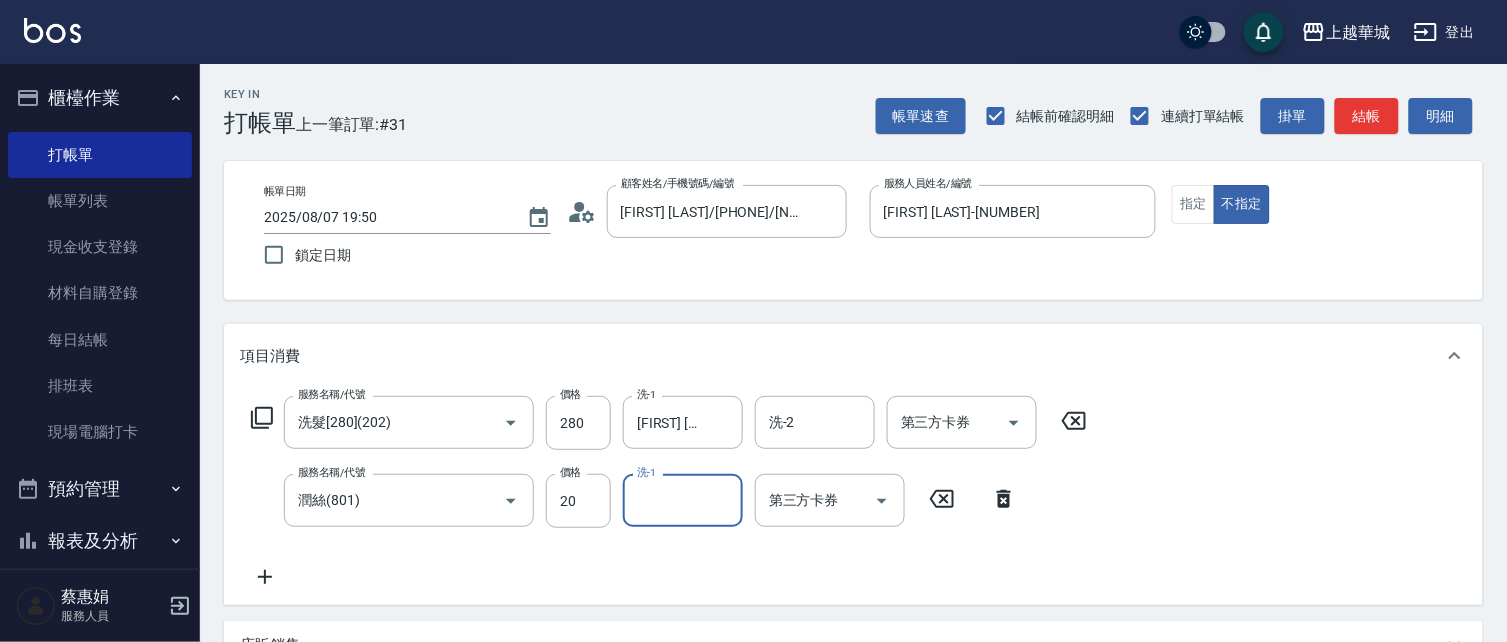 type on "2" 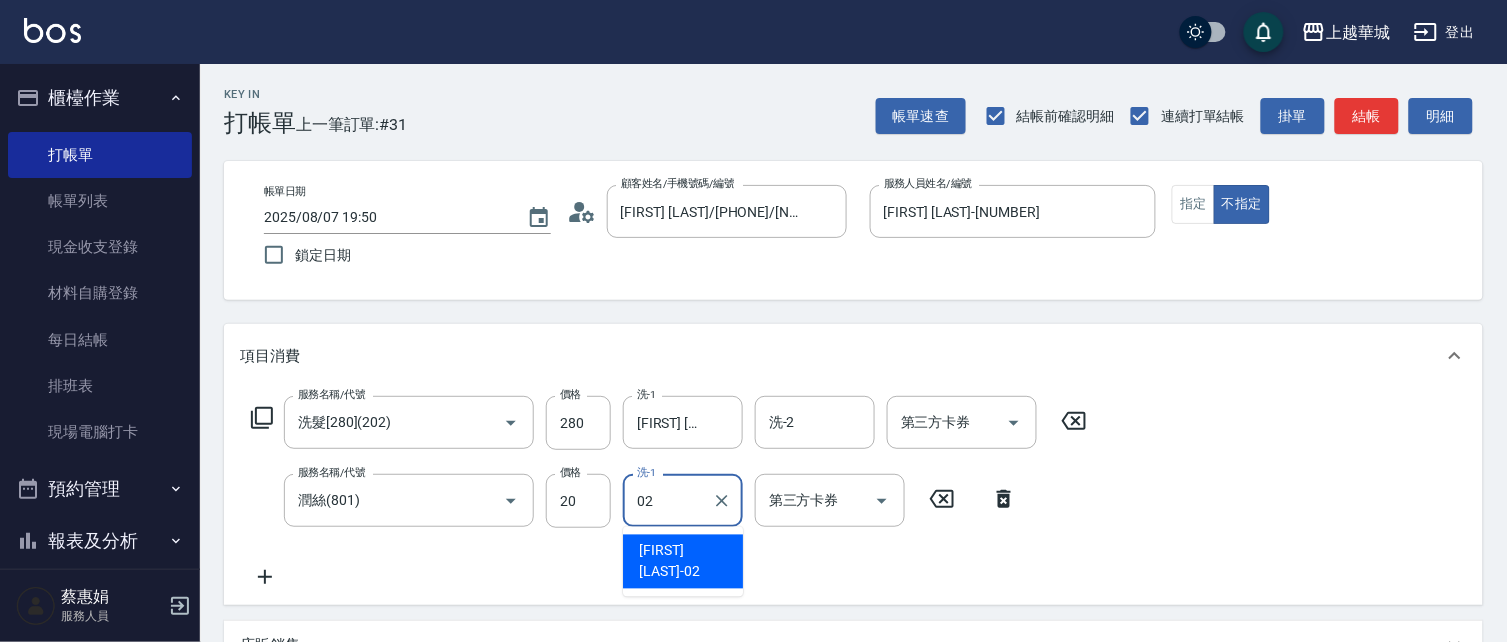 type on "[FIRST] [LAST]-[NUMBER]" 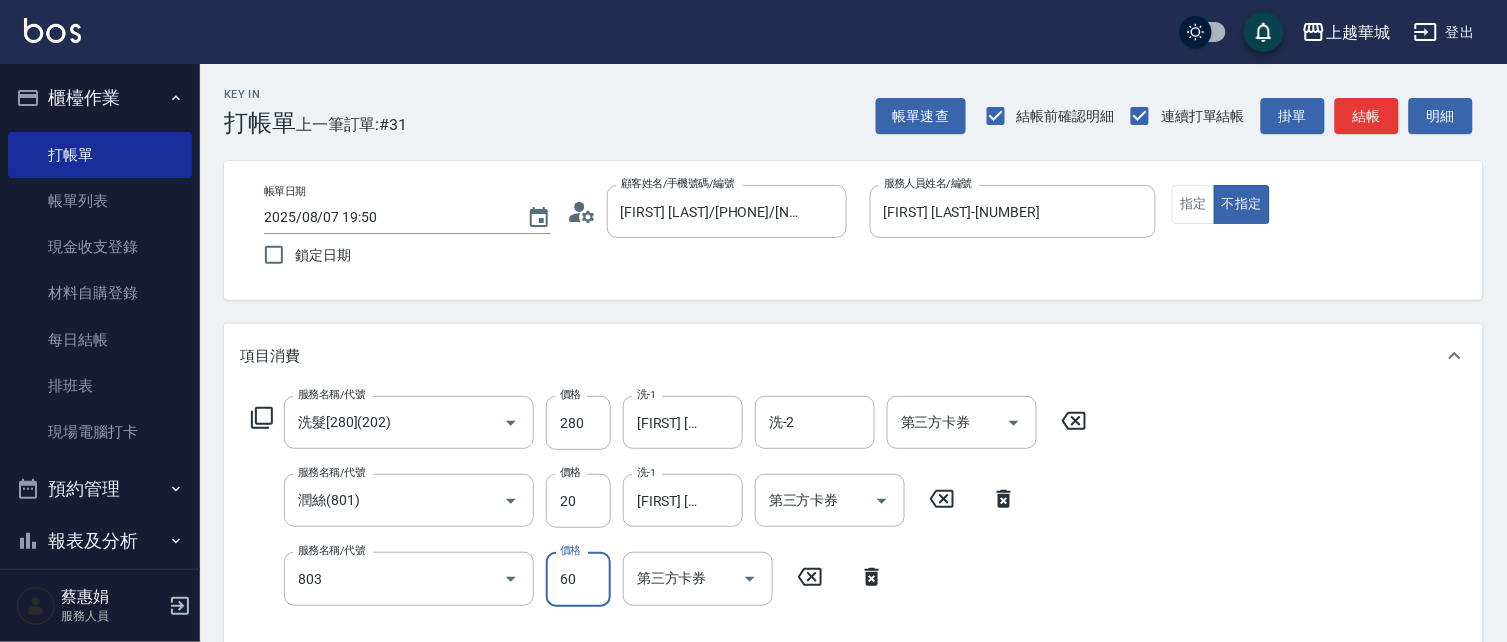 type on "吹捲(803)" 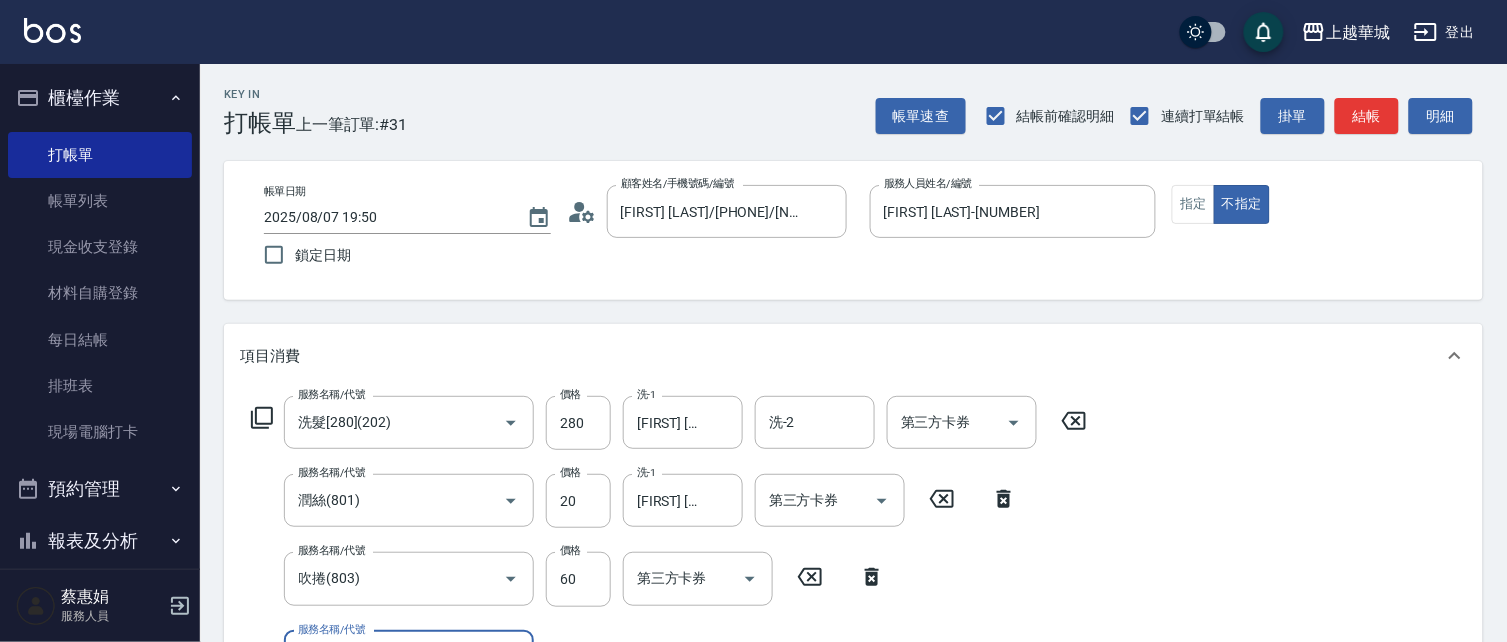 scroll, scrollTop: 32, scrollLeft: 0, axis: vertical 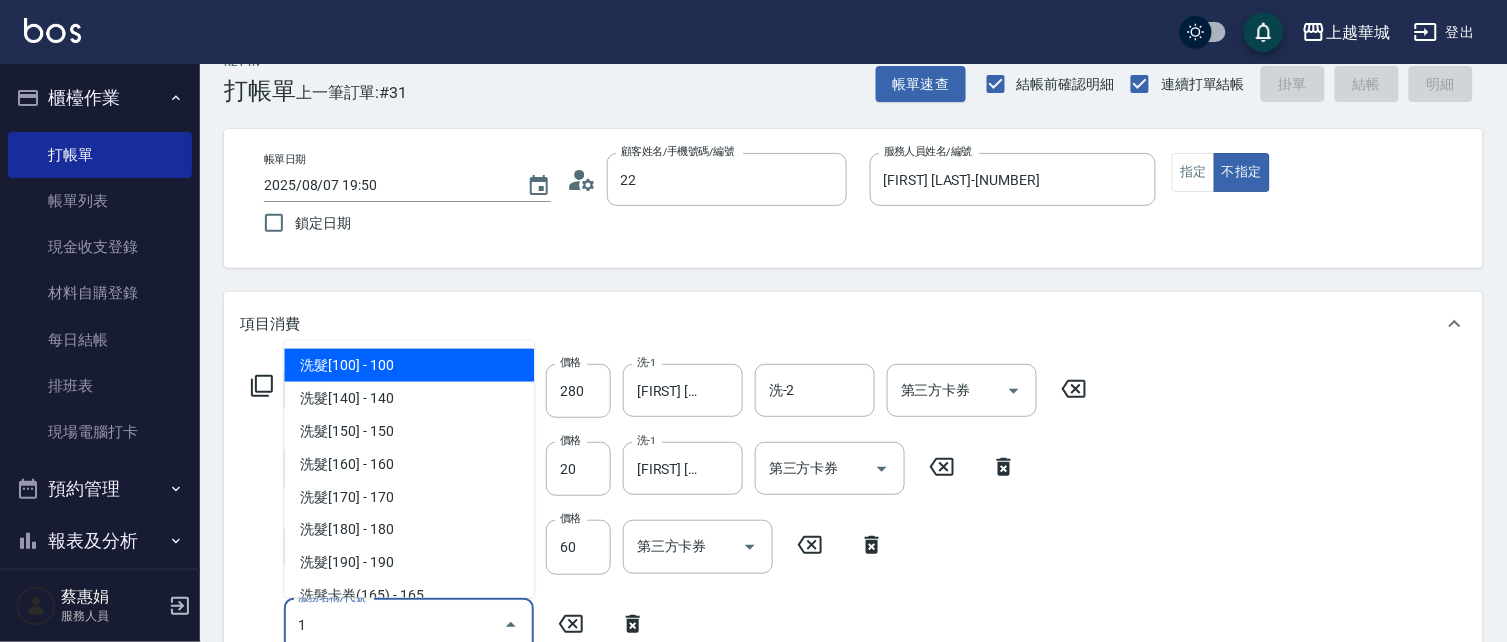 type on "222" 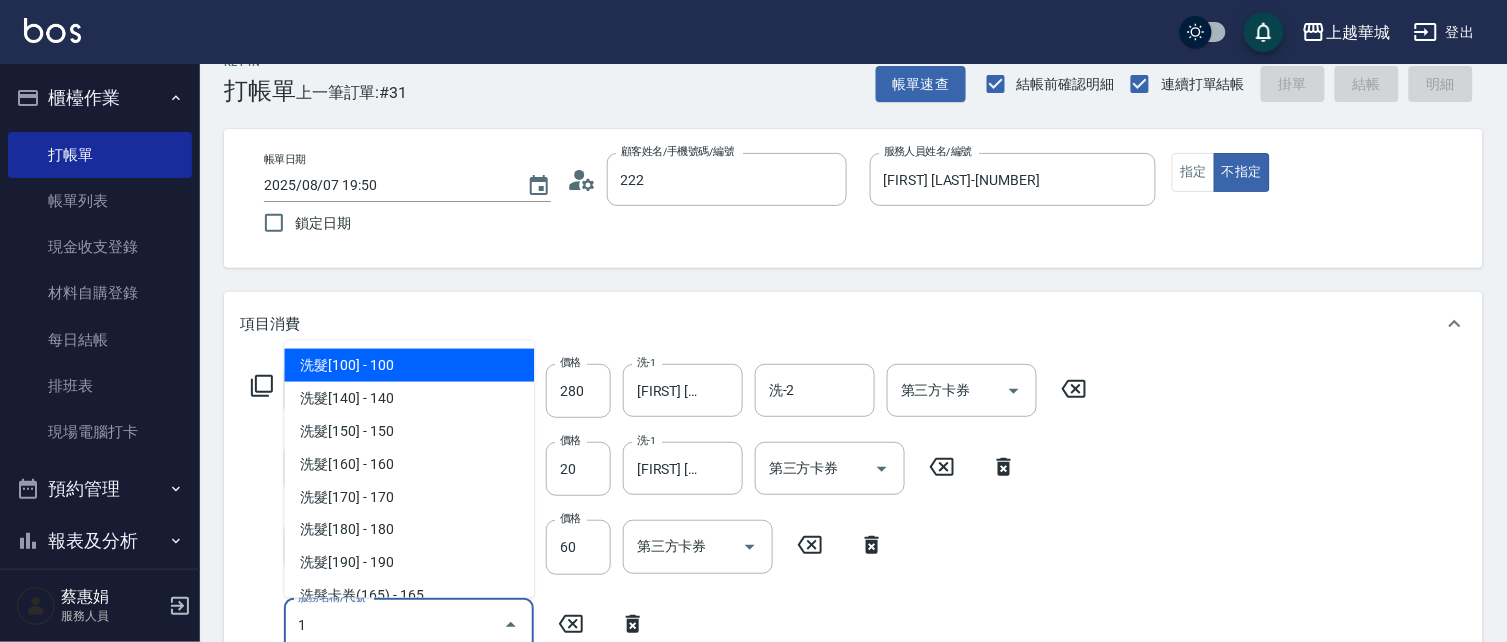 type on "2025/08/07 20:13" 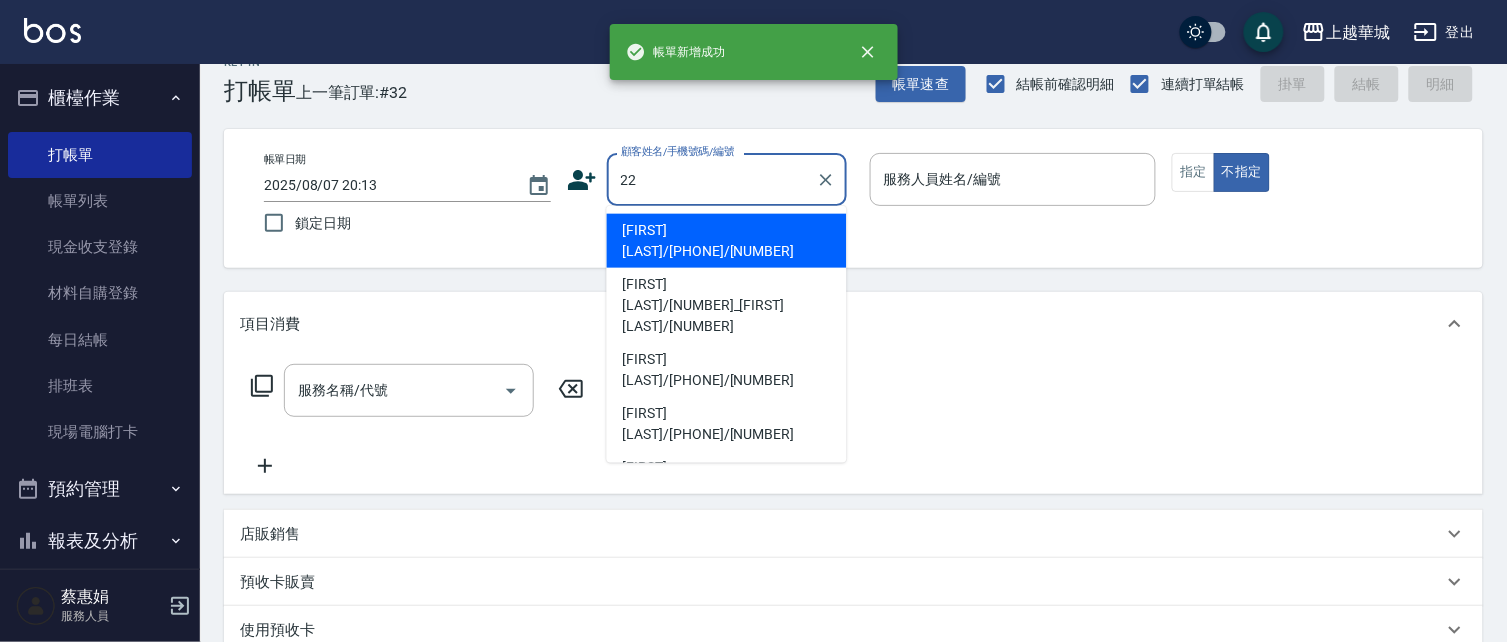 type on "2" 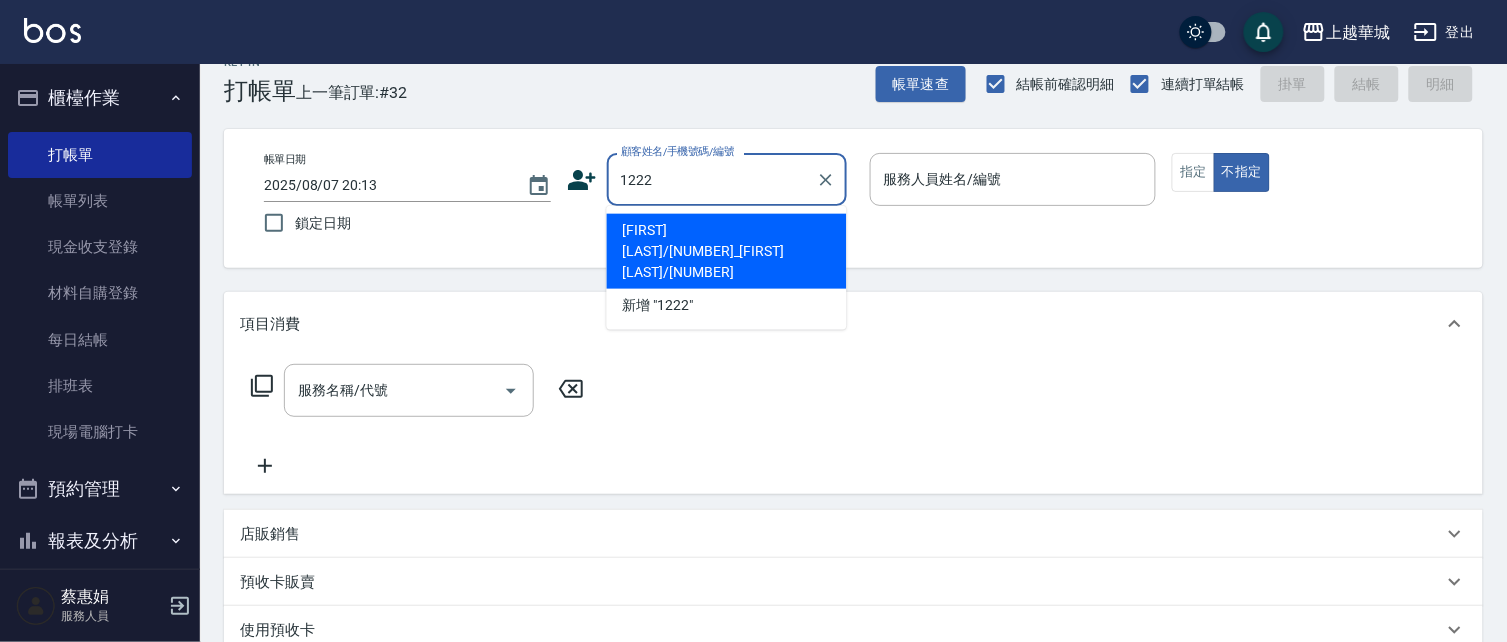 type on "1222" 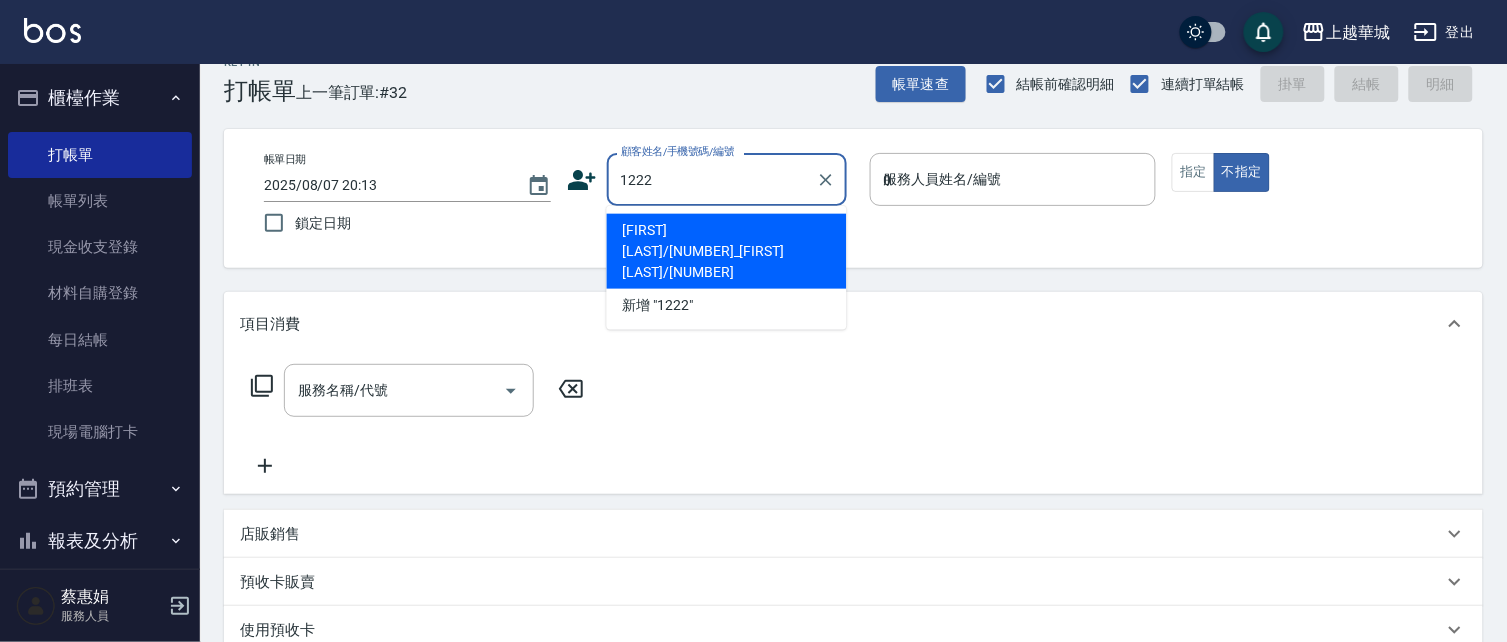type on "01" 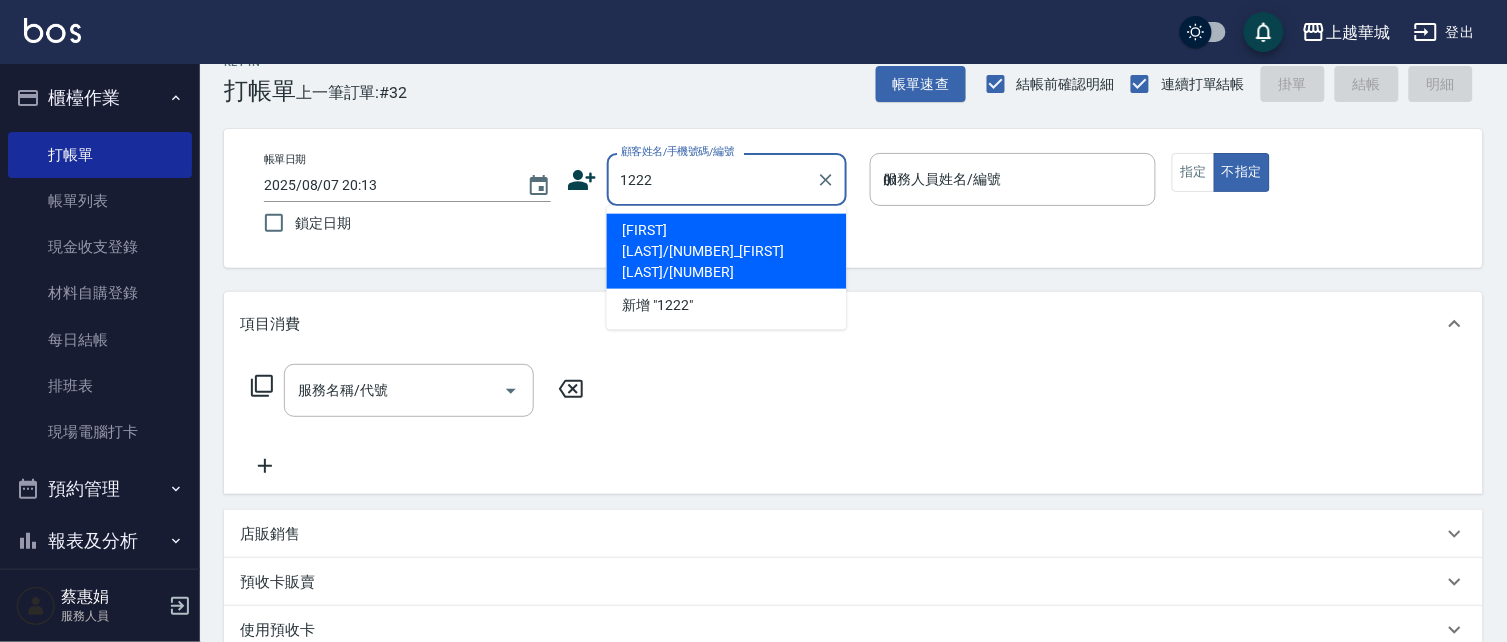 type on "[FIRST] [LAST]/[NUMBER]_[FIRST] [LAST]/[NUMBER]" 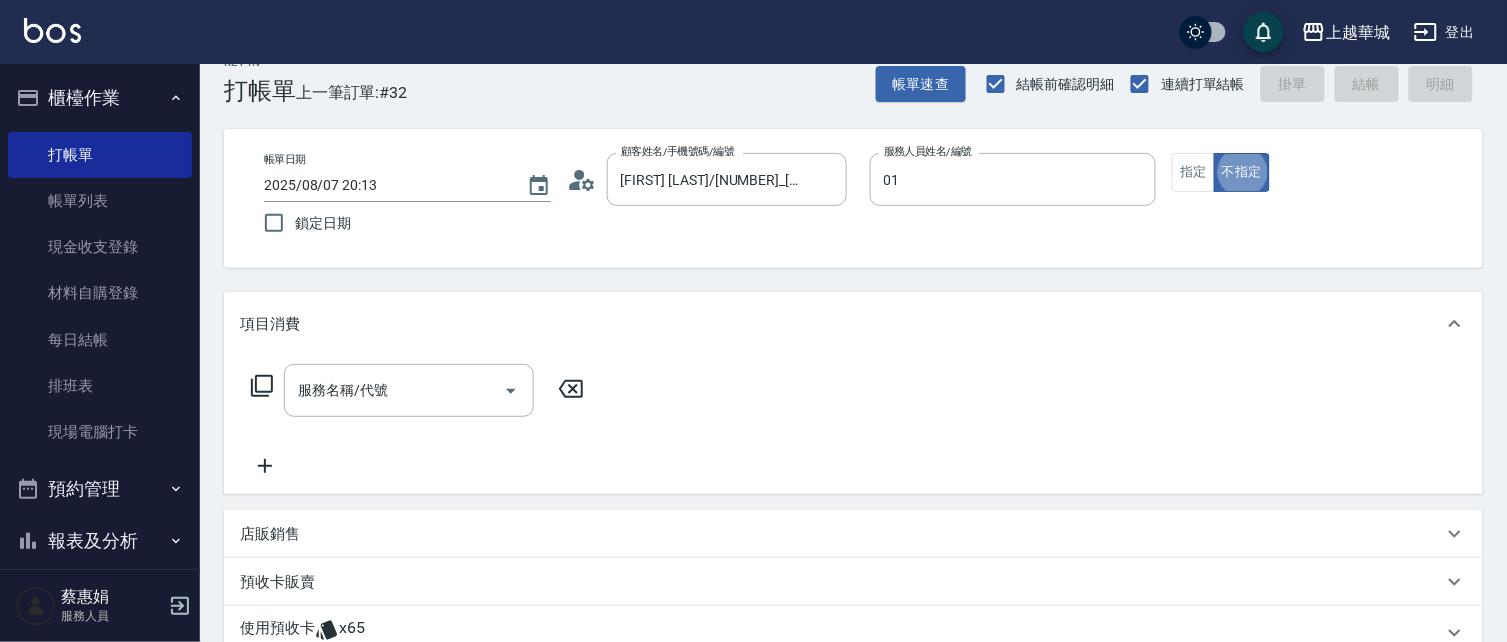 type on "[FIRST] [LAST]-[NUMBER]" 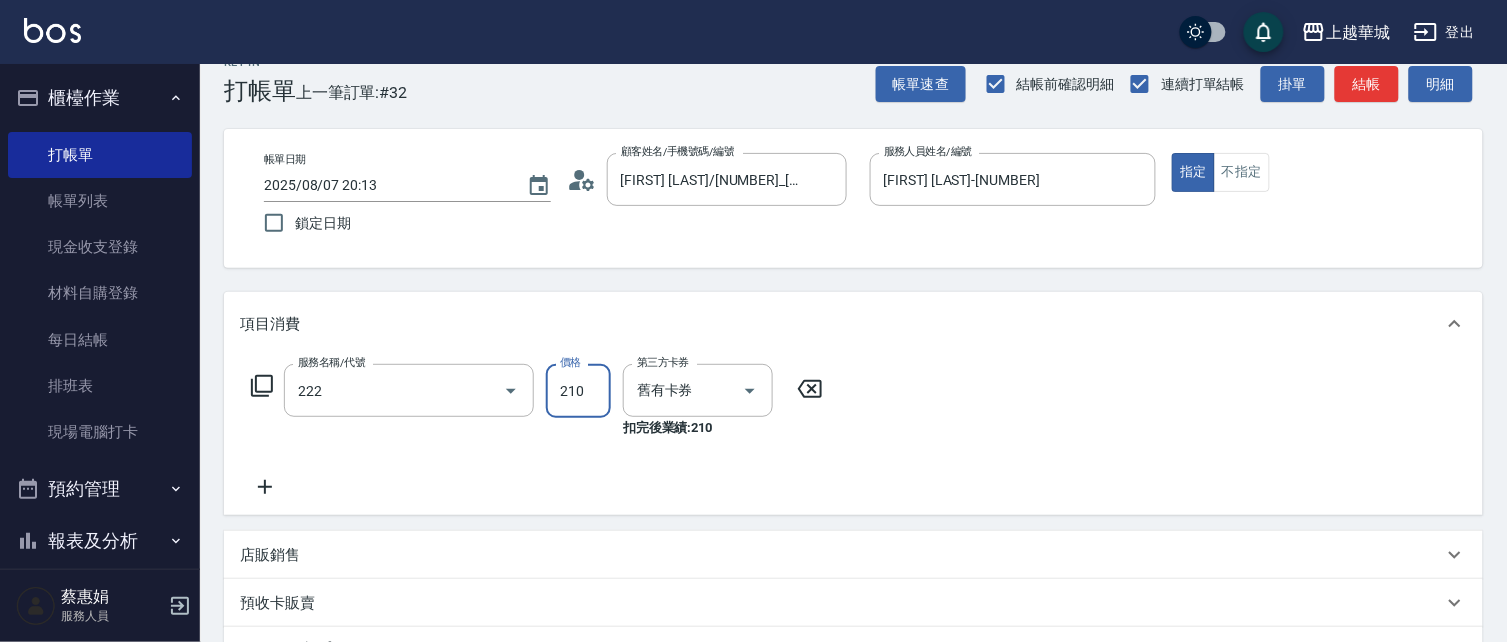type on "洗髮卡券[210](222)" 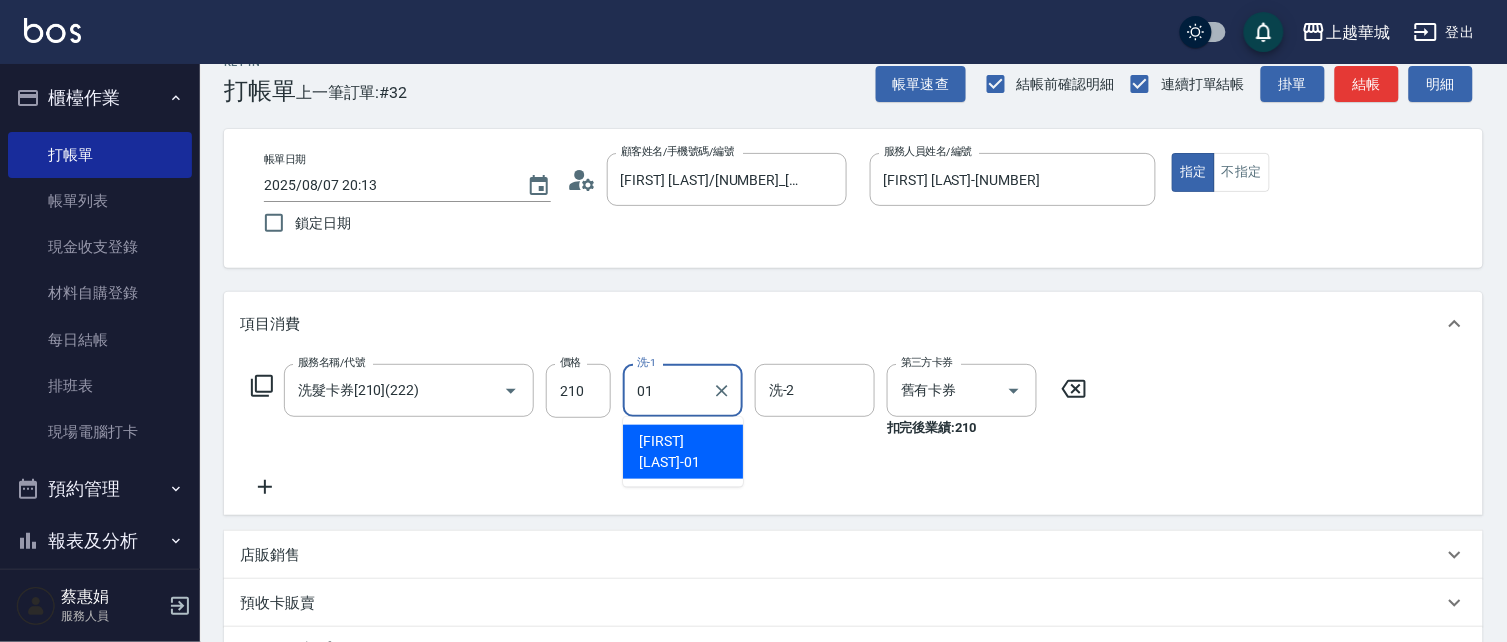 type on "[FIRST] [LAST]-[NUMBER]" 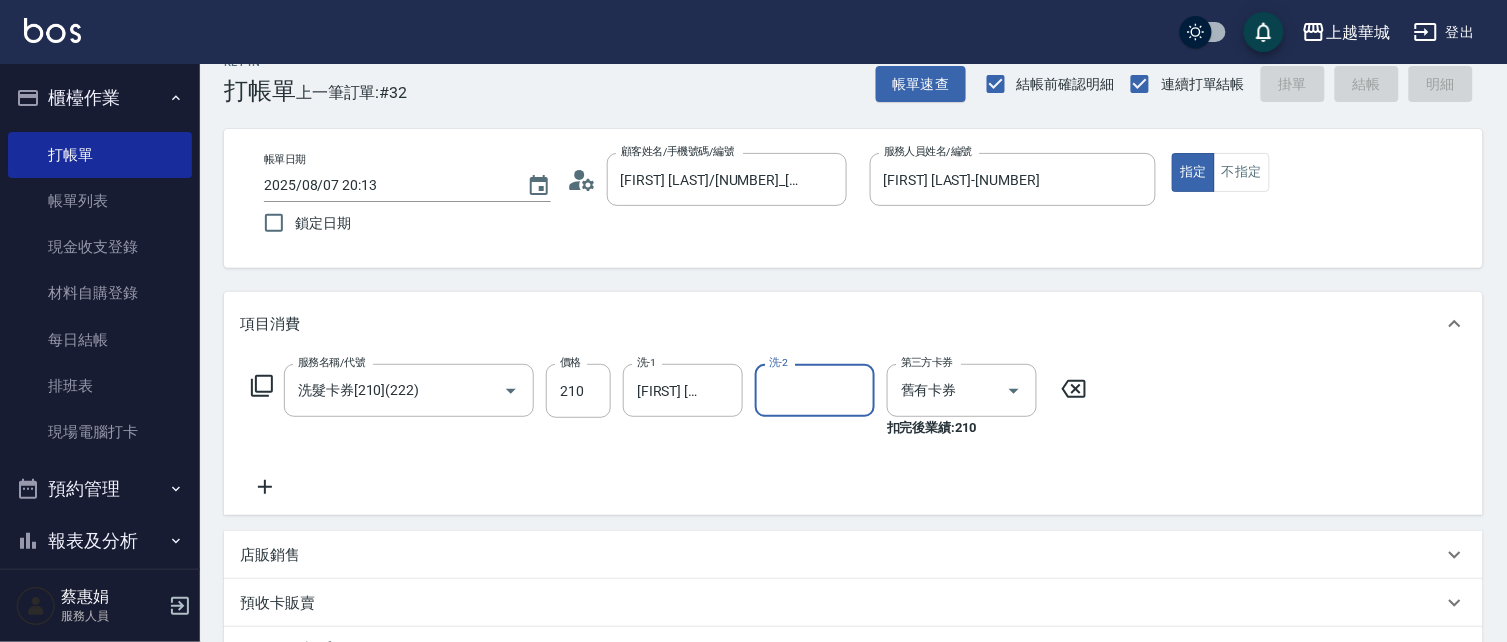 type 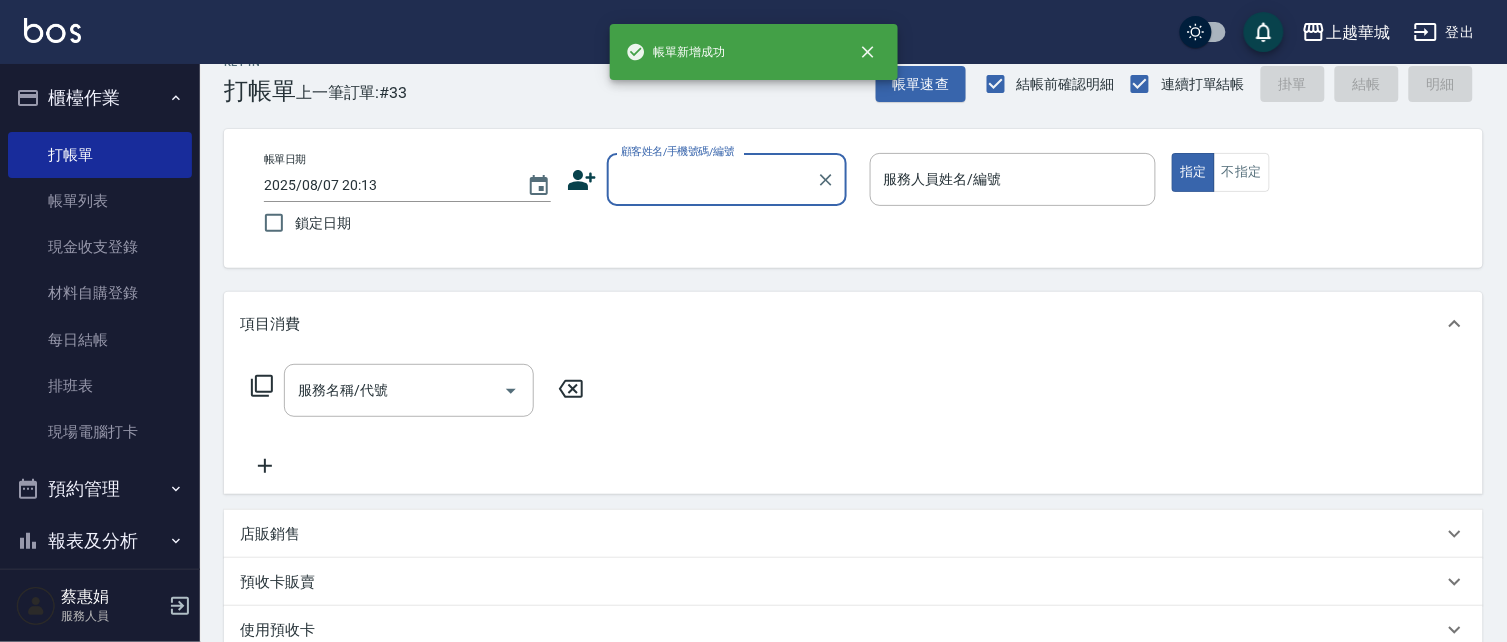 click on "櫃檯作業" at bounding box center (100, 98) 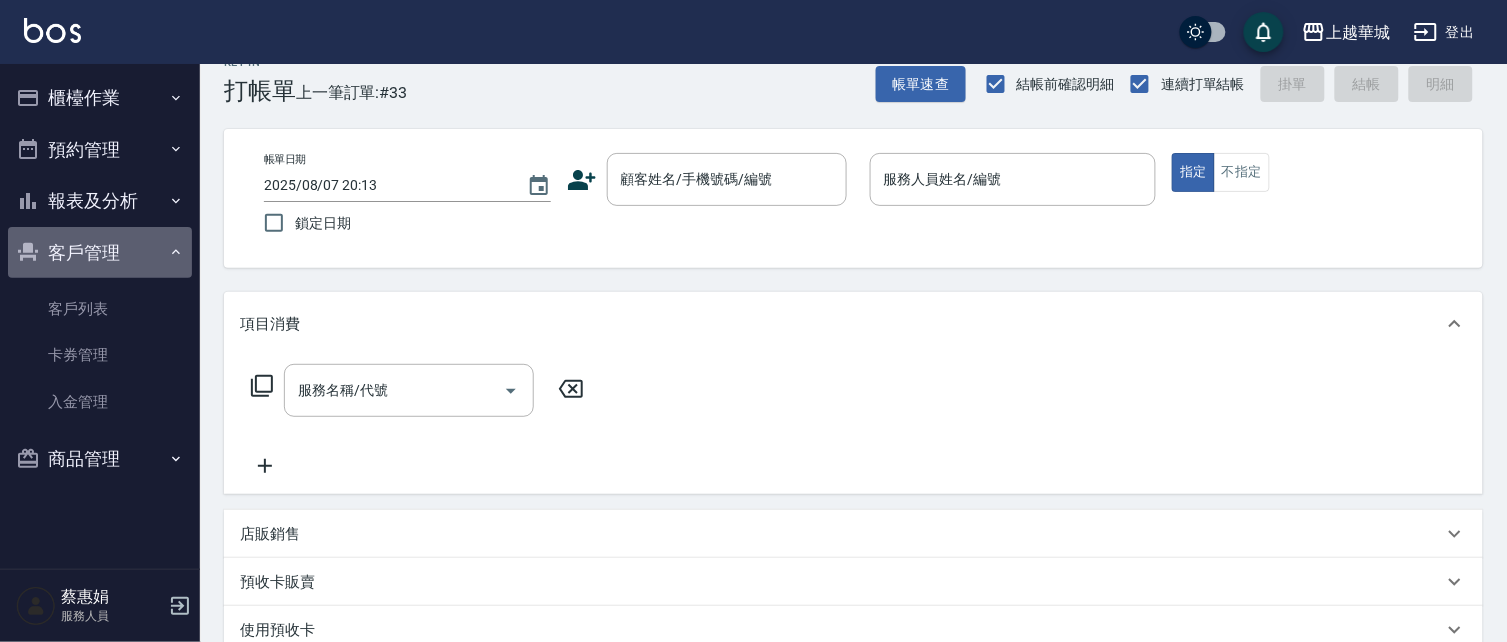 click on "客戶管理" at bounding box center [100, 253] 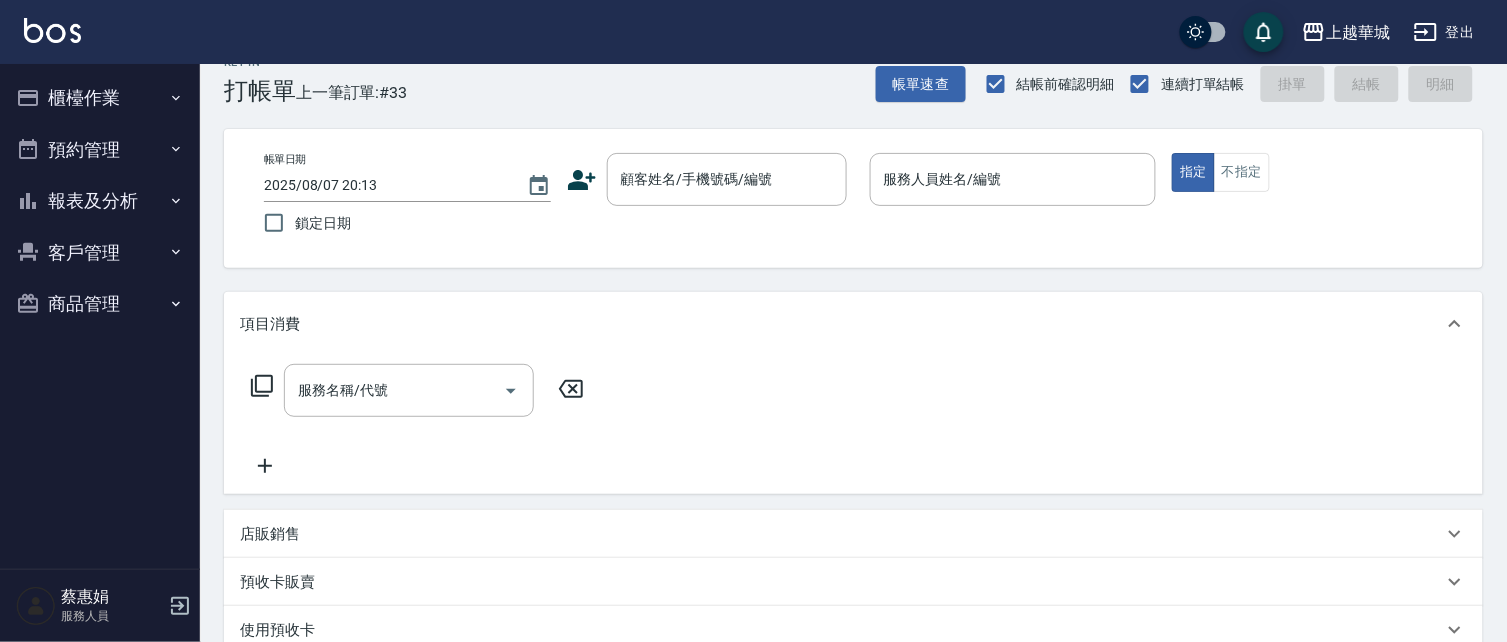 click on "報表及分析" at bounding box center [100, 201] 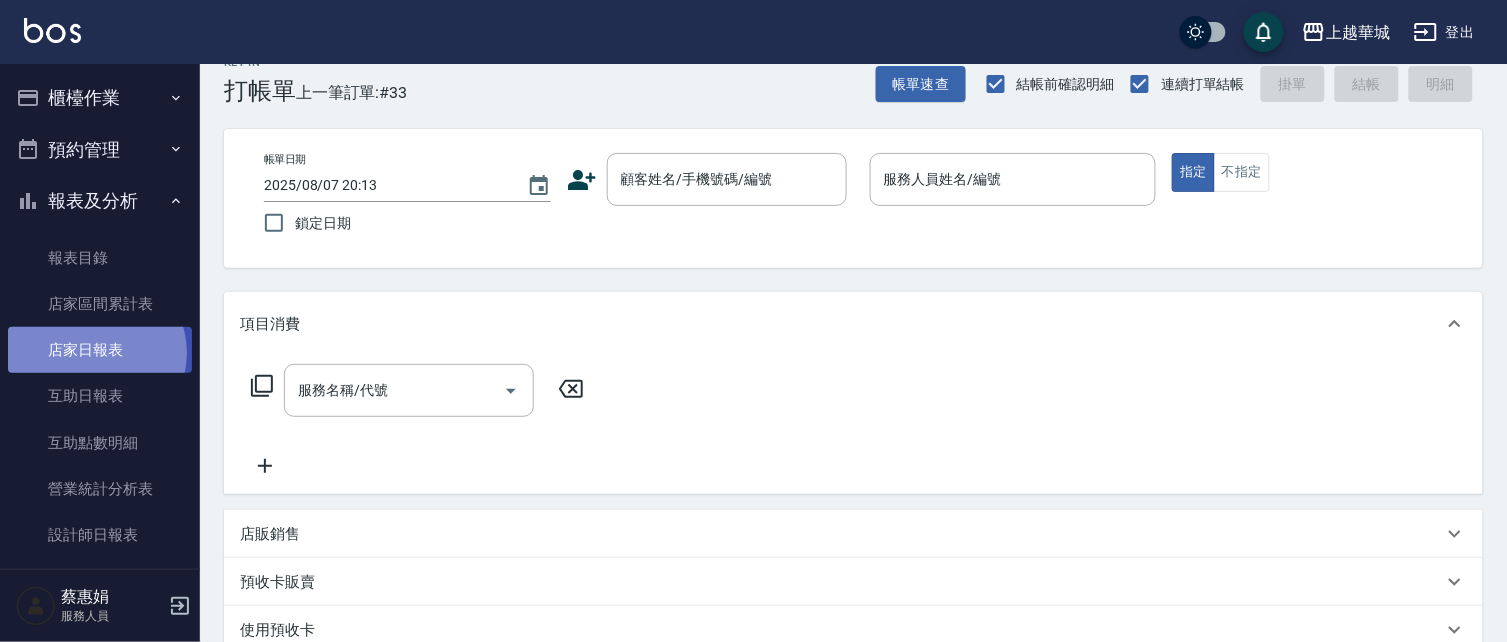 click on "店家日報表" at bounding box center (100, 350) 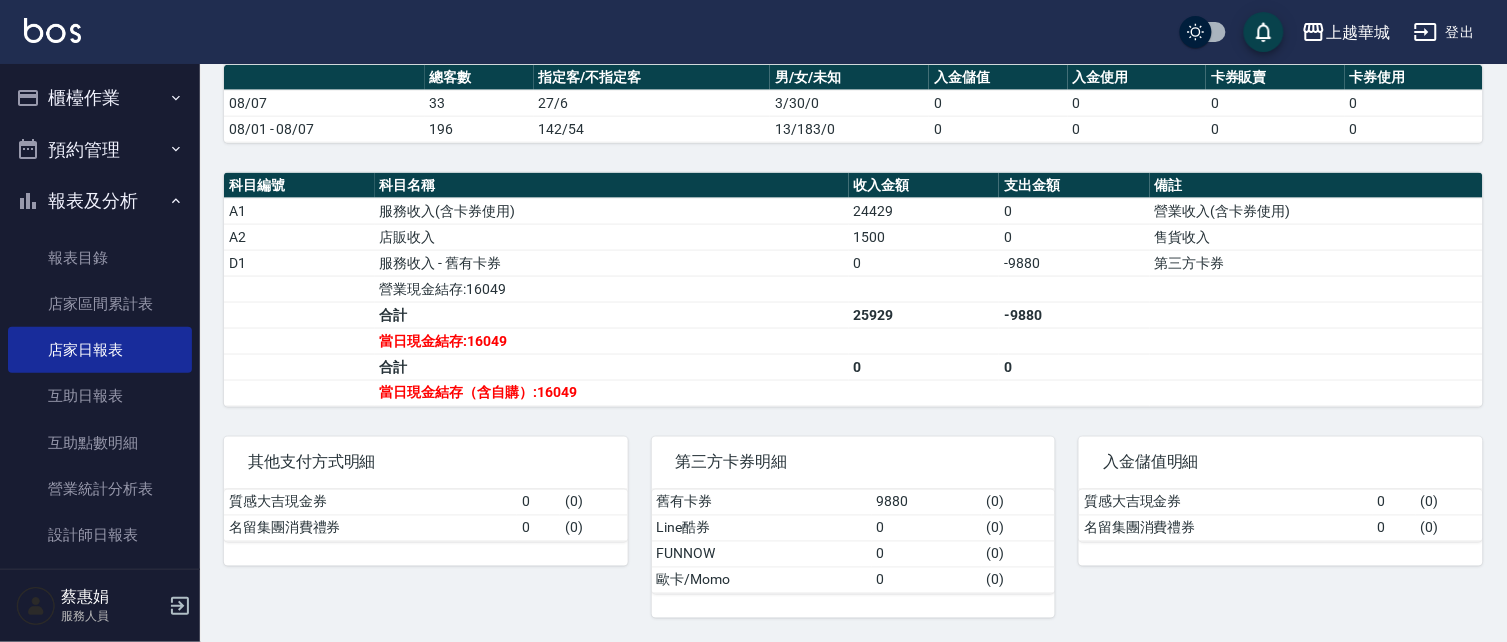 scroll, scrollTop: 596, scrollLeft: 0, axis: vertical 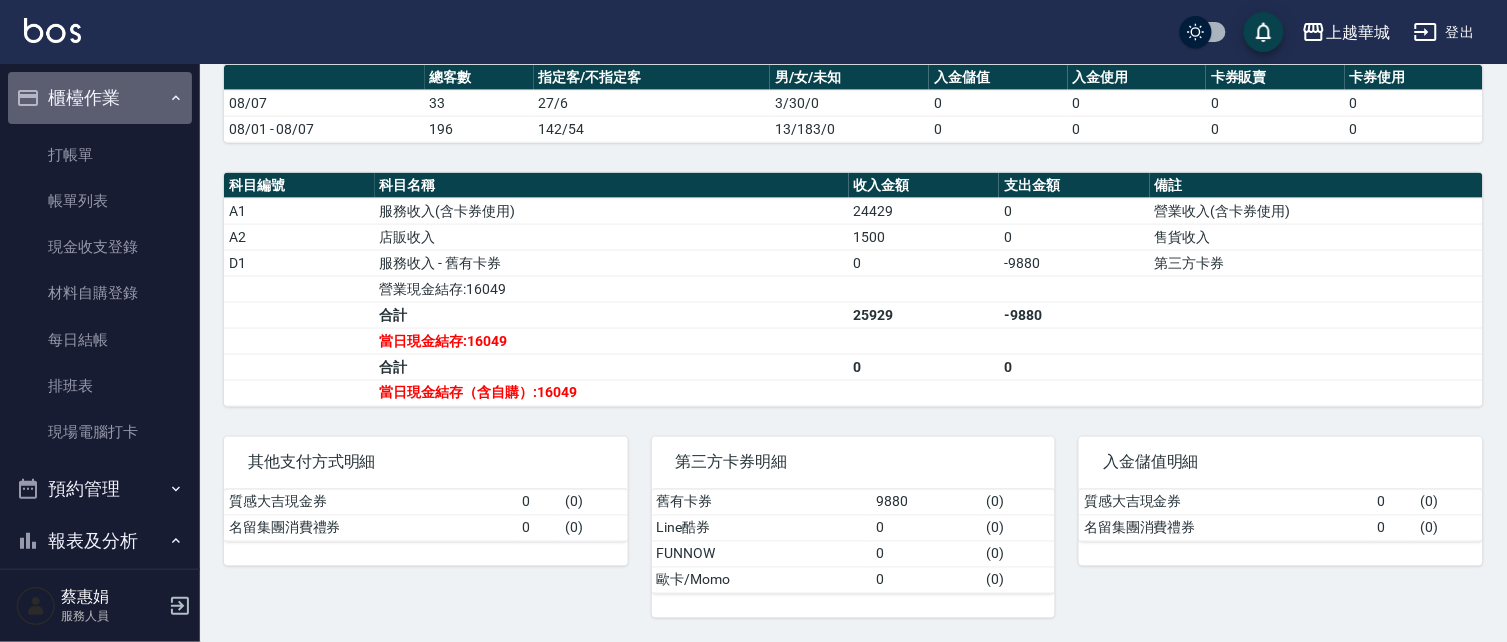 click on "櫃檯作業" at bounding box center [100, 98] 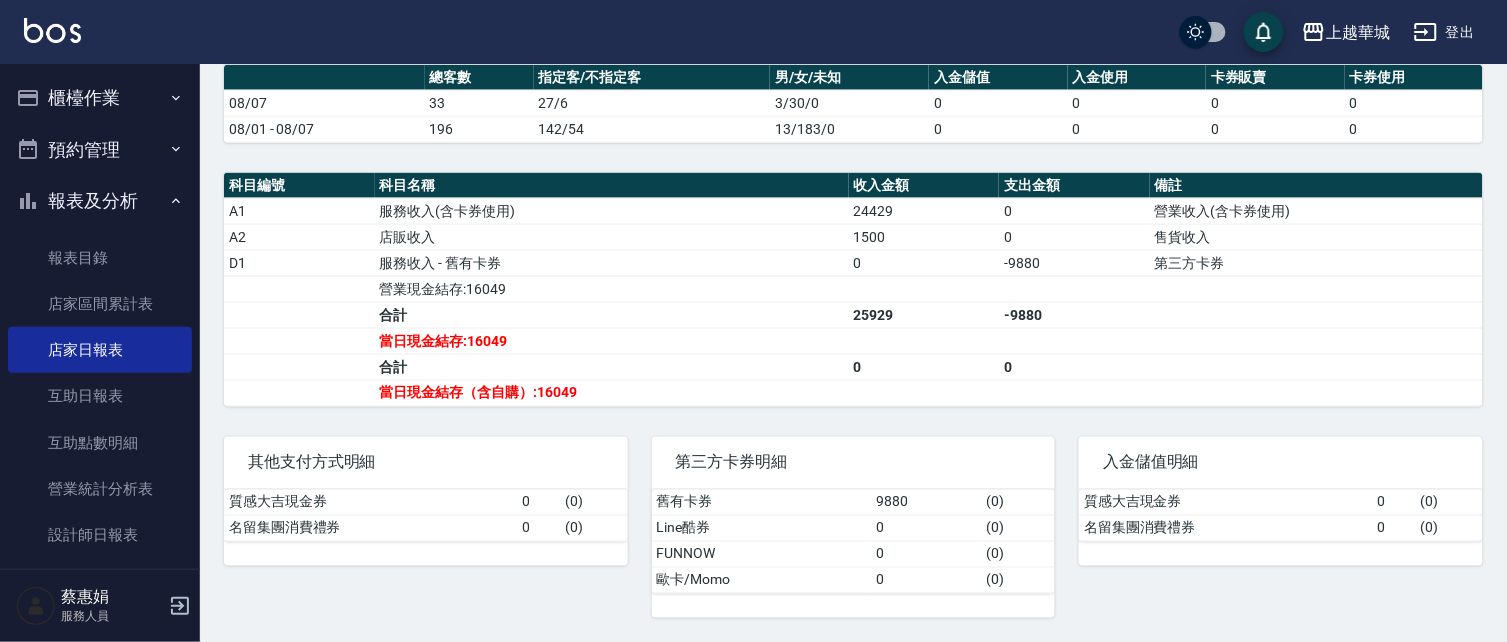 click on "報表及分析" at bounding box center (100, 201) 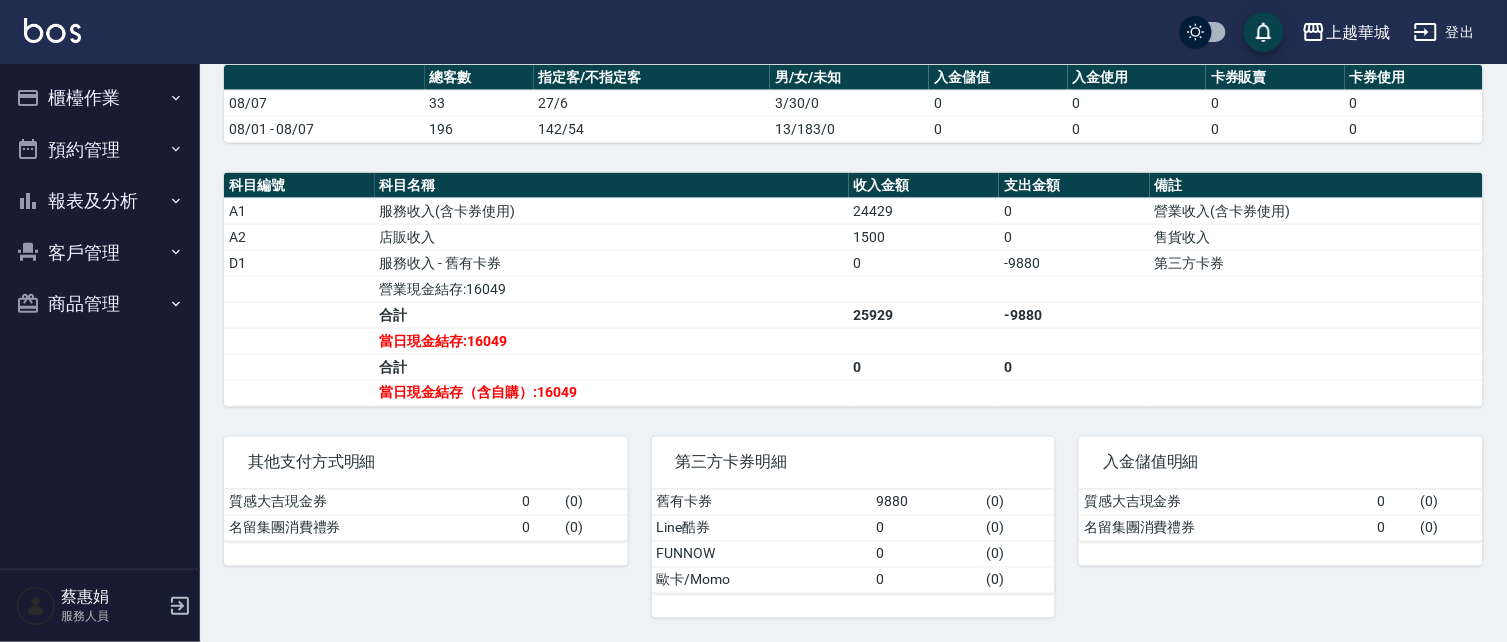 click on "報表及分析" at bounding box center [100, 201] 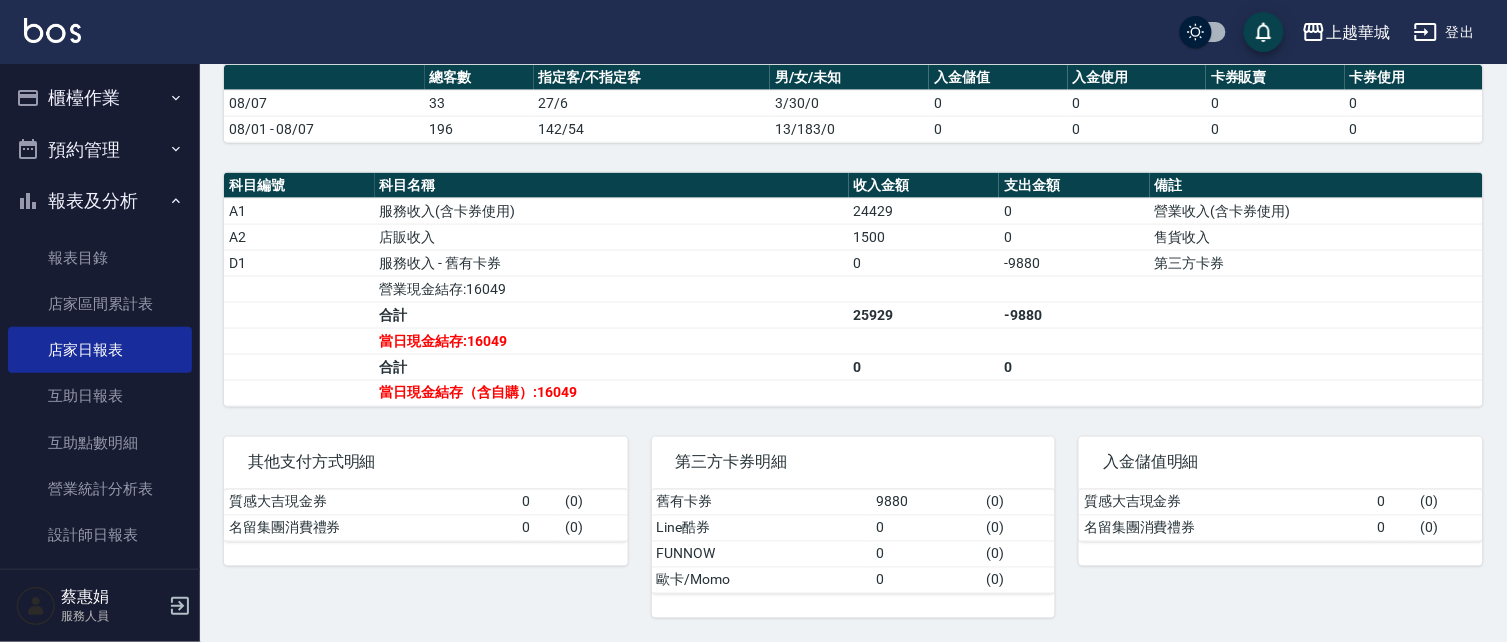 click on "報表及分析" at bounding box center [100, 201] 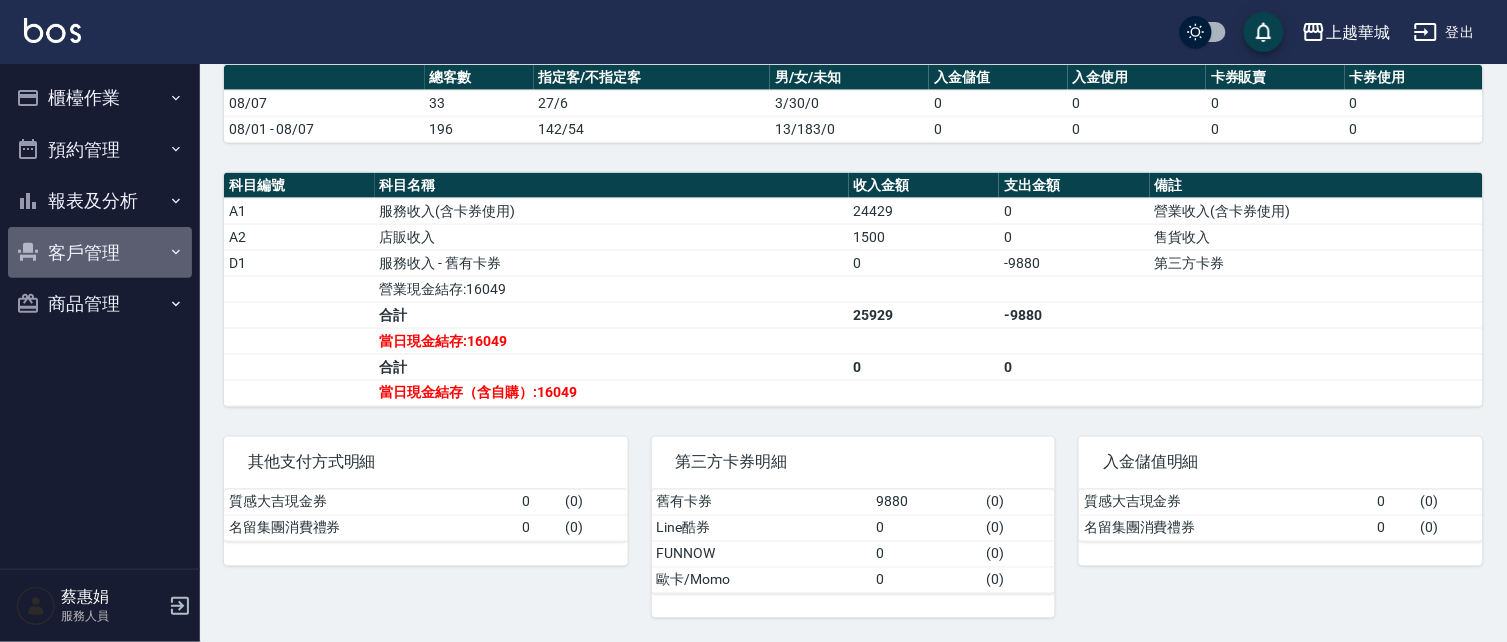 drag, startPoint x: 116, startPoint y: 248, endPoint x: 111, endPoint y: 205, distance: 43.289722 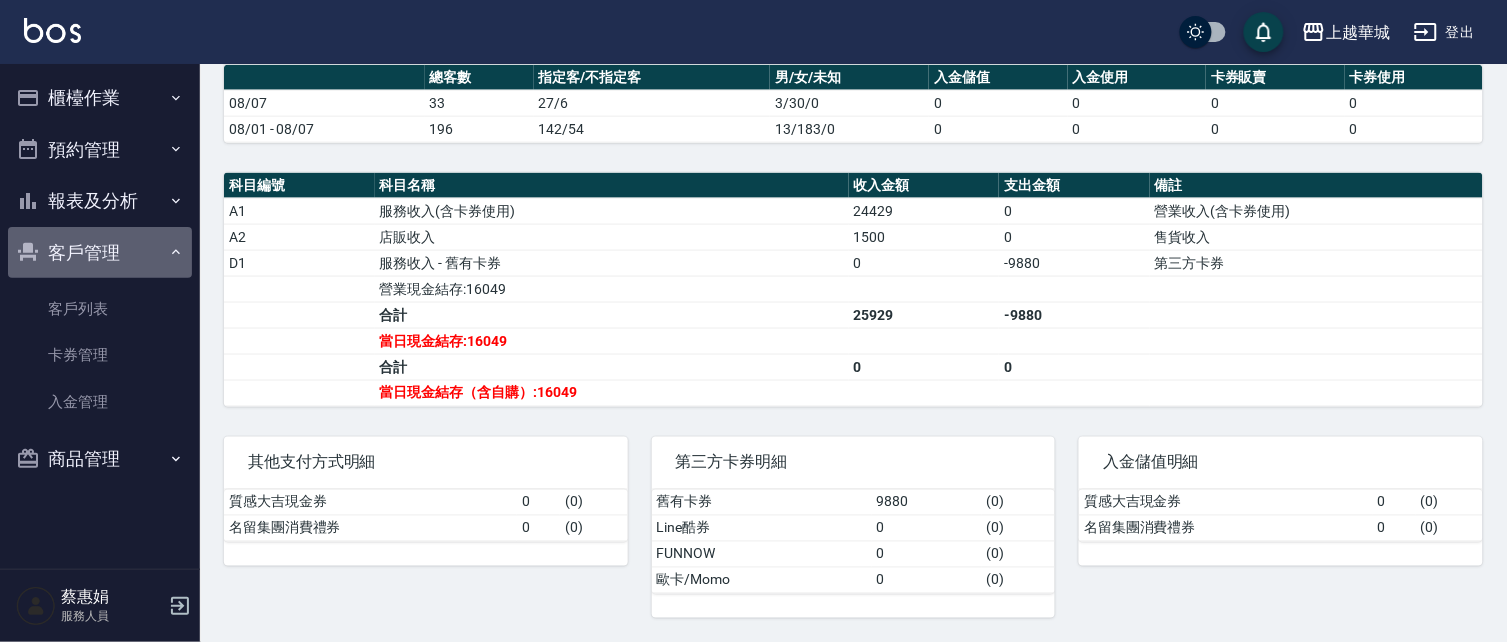 drag, startPoint x: 102, startPoint y: 254, endPoint x: 86, endPoint y: 191, distance: 65 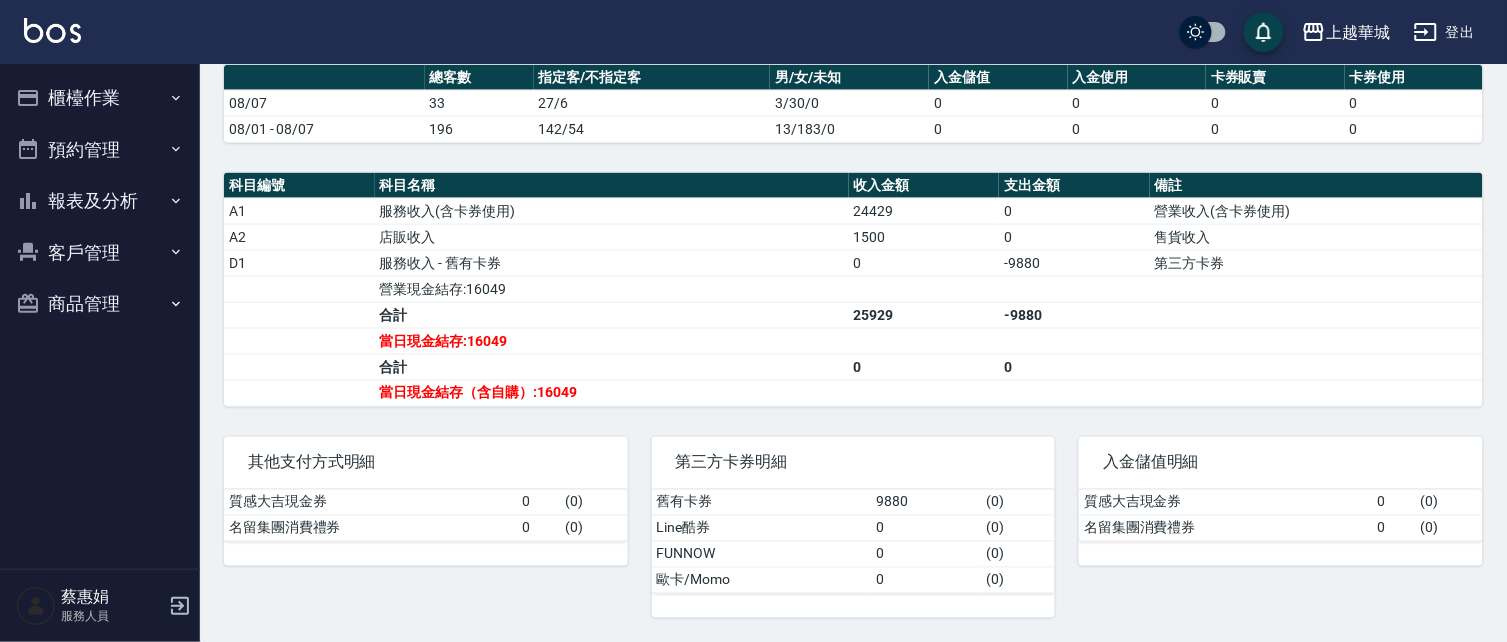 click on "櫃檯作業" at bounding box center (100, 98) 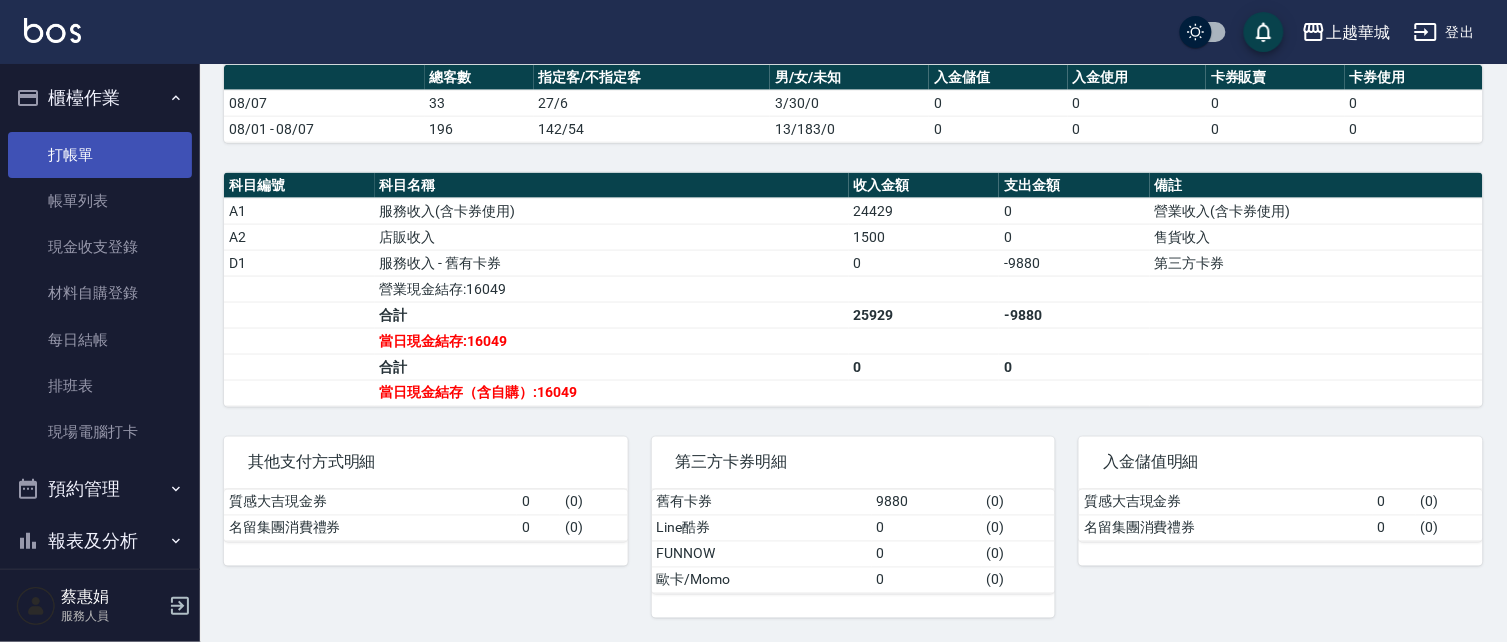 click on "打帳單" at bounding box center (100, 155) 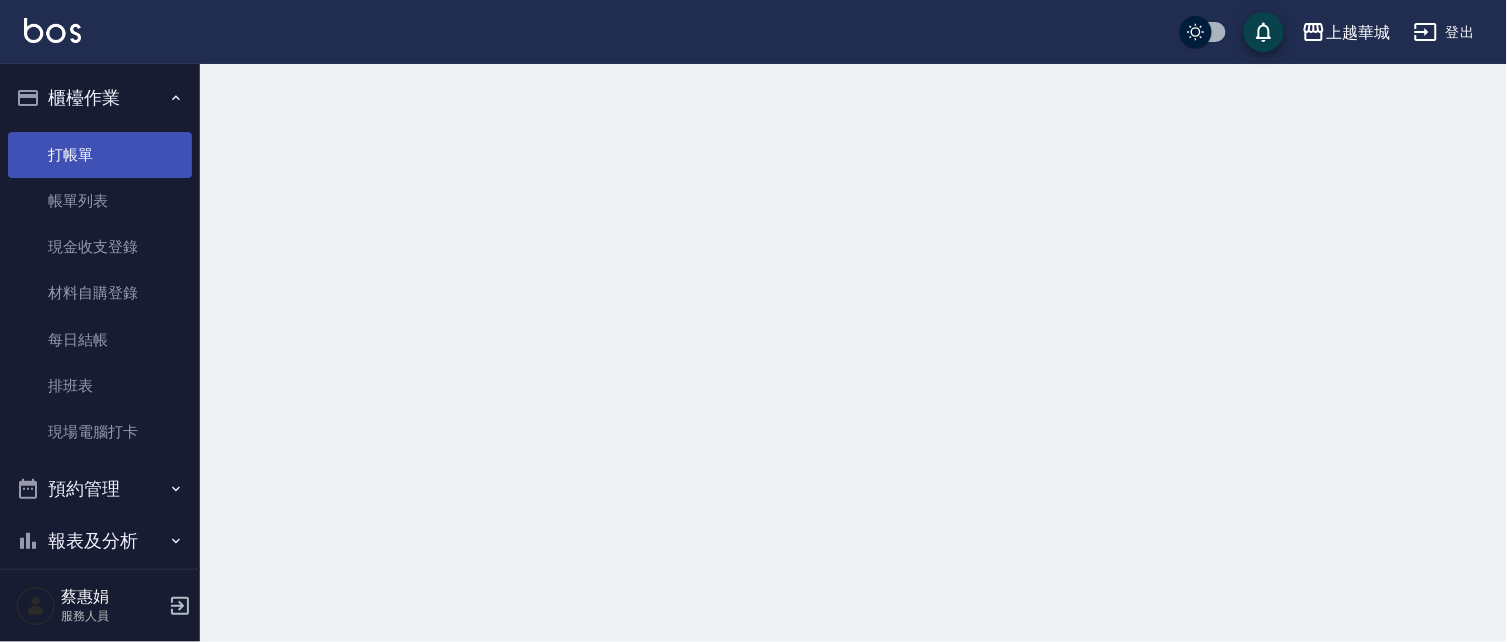 scroll, scrollTop: 0, scrollLeft: 0, axis: both 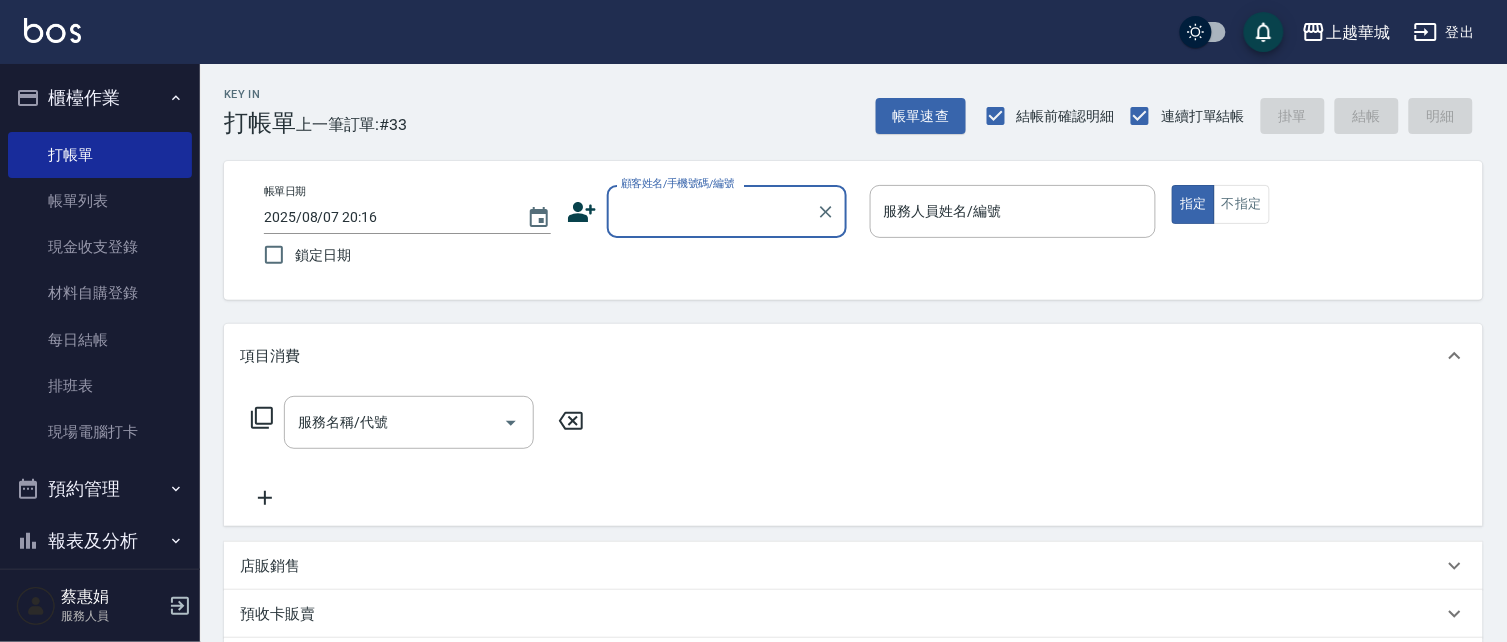 click on "櫃檯作業" at bounding box center [100, 98] 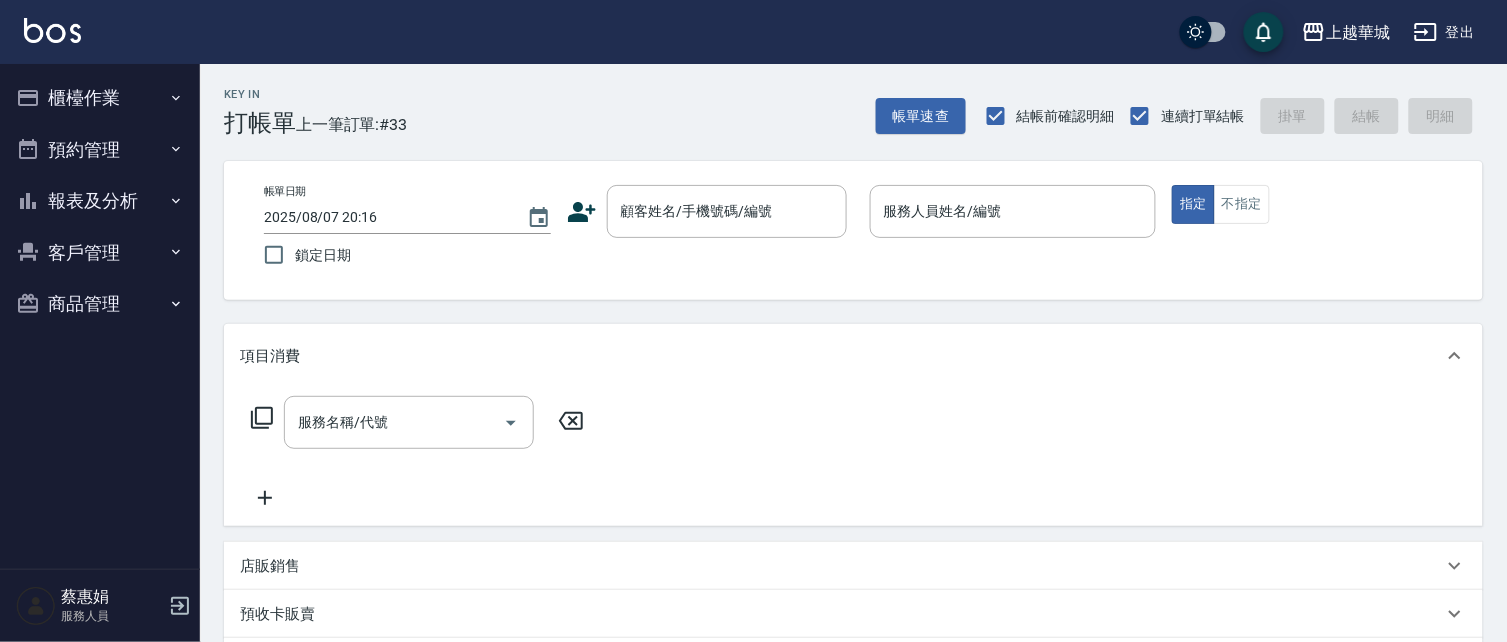 click on "櫃檯作業" at bounding box center (100, 98) 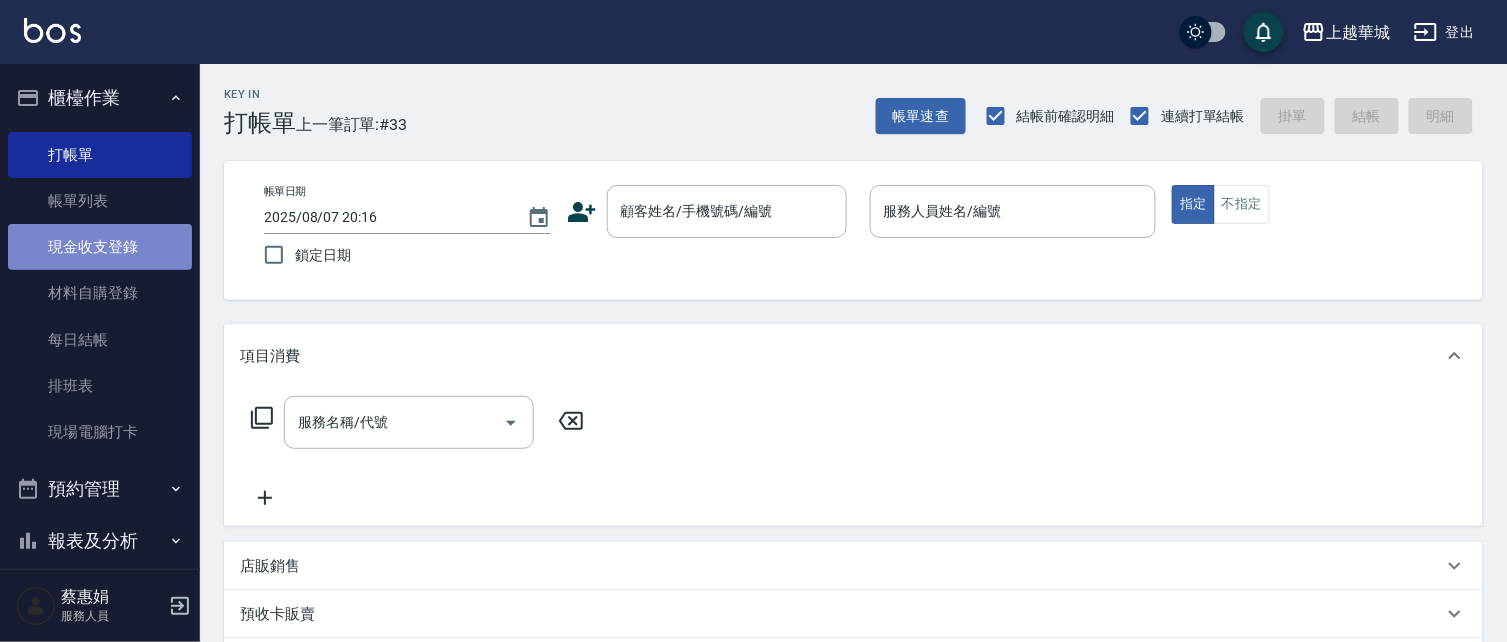 click on "現金收支登錄" at bounding box center [100, 247] 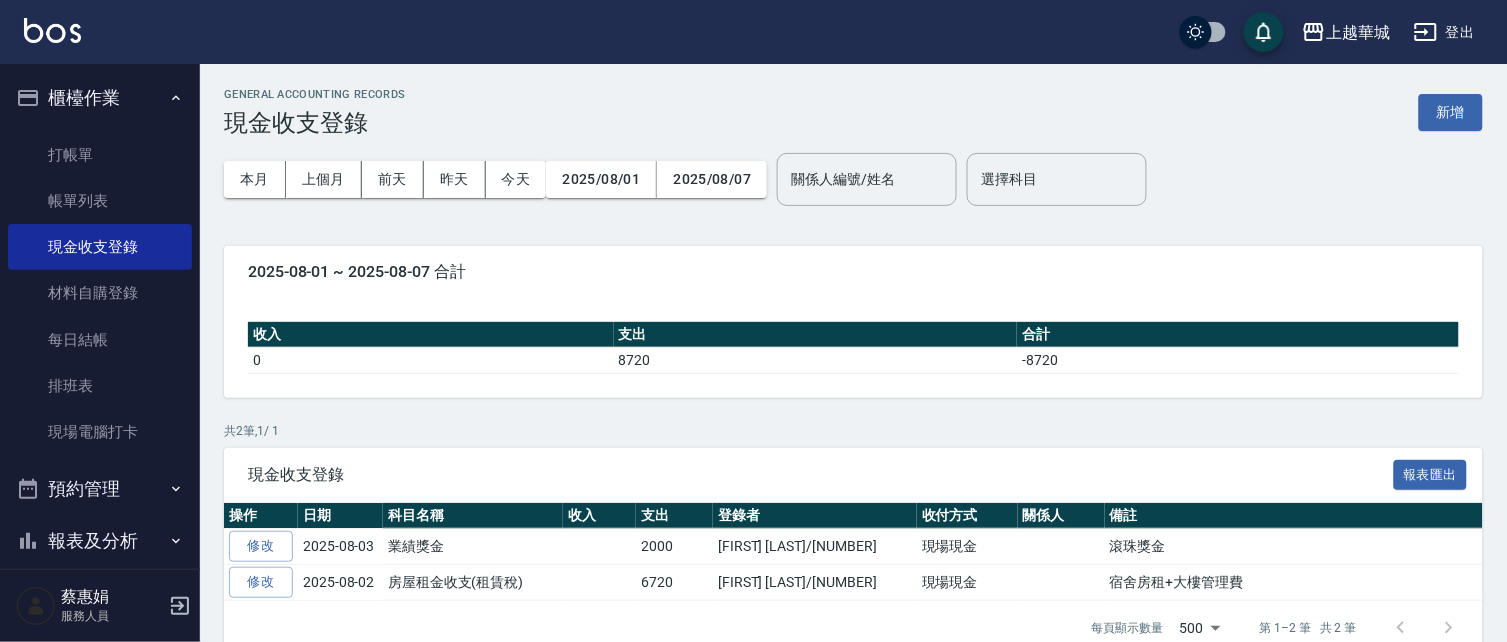 drag, startPoint x: 1453, startPoint y: 110, endPoint x: 1397, endPoint y: 110, distance: 56 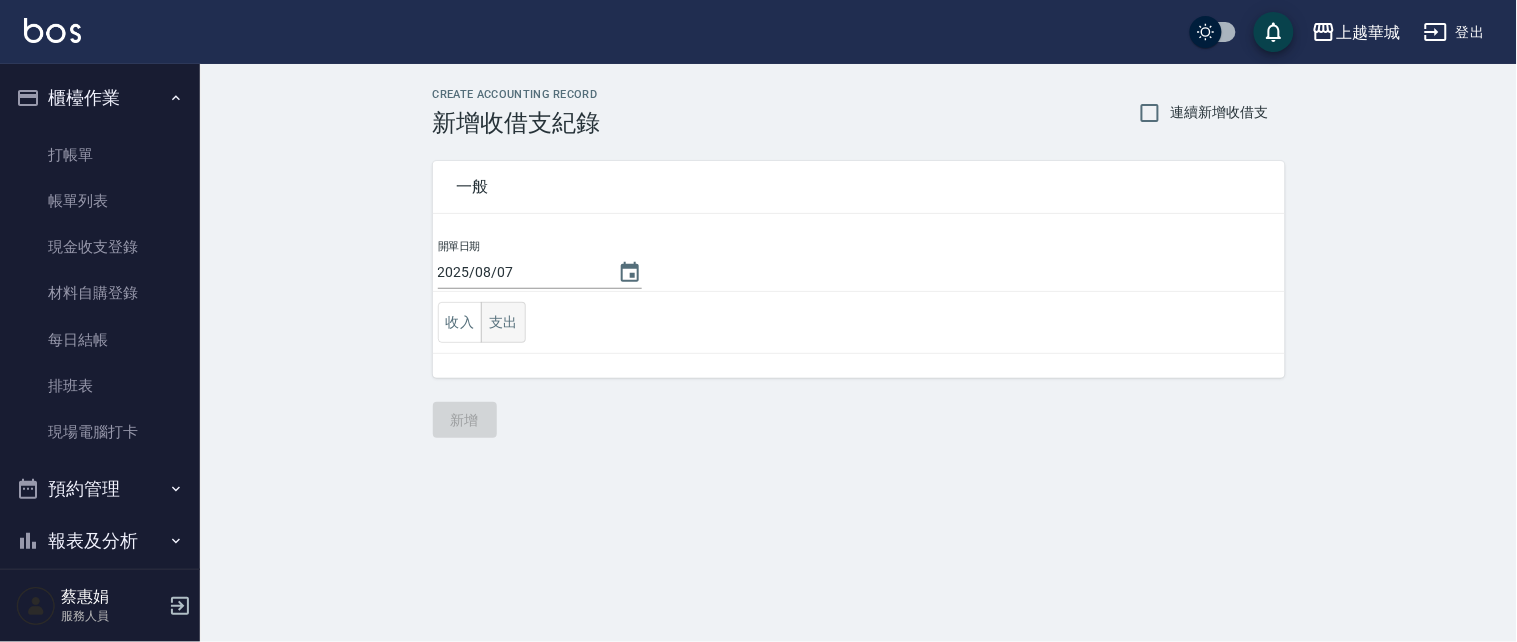 click on "支出" at bounding box center [503, 322] 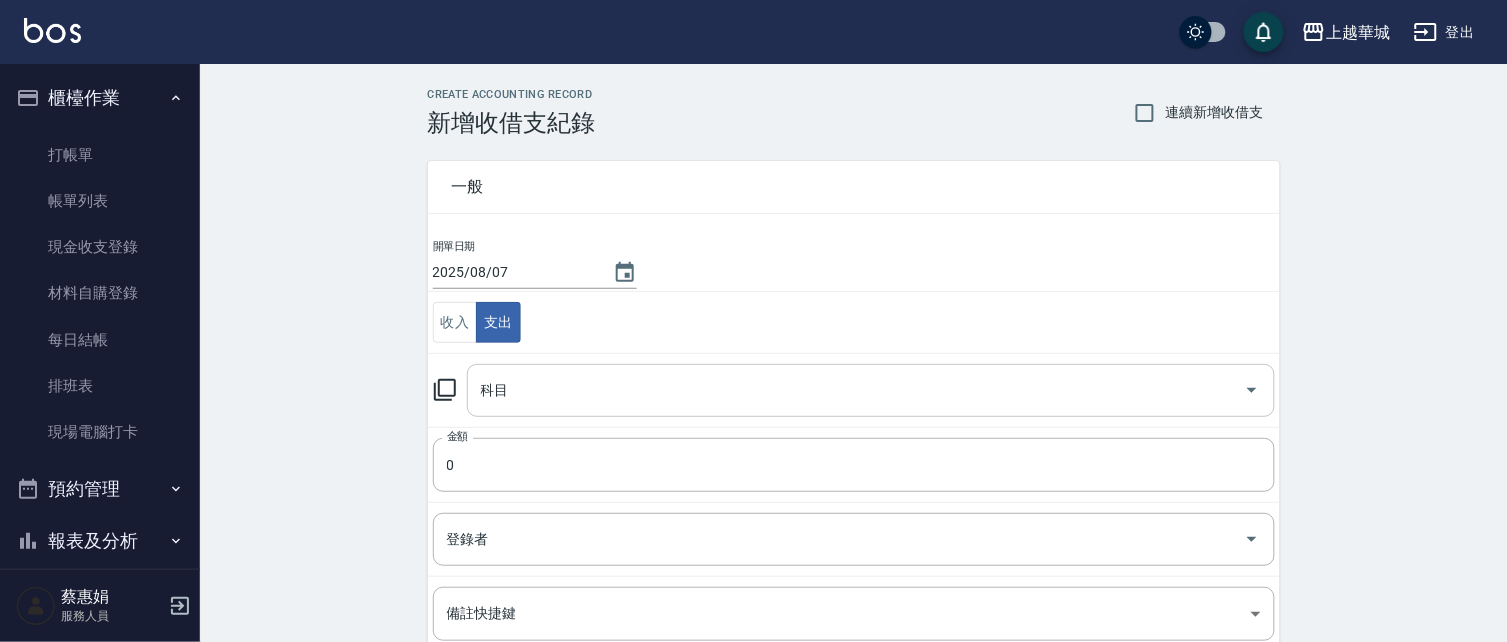 click on "科目" at bounding box center (856, 390) 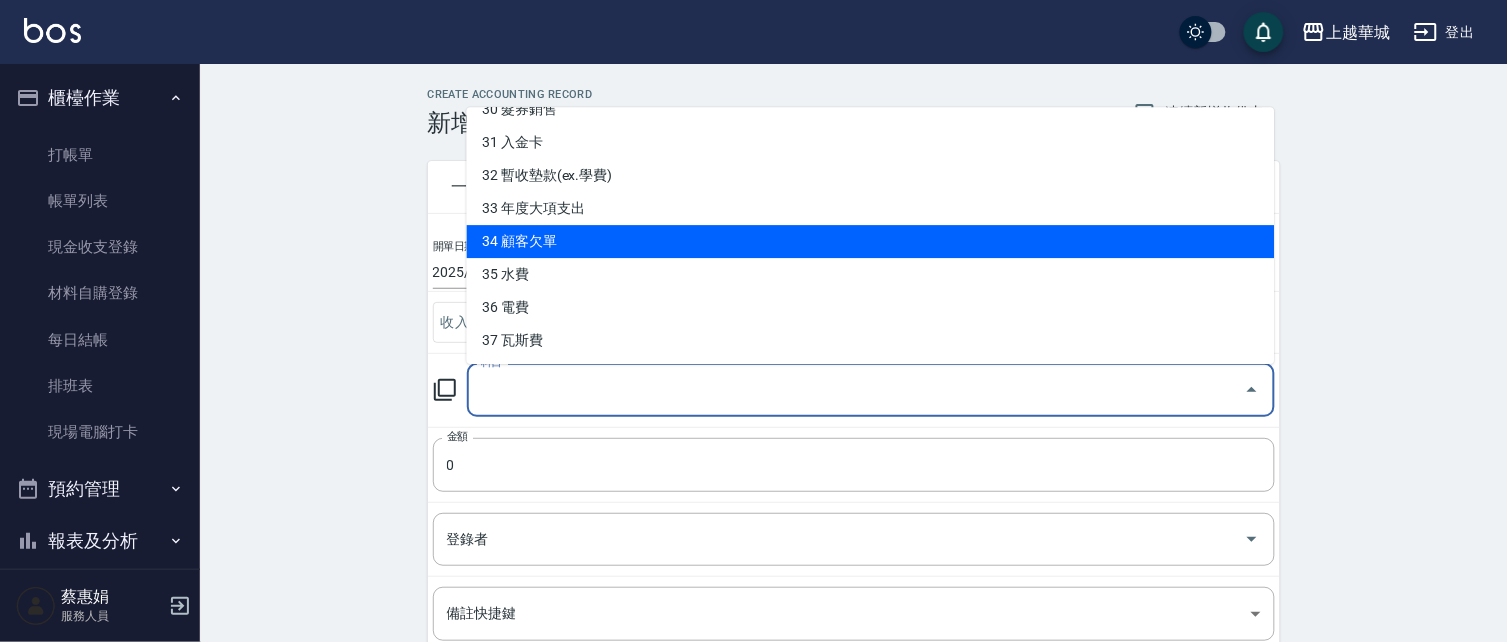 scroll, scrollTop: 1012, scrollLeft: 0, axis: vertical 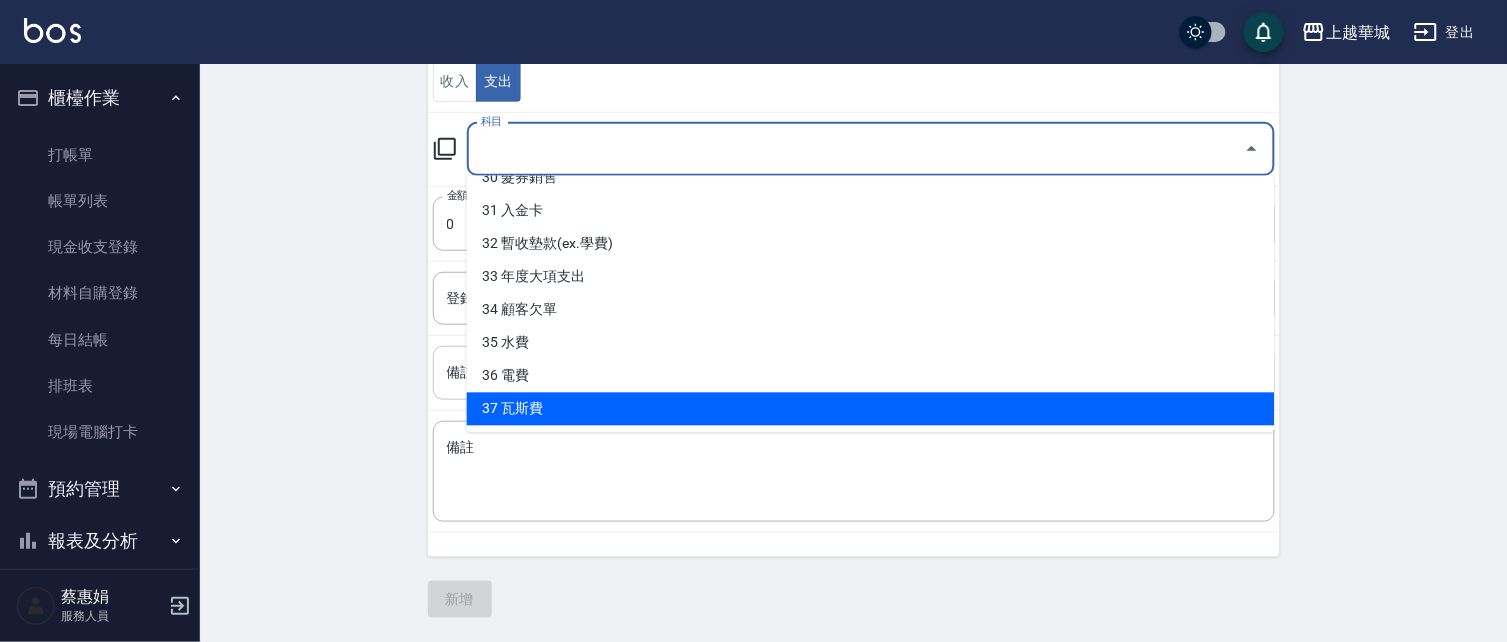 click on "37 瓦斯費" at bounding box center (871, 409) 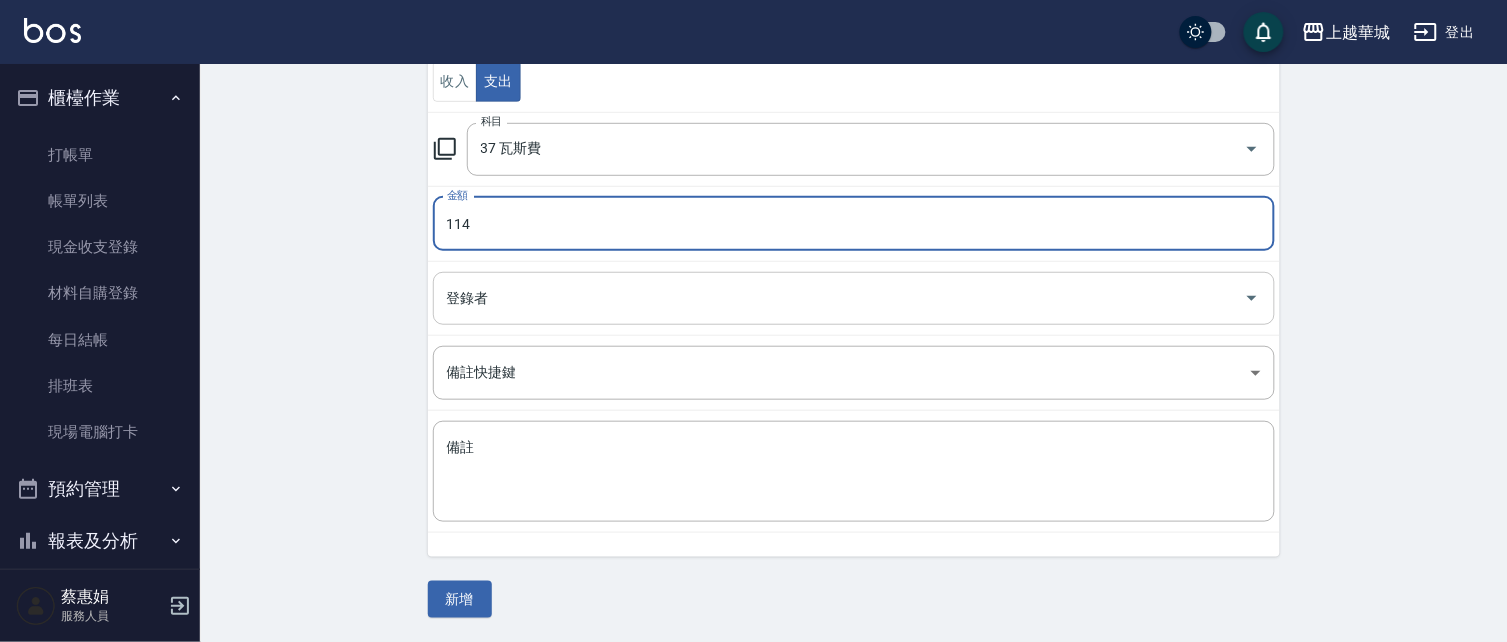 click on "登錄者" at bounding box center [854, 298] 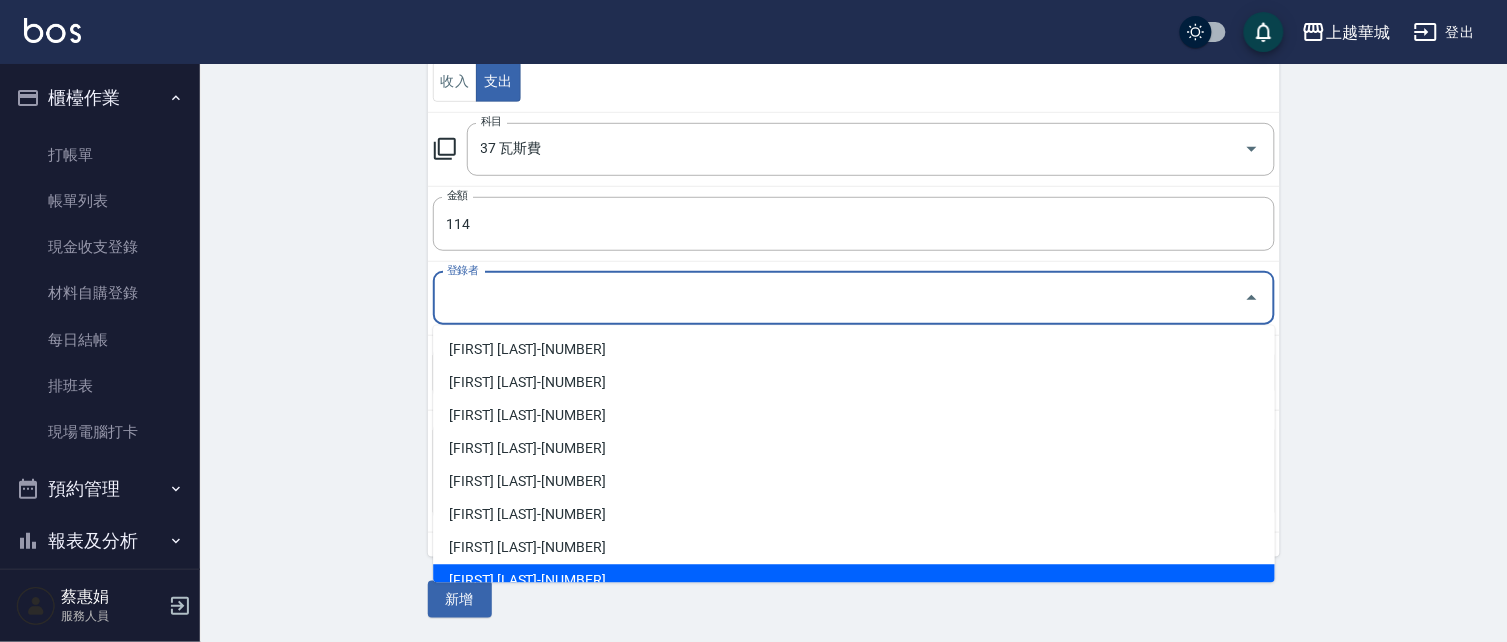 click on "[FIRST] [LAST]-[NUMBER]" at bounding box center [854, 581] 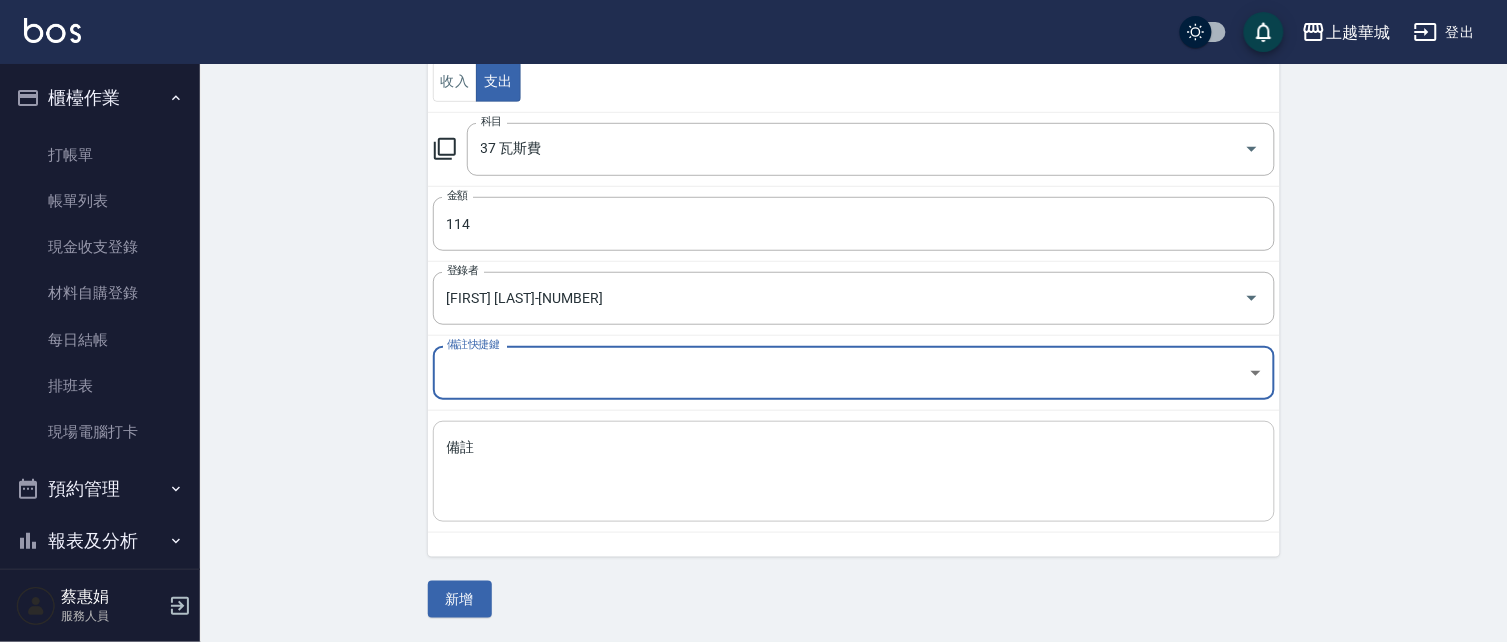 drag, startPoint x: 476, startPoint y: 456, endPoint x: 462, endPoint y: 454, distance: 14.142136 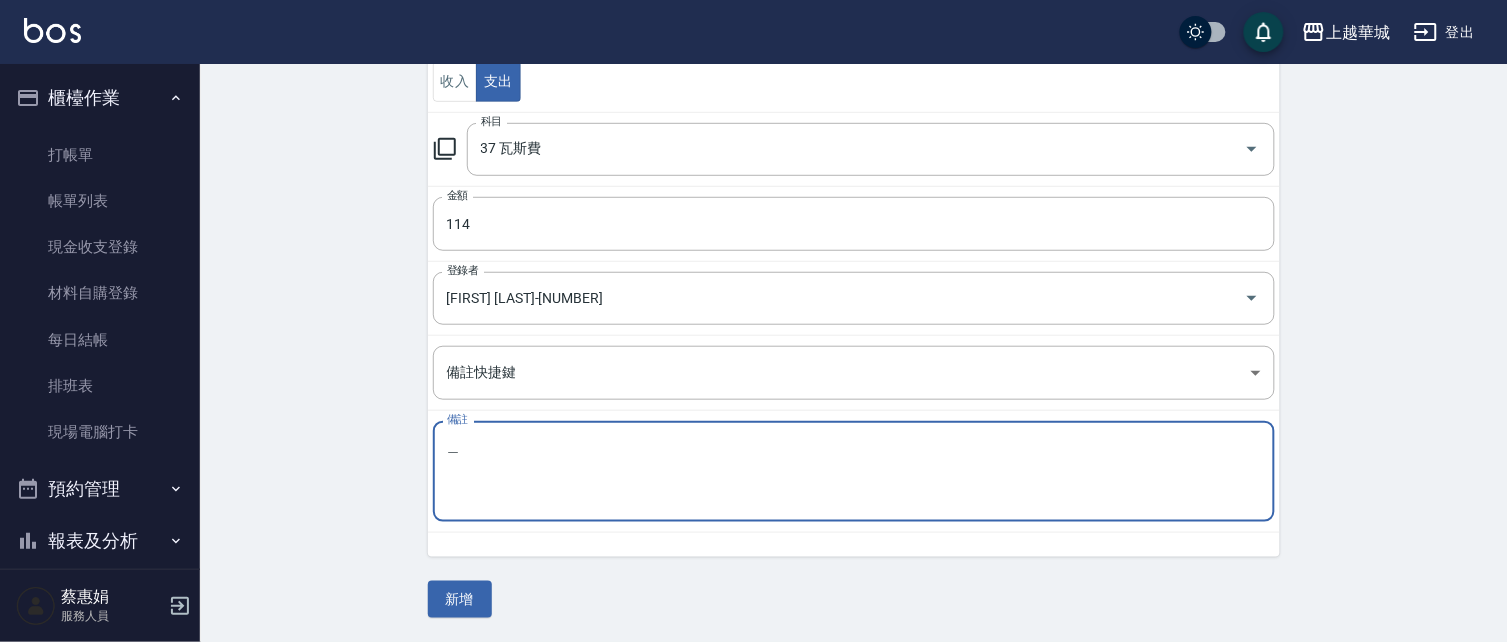 type on "色" 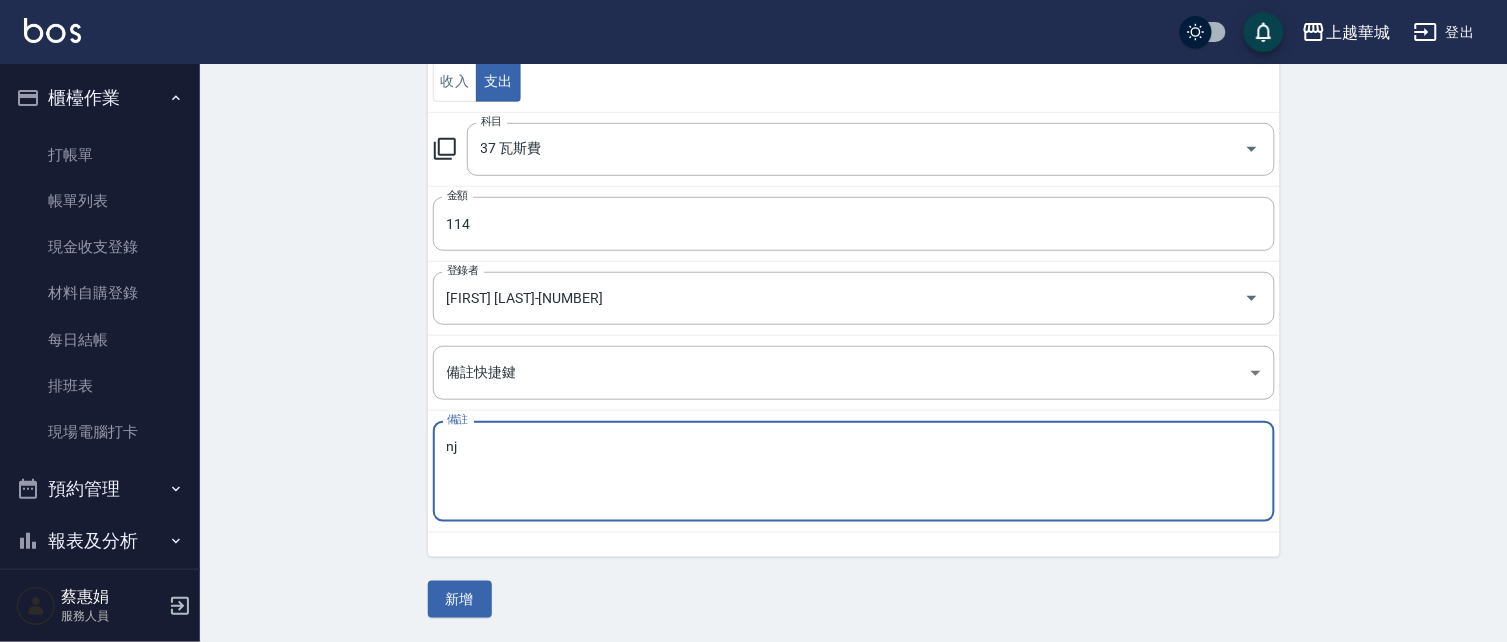 type on "n" 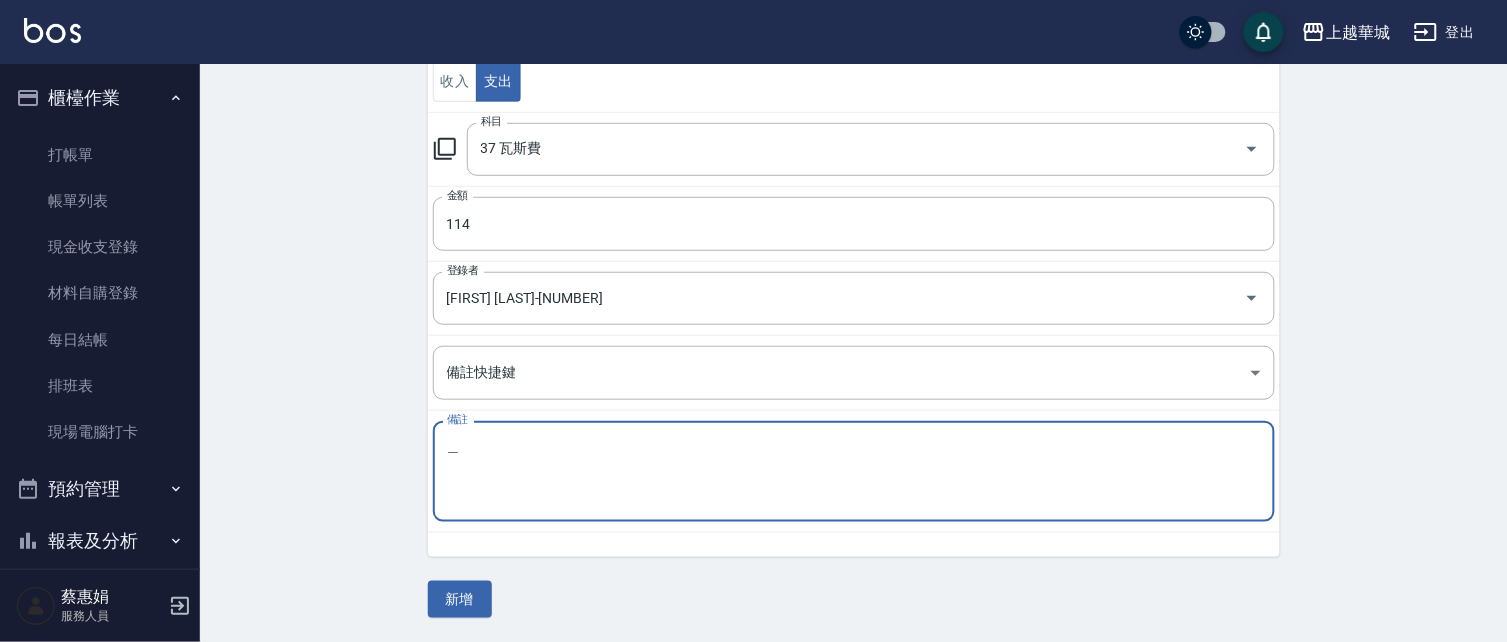 type on "[NAME]" 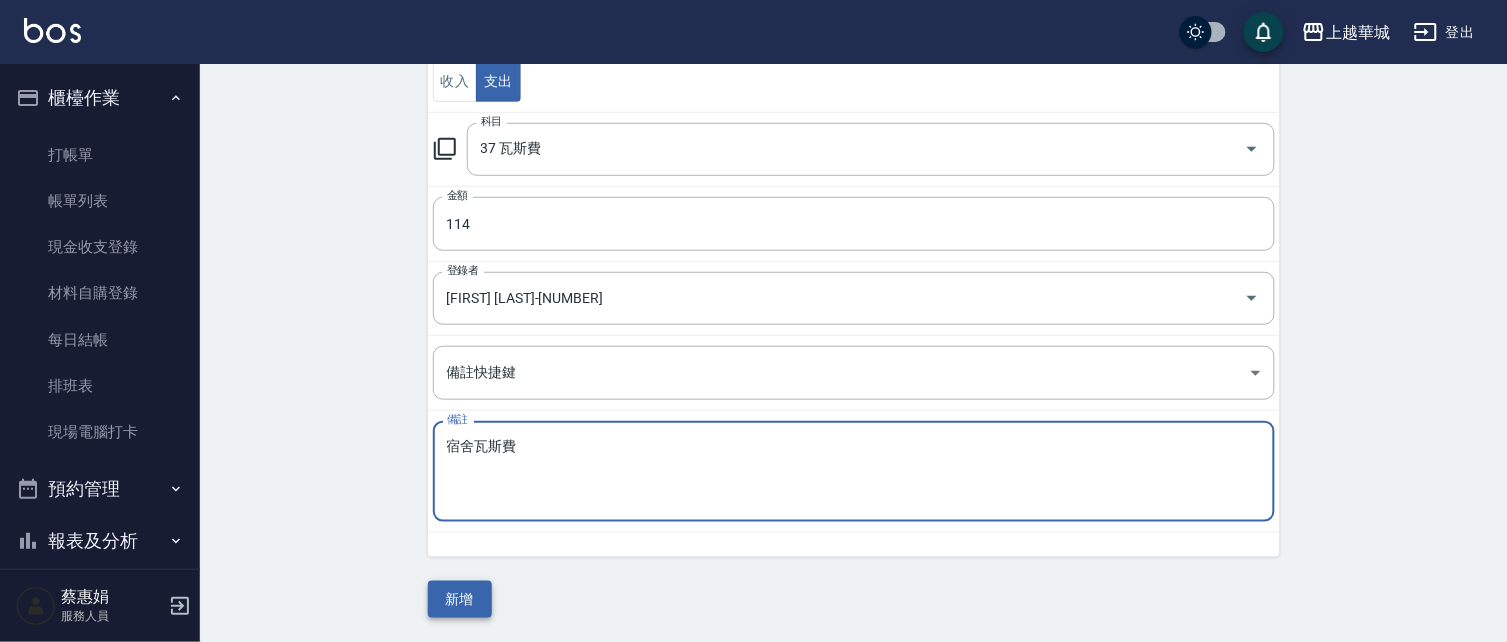 type on "宿舍瓦斯費" 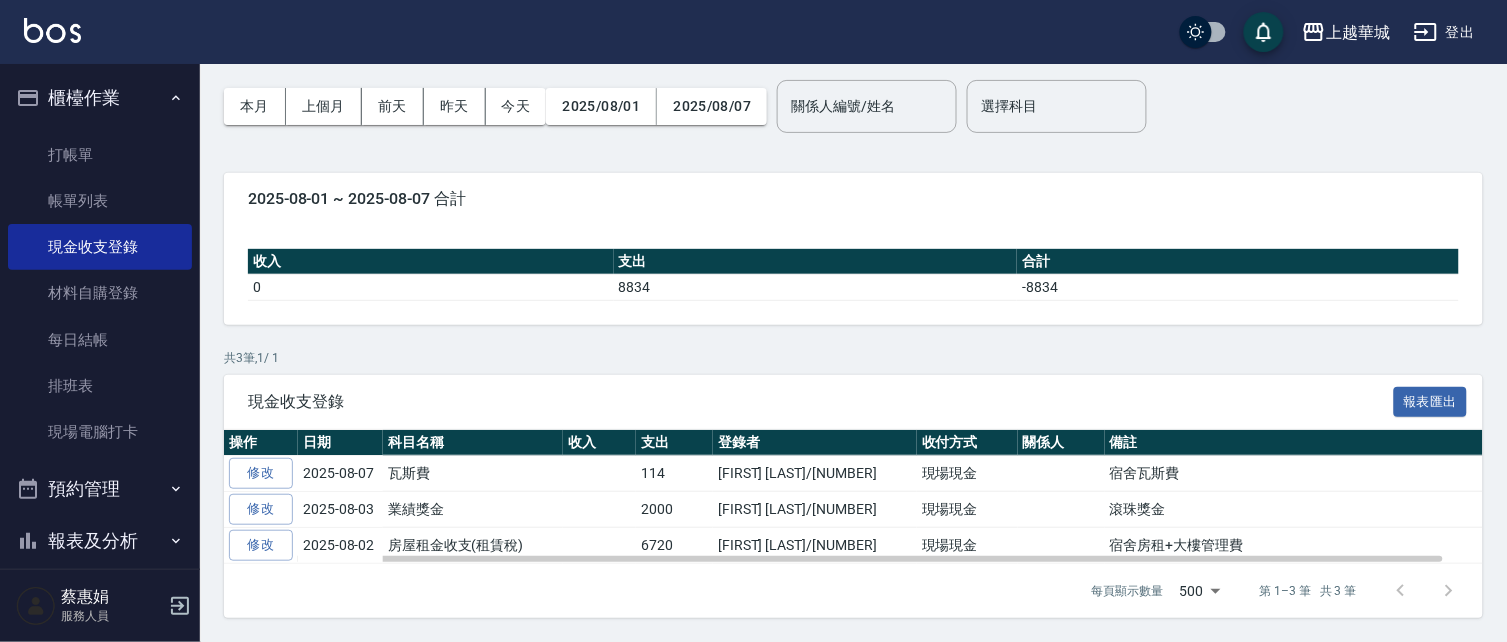 scroll, scrollTop: 73, scrollLeft: 0, axis: vertical 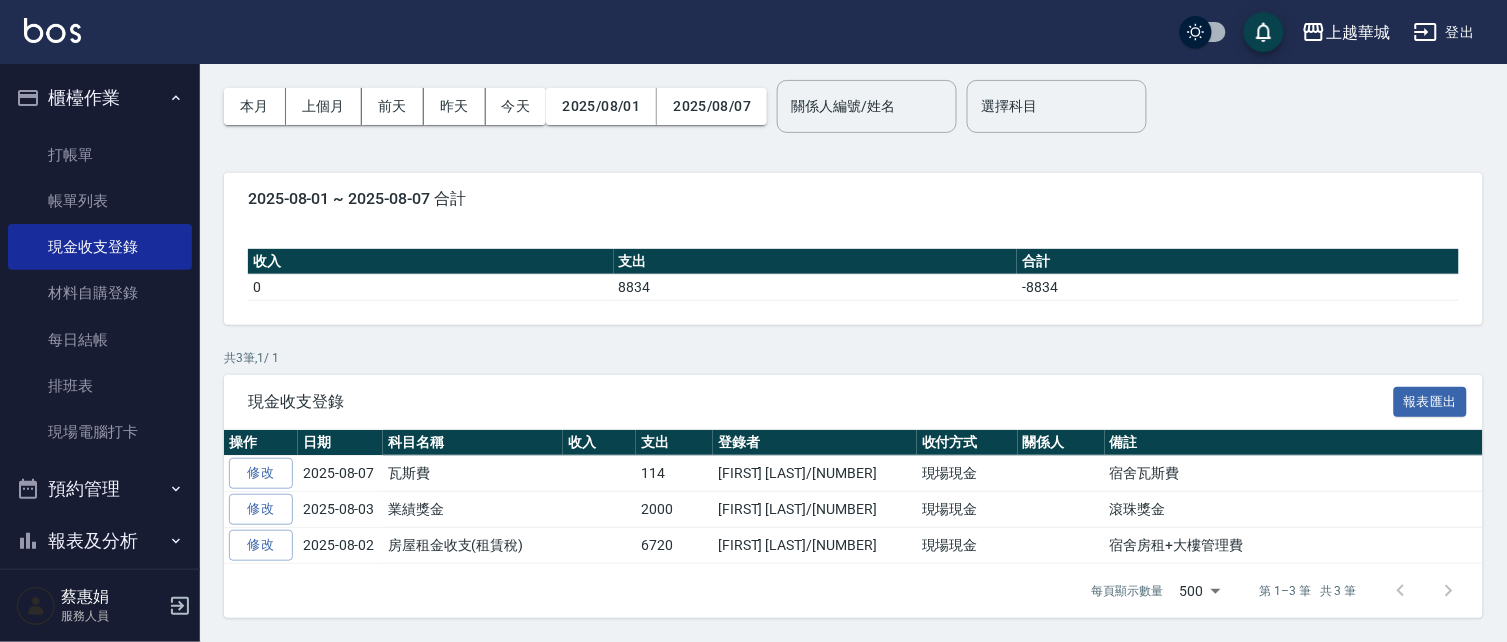 click on "櫃檯作業" at bounding box center (100, 98) 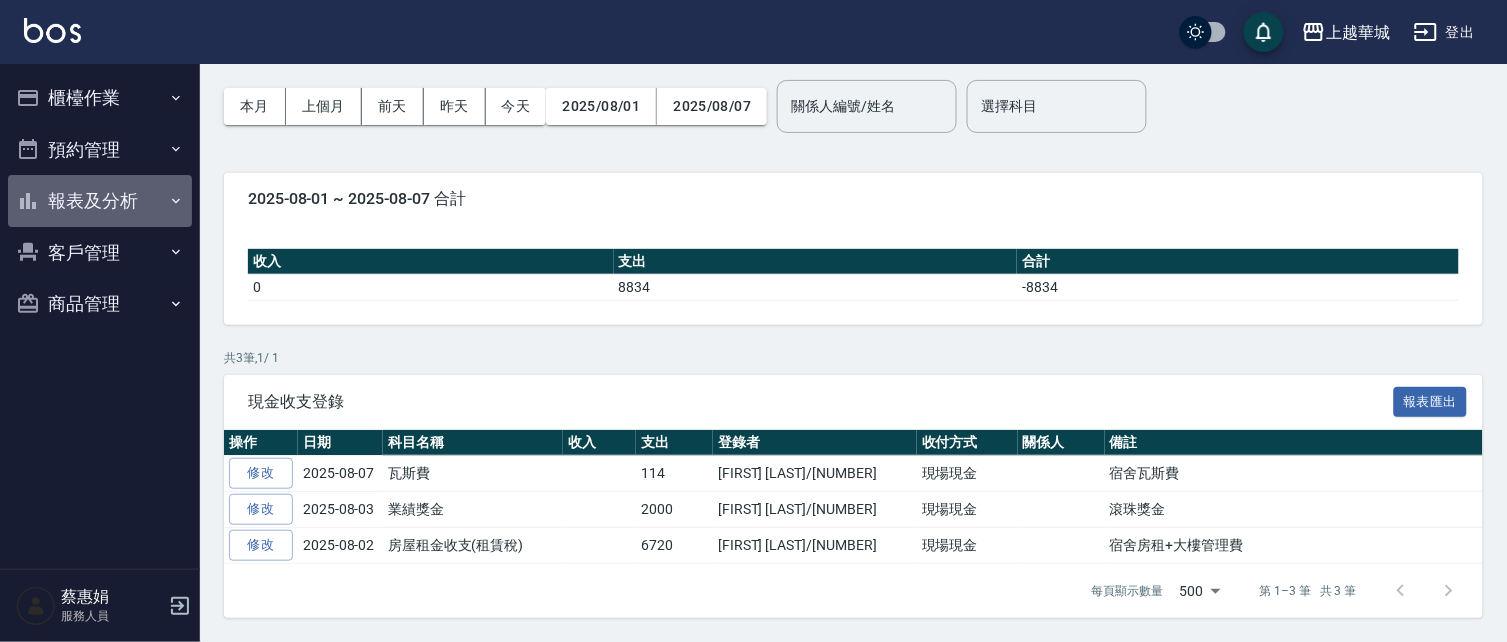 click on "報表及分析" at bounding box center [100, 201] 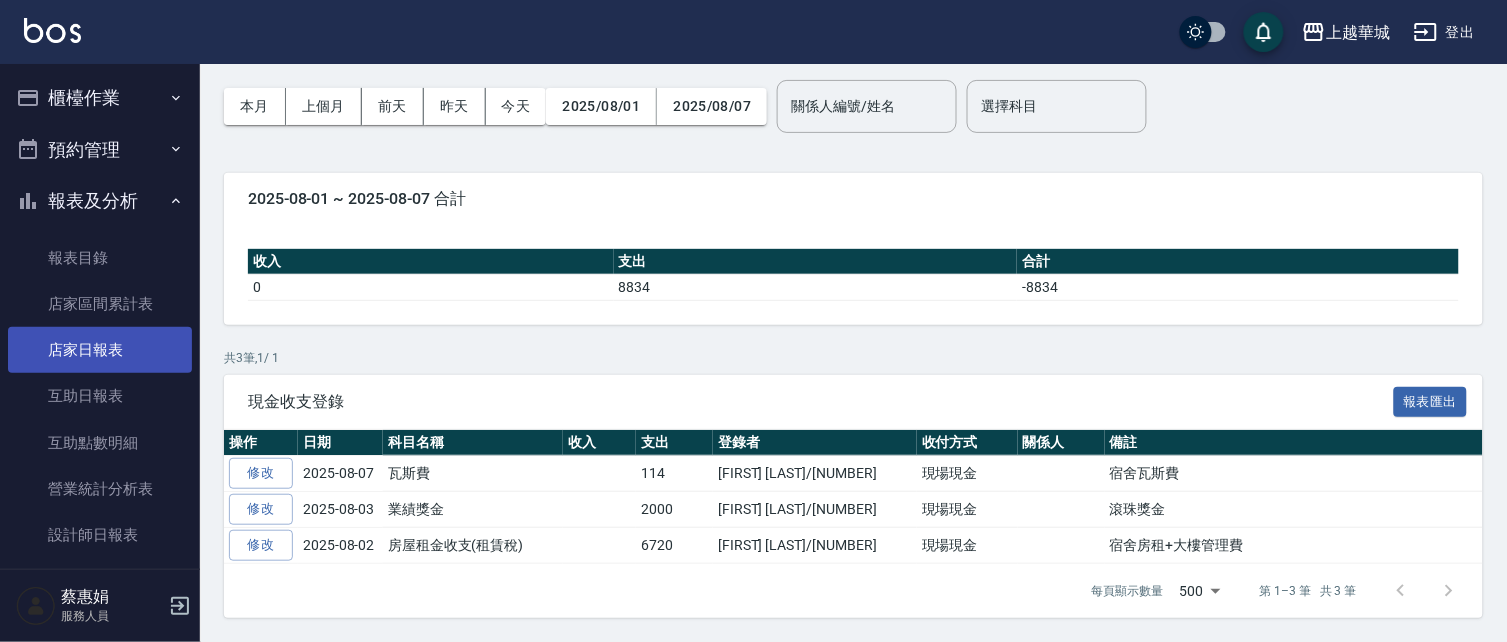 click on "店家日報表" at bounding box center [100, 350] 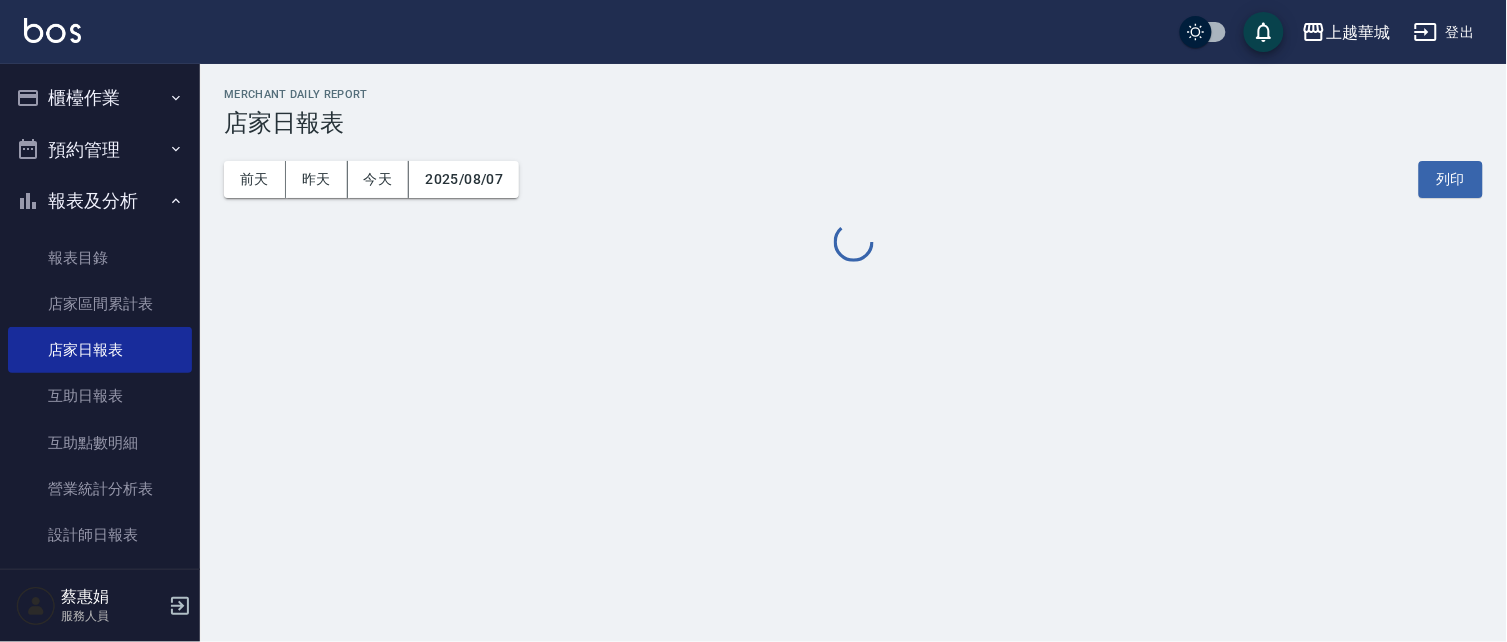 scroll, scrollTop: 0, scrollLeft: 0, axis: both 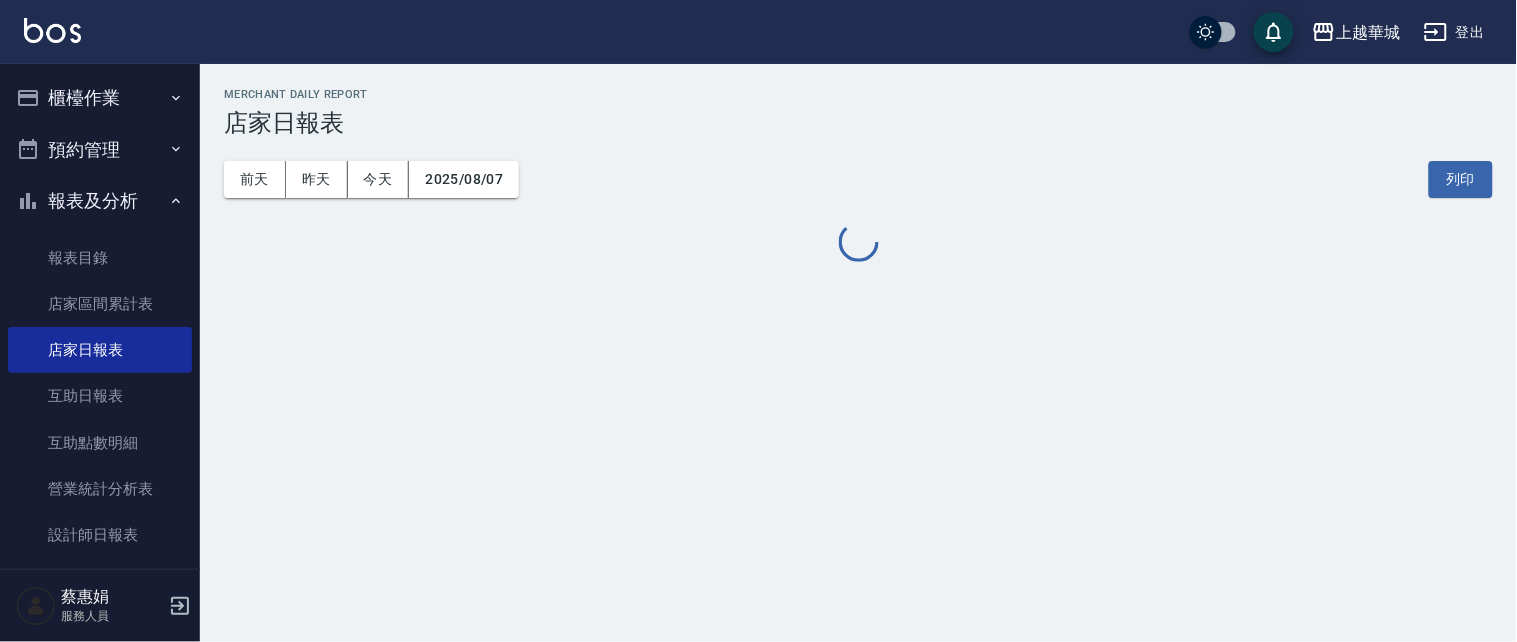click on "報表及分析" at bounding box center (100, 201) 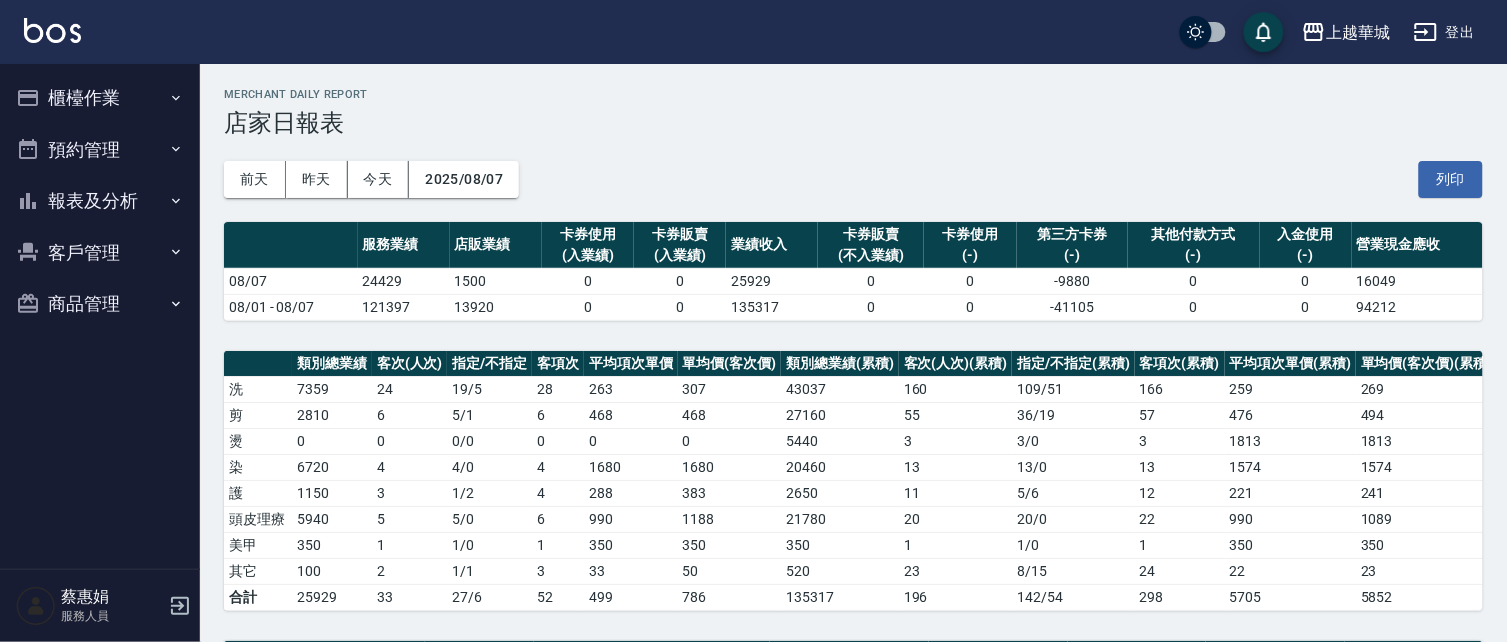 click on "櫃檯作業" at bounding box center [100, 98] 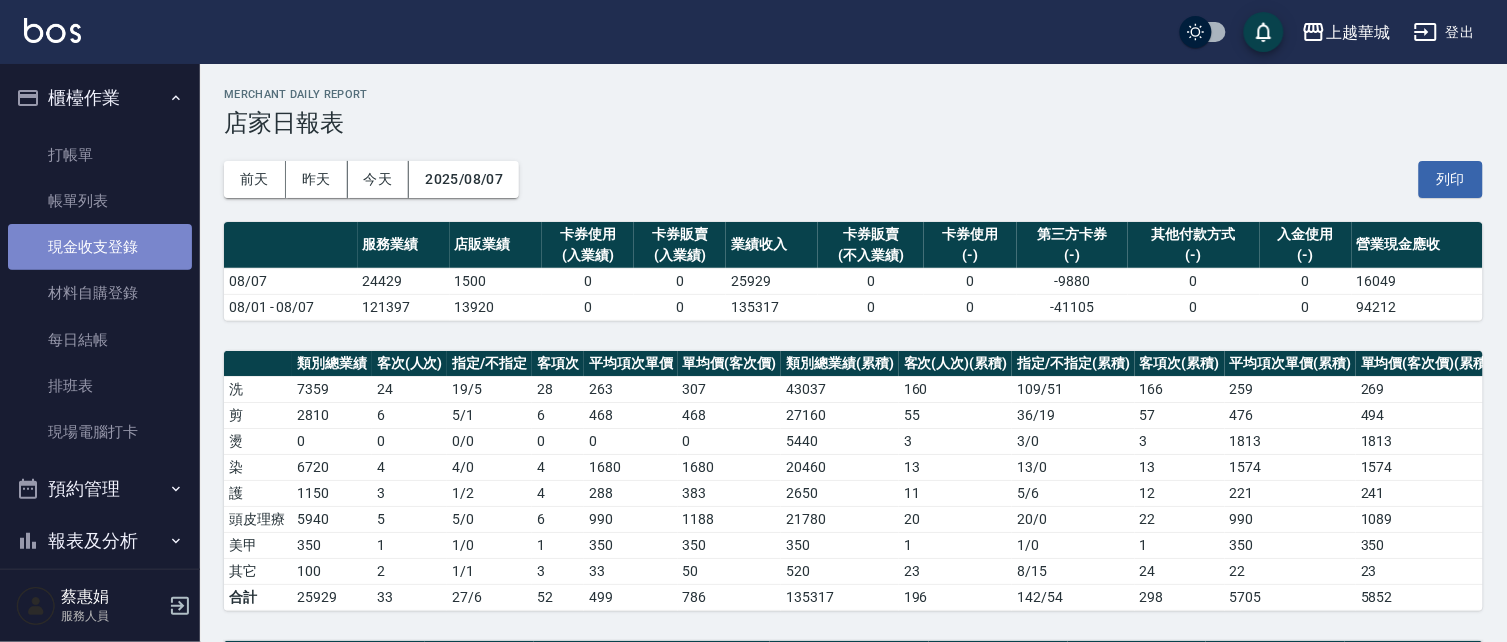click on "現金收支登錄" at bounding box center (100, 247) 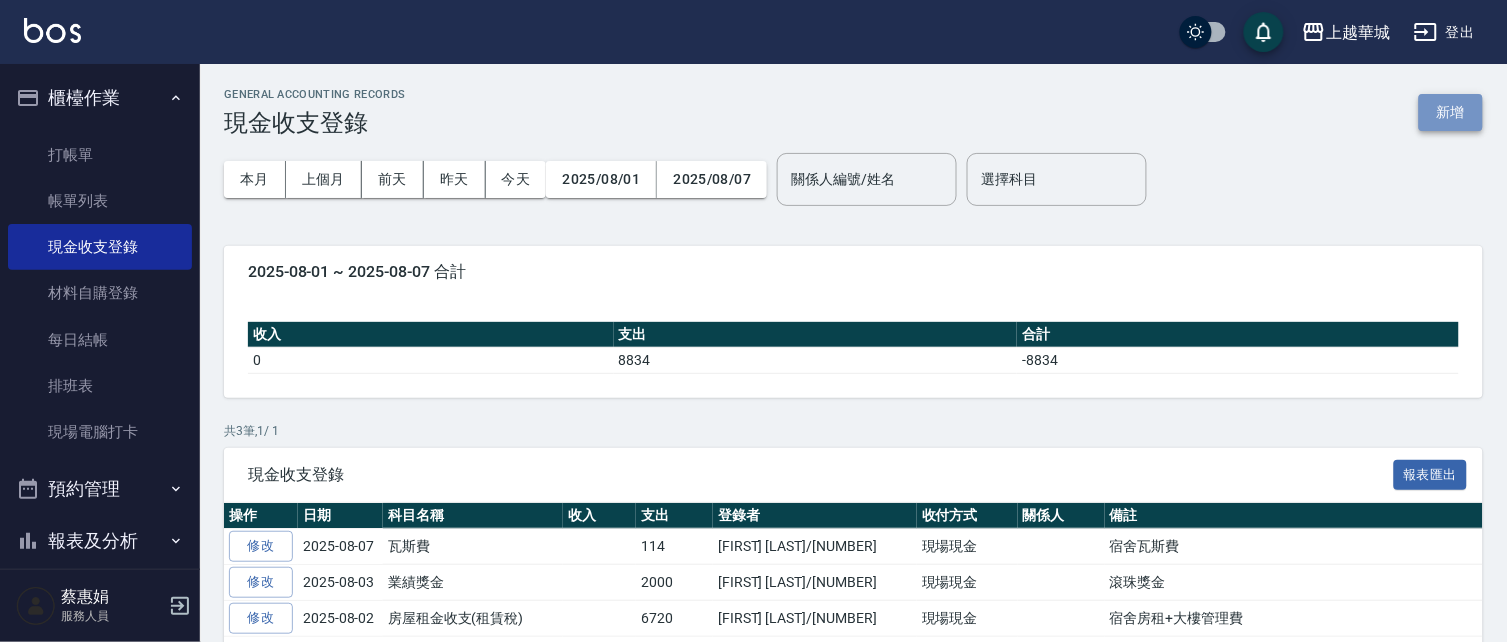 click on "新增" at bounding box center (1451, 112) 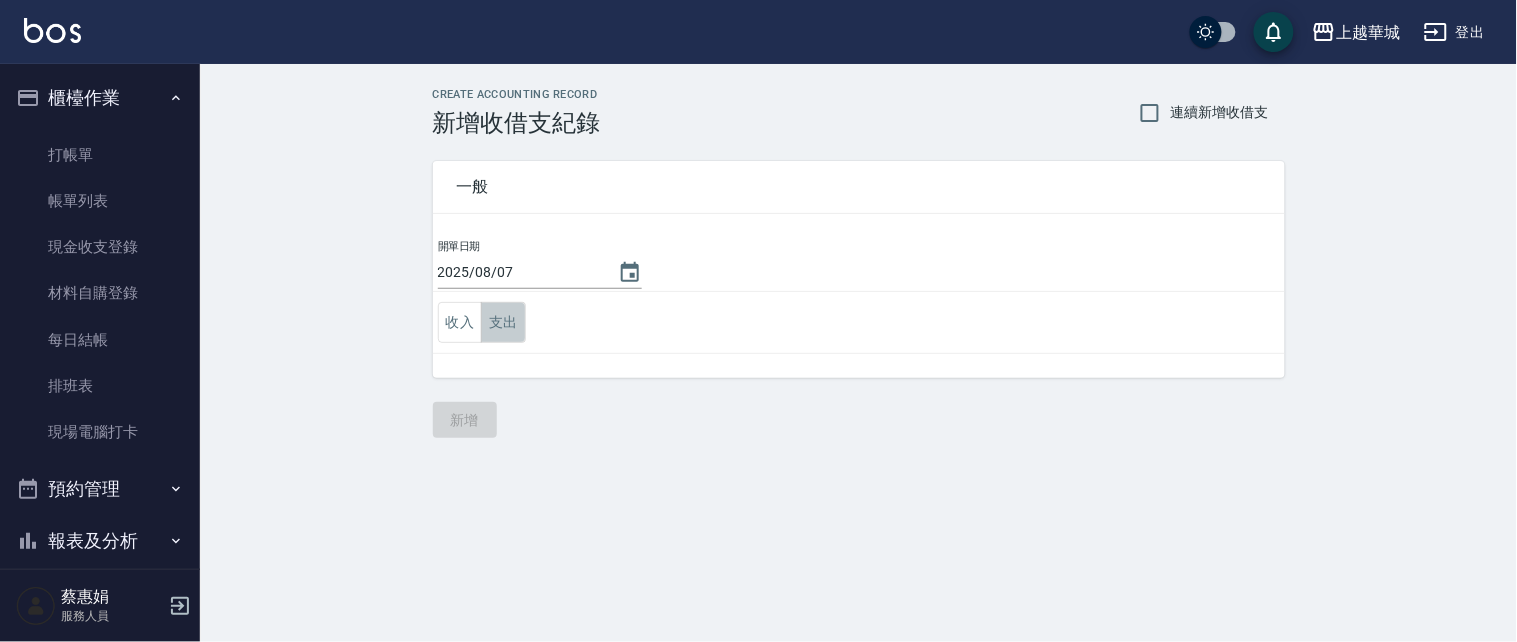 drag, startPoint x: 488, startPoint y: 327, endPoint x: 510, endPoint y: 326, distance: 22.022715 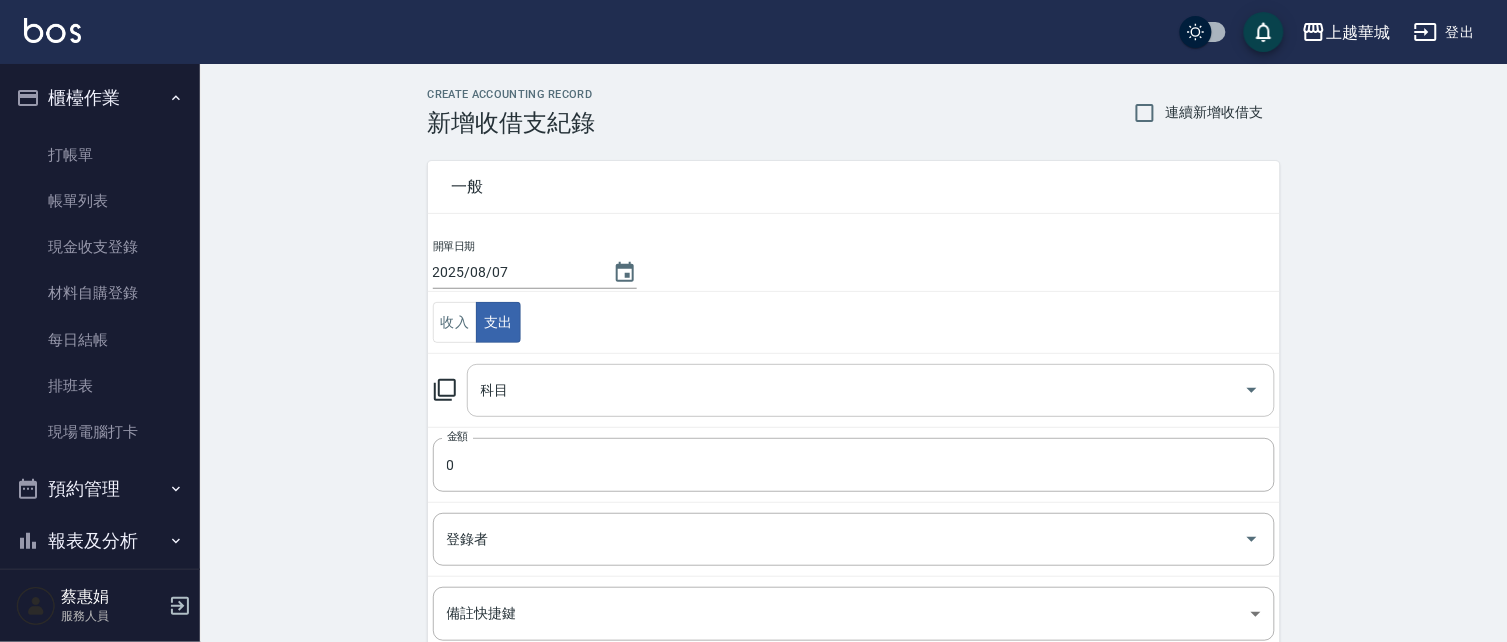 click on "科目" at bounding box center (856, 390) 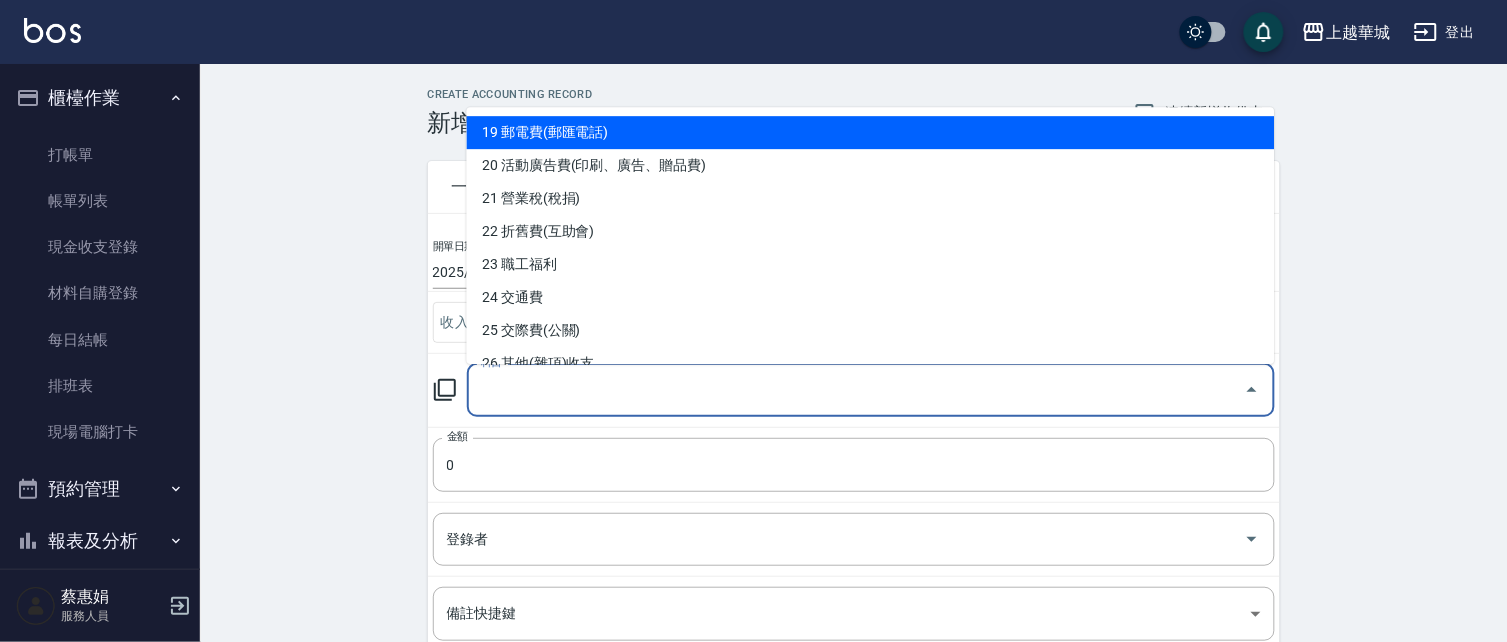 scroll, scrollTop: 627, scrollLeft: 0, axis: vertical 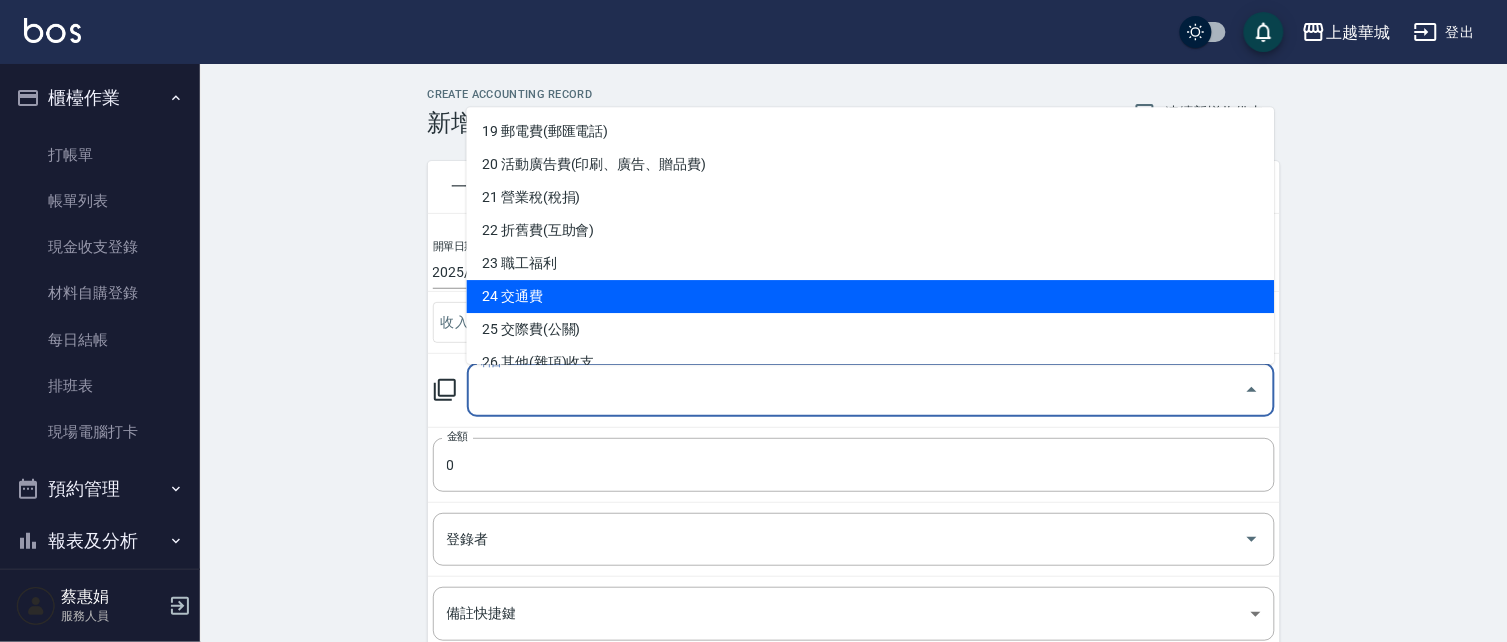 click on "24 交通費" at bounding box center (871, 296) 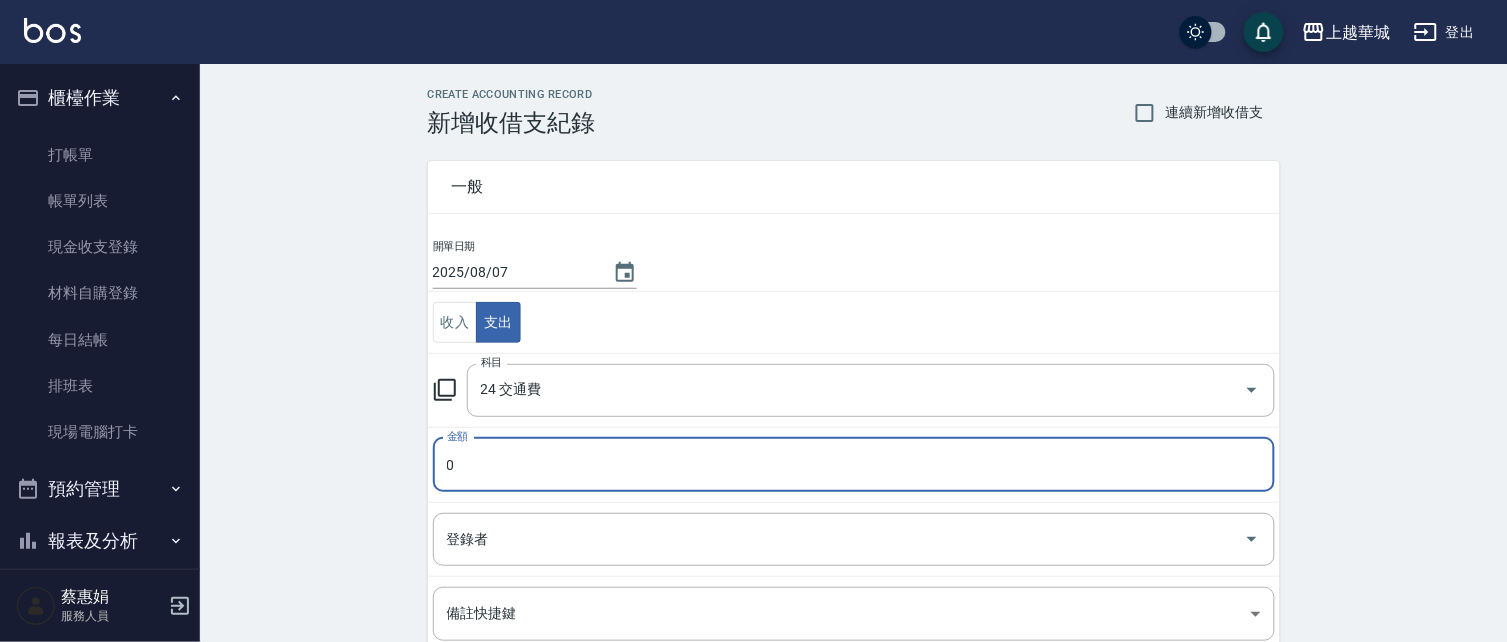 drag, startPoint x: 517, startPoint y: 465, endPoint x: 406, endPoint y: 432, distance: 115.80155 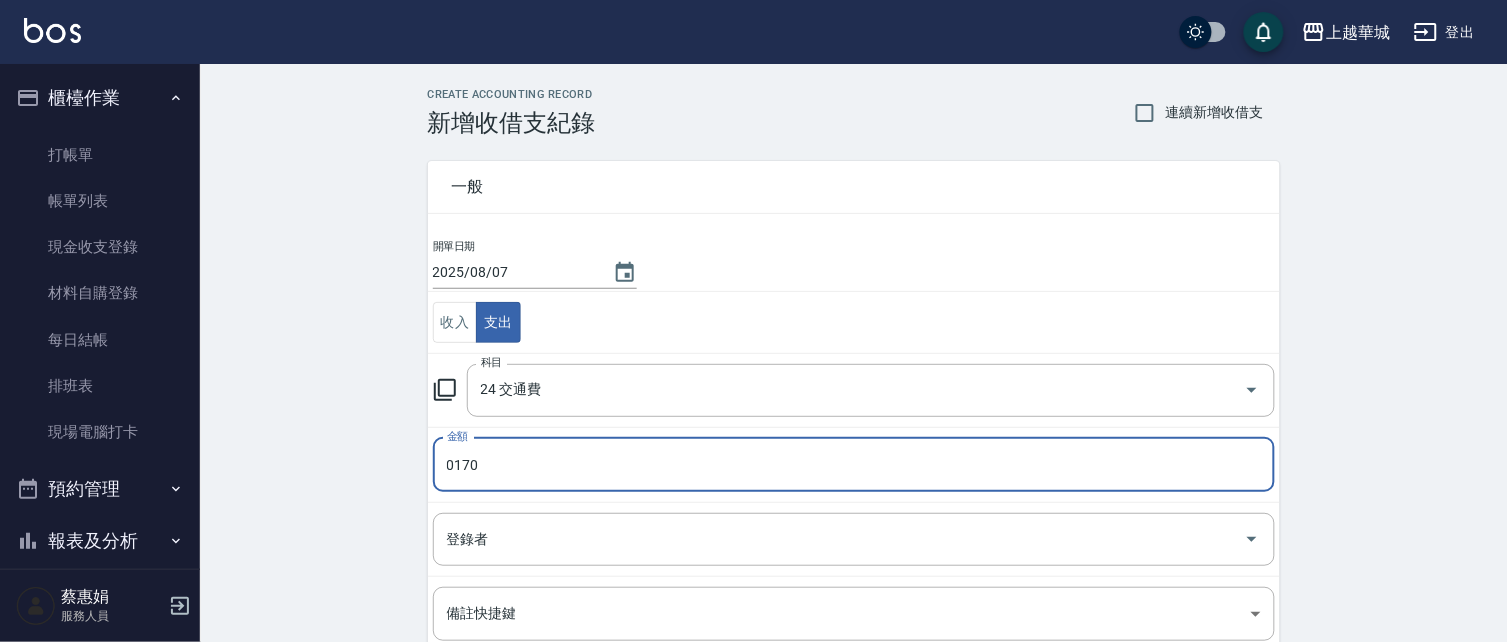 drag, startPoint x: 492, startPoint y: 464, endPoint x: 0, endPoint y: 416, distance: 494.3359 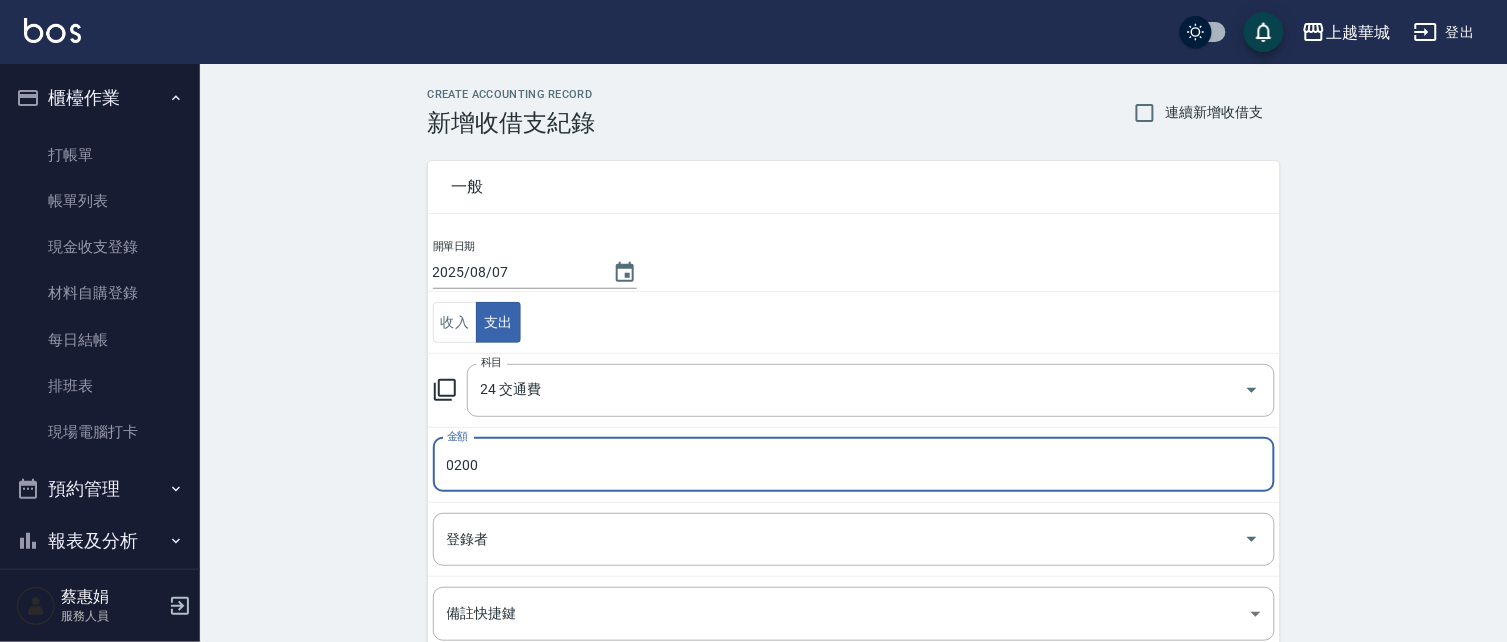 drag, startPoint x: 485, startPoint y: 467, endPoint x: 0, endPoint y: 307, distance: 510.7103 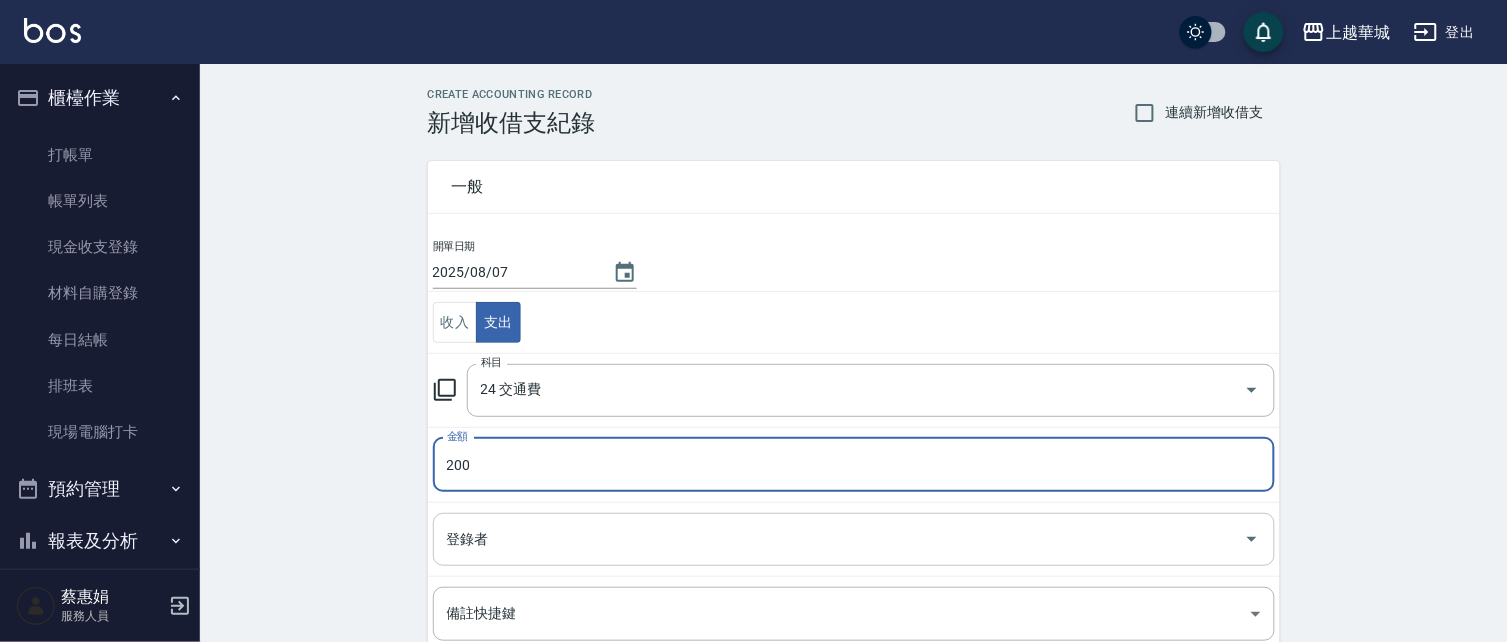 type on "200" 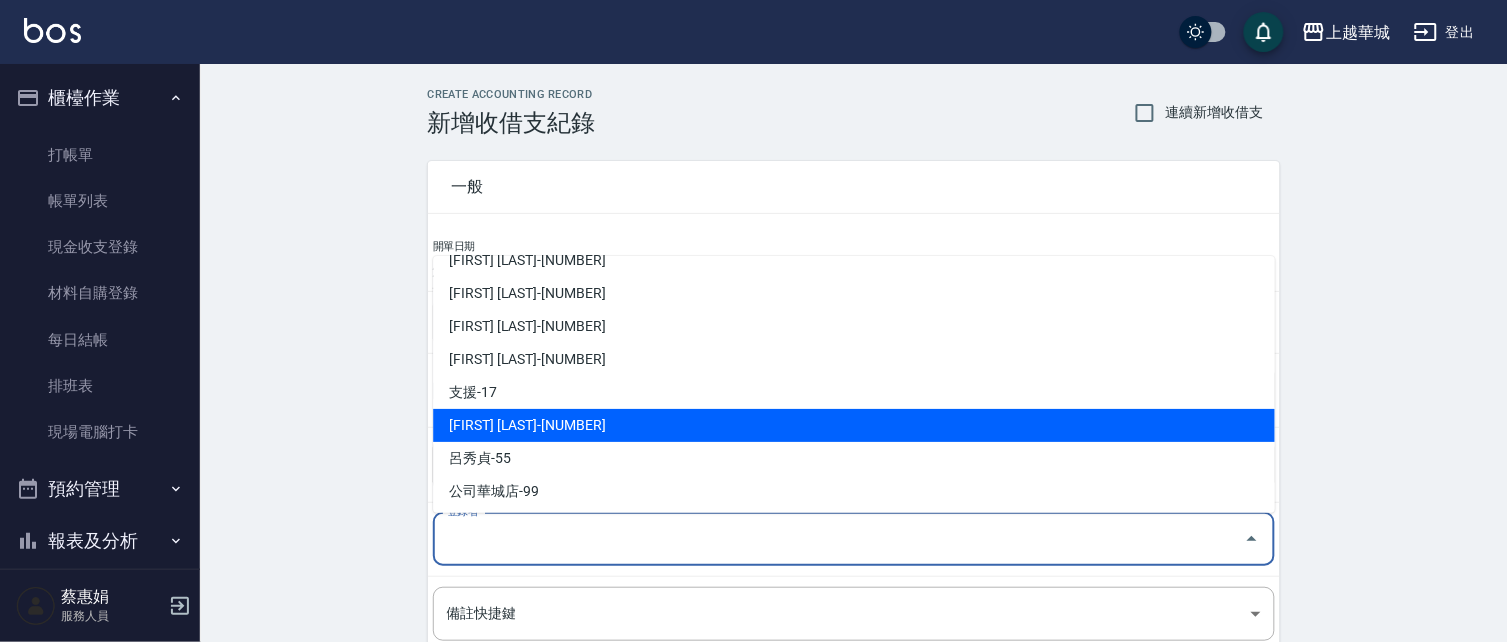 scroll, scrollTop: 154, scrollLeft: 0, axis: vertical 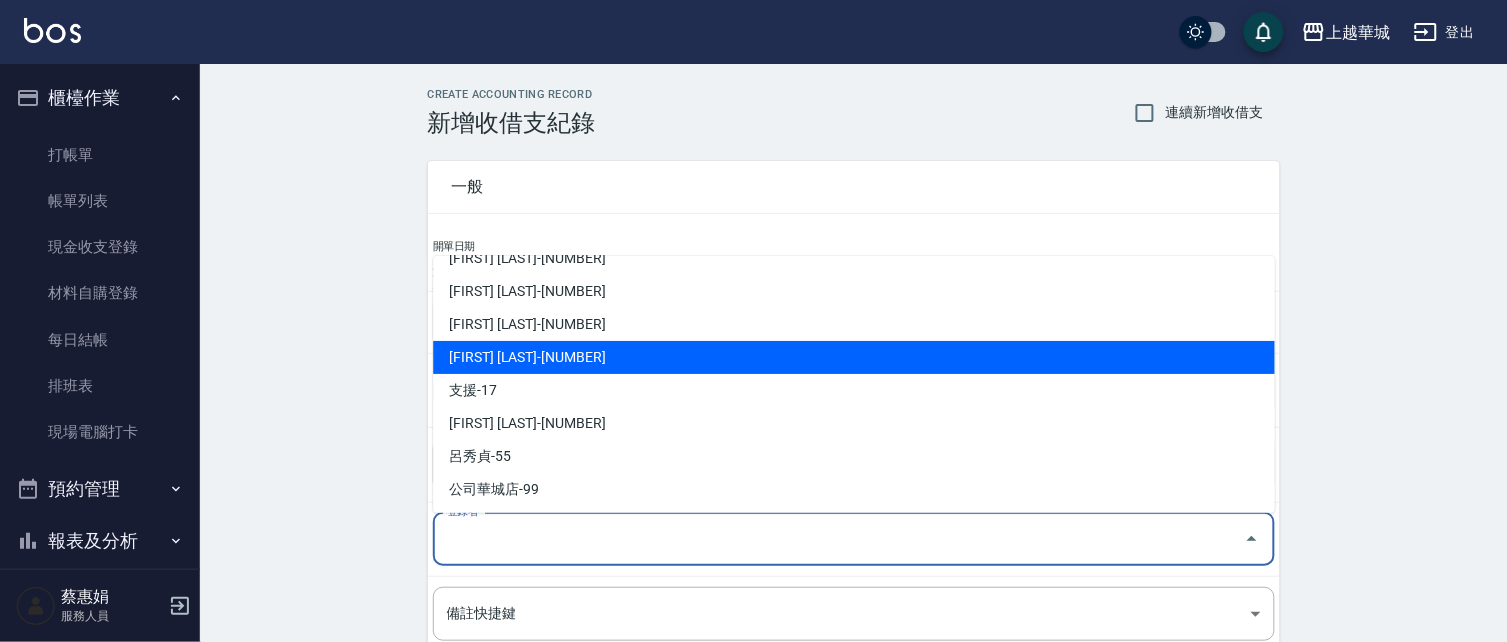 click on "[FIRST] [LAST]-[NUMBER]" at bounding box center (854, 357) 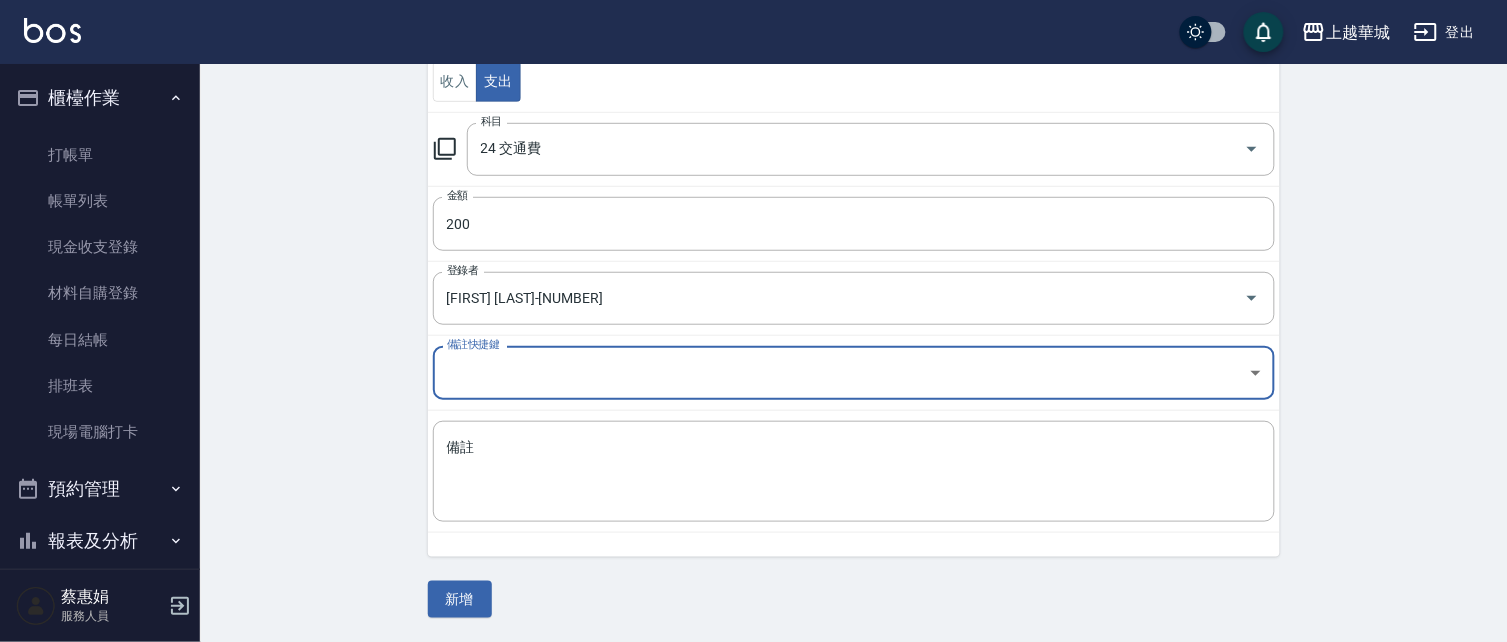 scroll, scrollTop: 241, scrollLeft: 0, axis: vertical 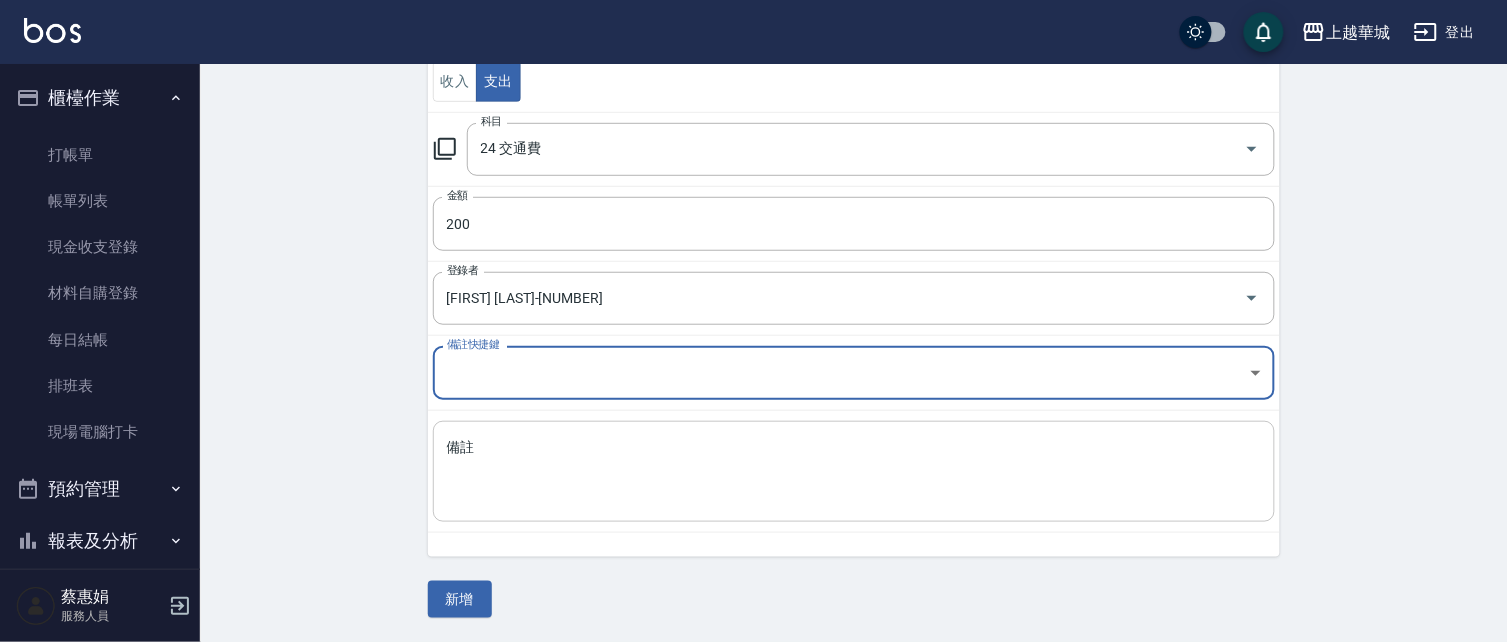 click on "備註" at bounding box center (854, 472) 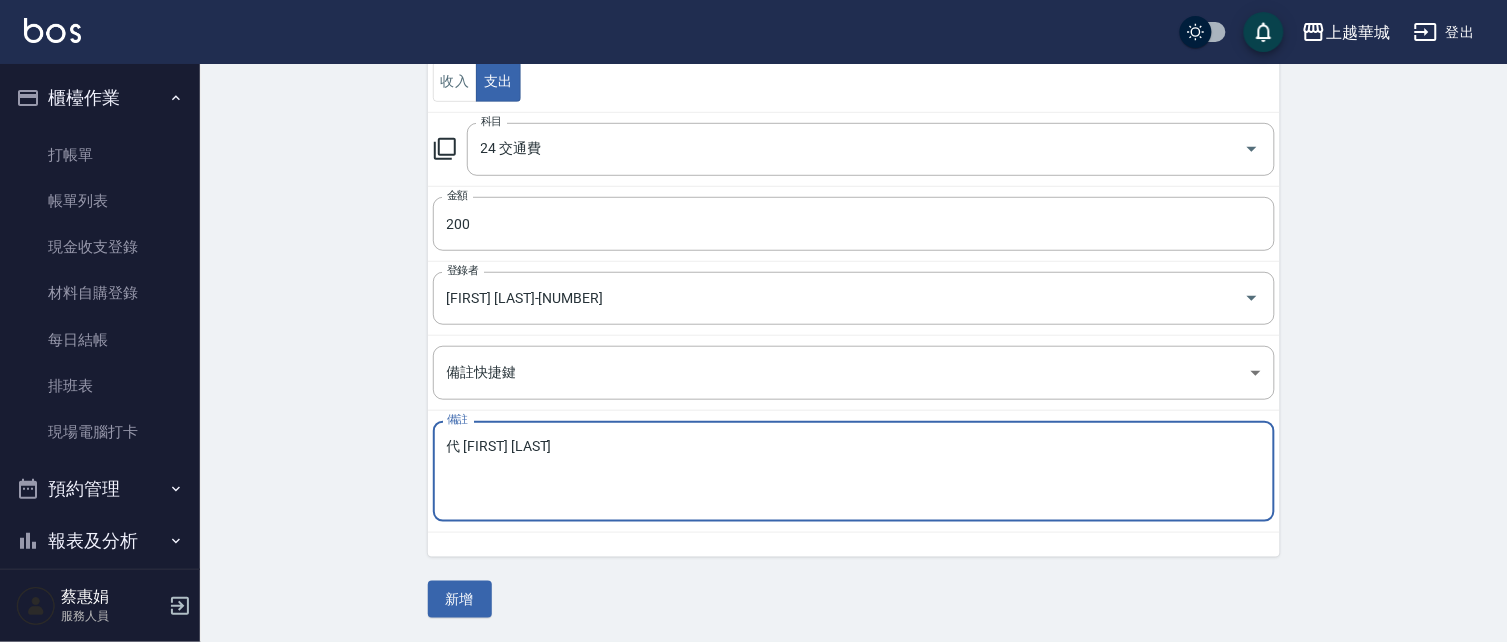 type on "[NAME]" 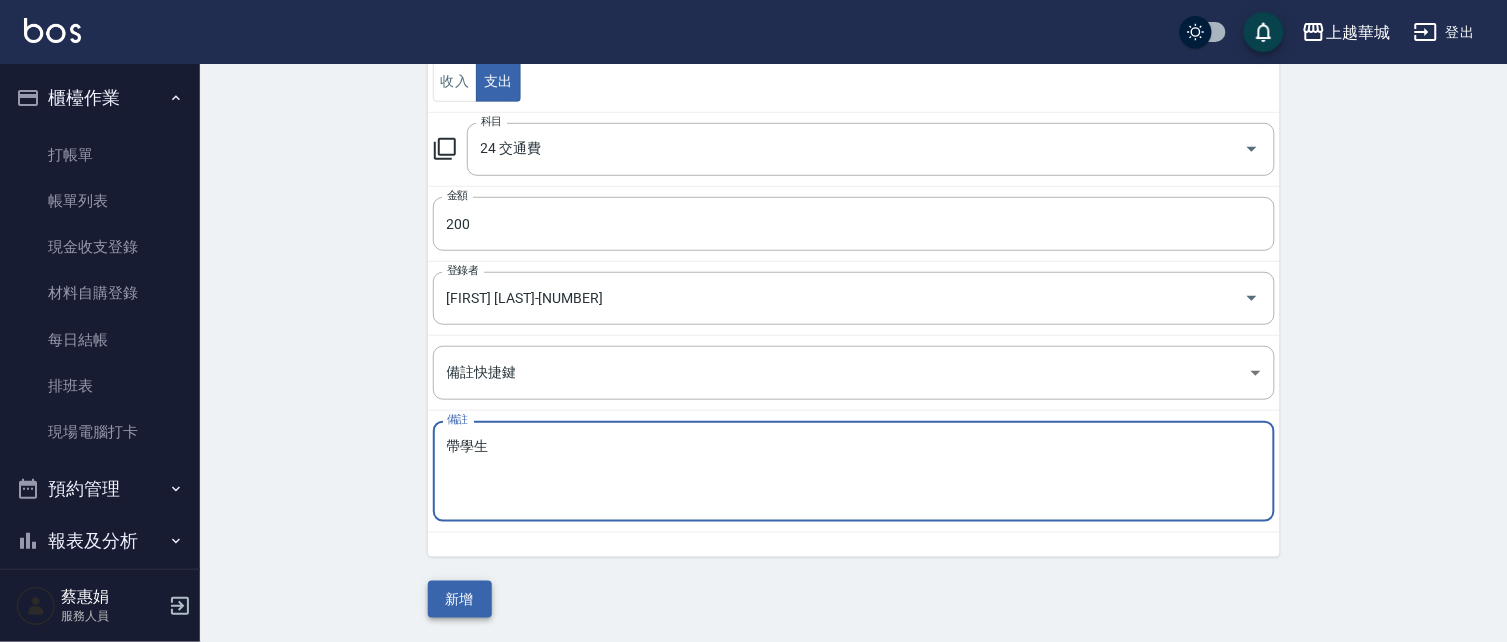 type on "帶學生" 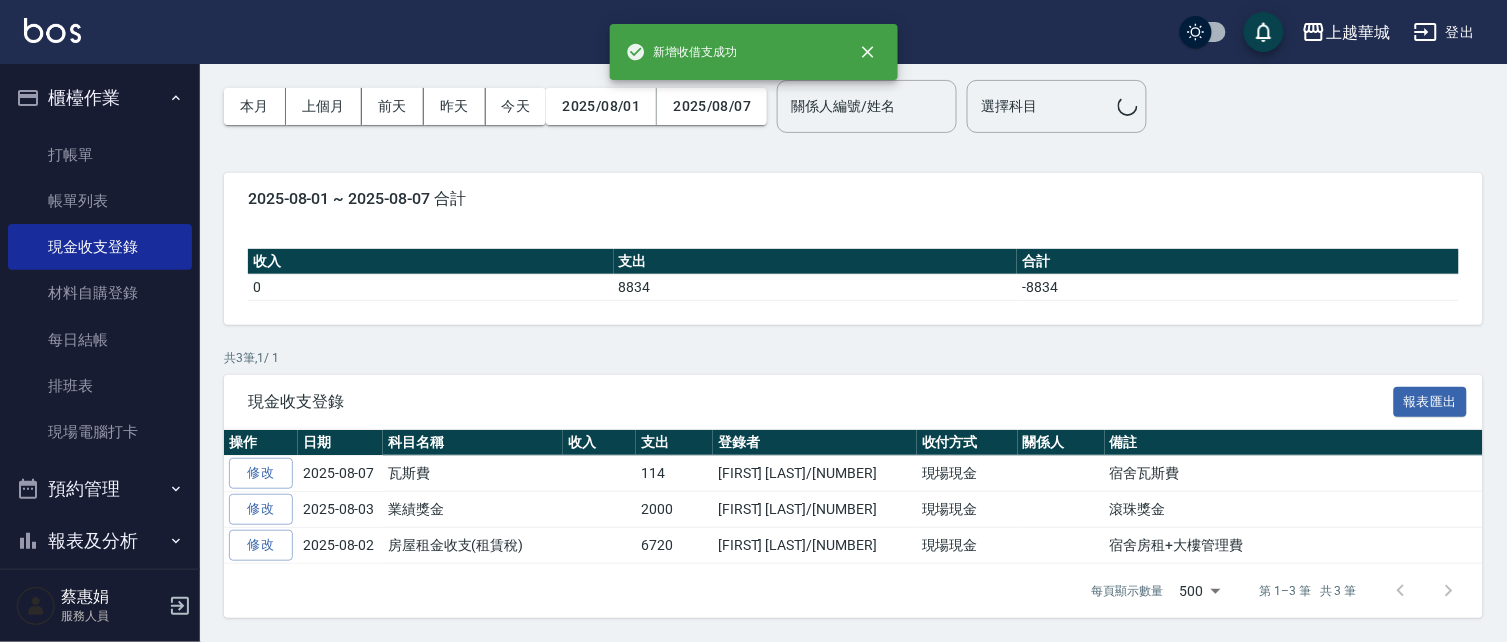 scroll, scrollTop: 0, scrollLeft: 0, axis: both 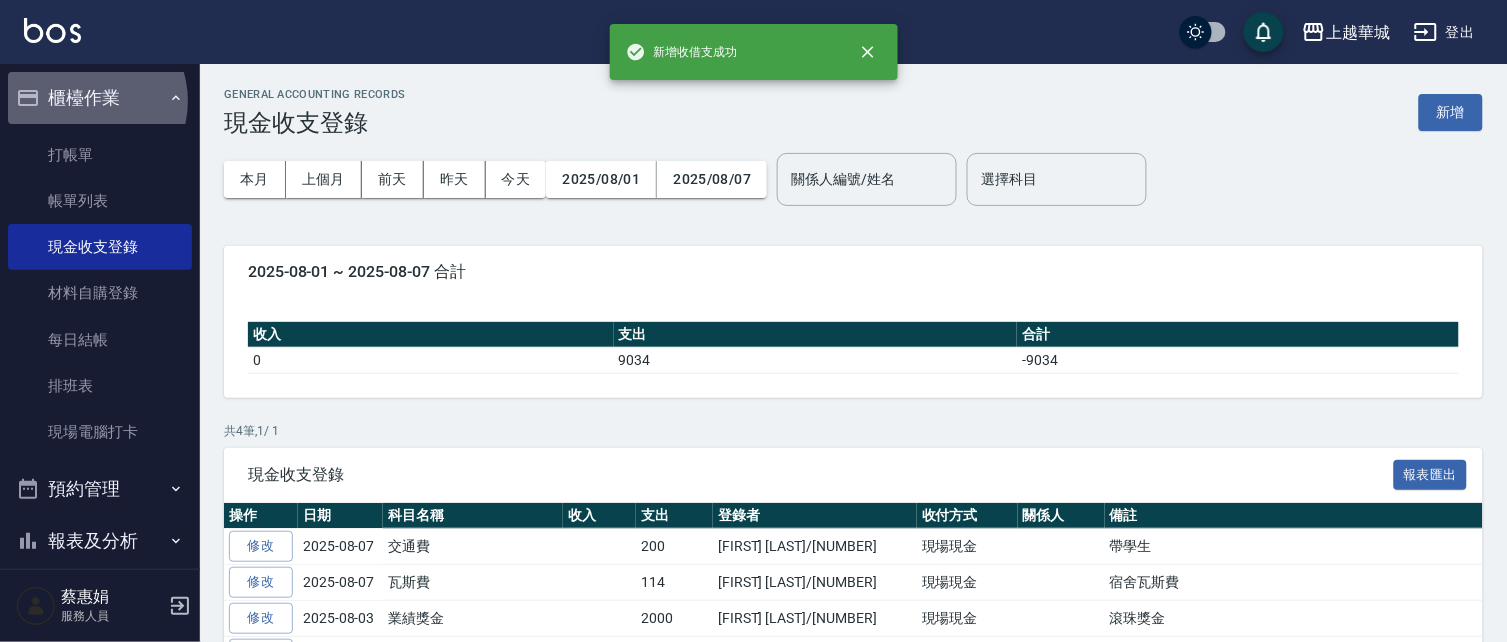 click on "櫃檯作業" at bounding box center [100, 98] 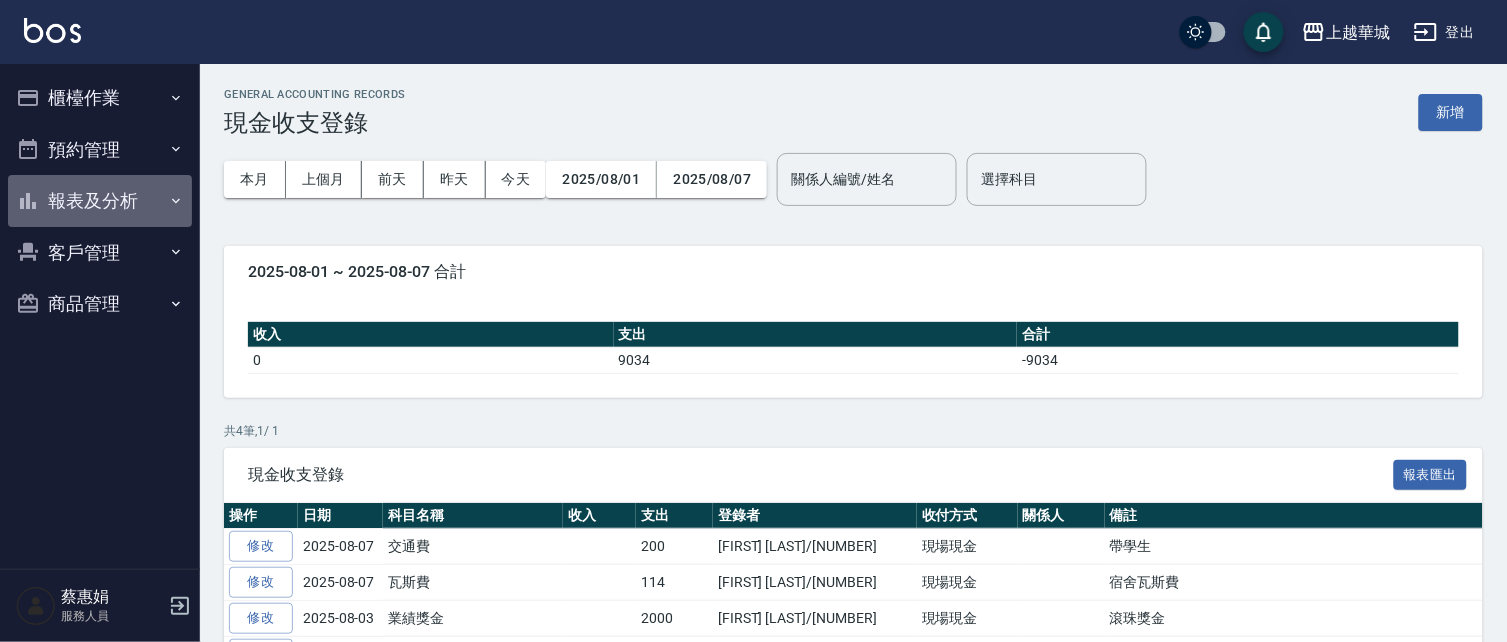 drag, startPoint x: 110, startPoint y: 204, endPoint x: 108, endPoint y: 295, distance: 91.02197 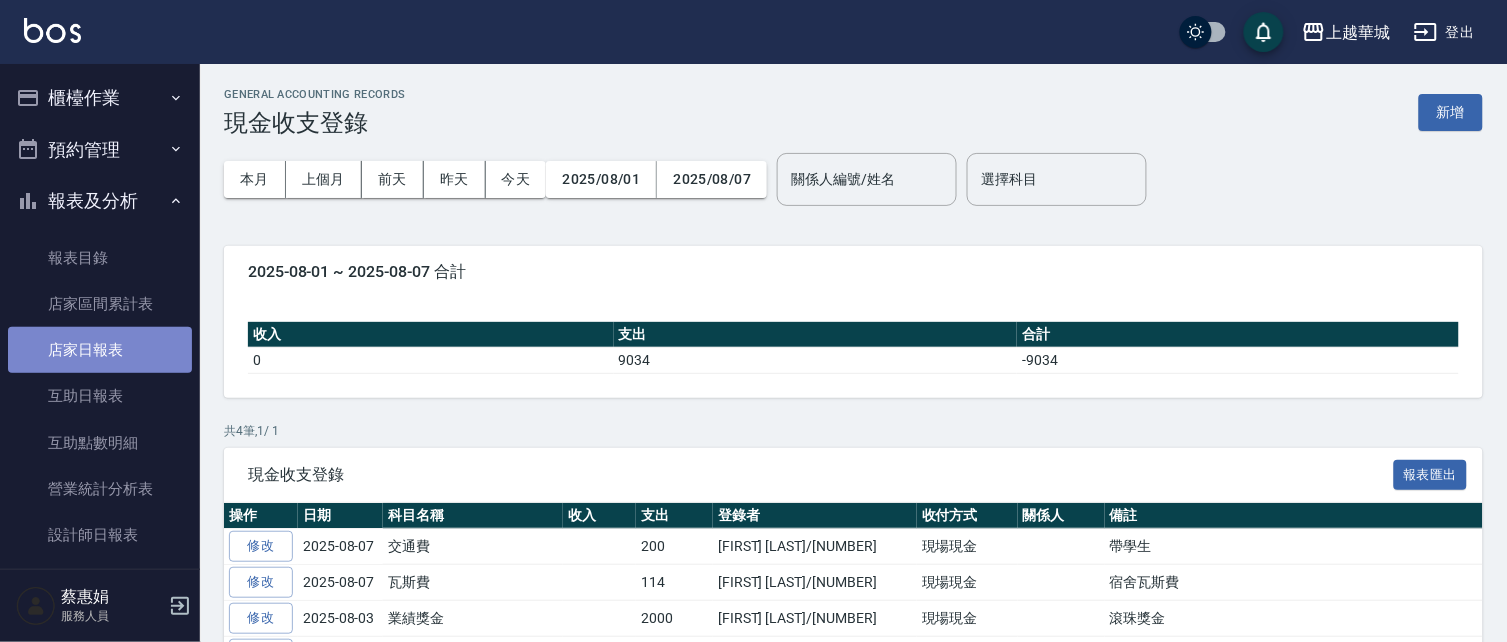 click on "店家日報表" at bounding box center [100, 350] 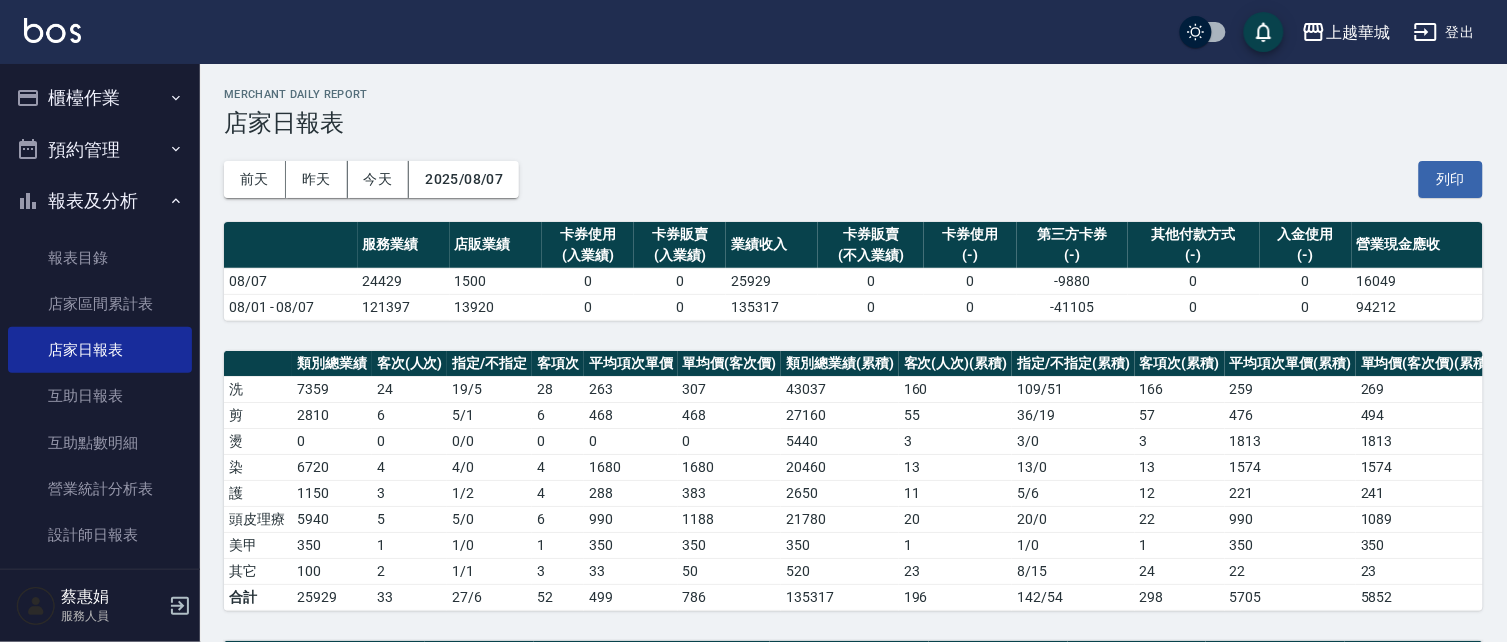 scroll, scrollTop: 0, scrollLeft: 0, axis: both 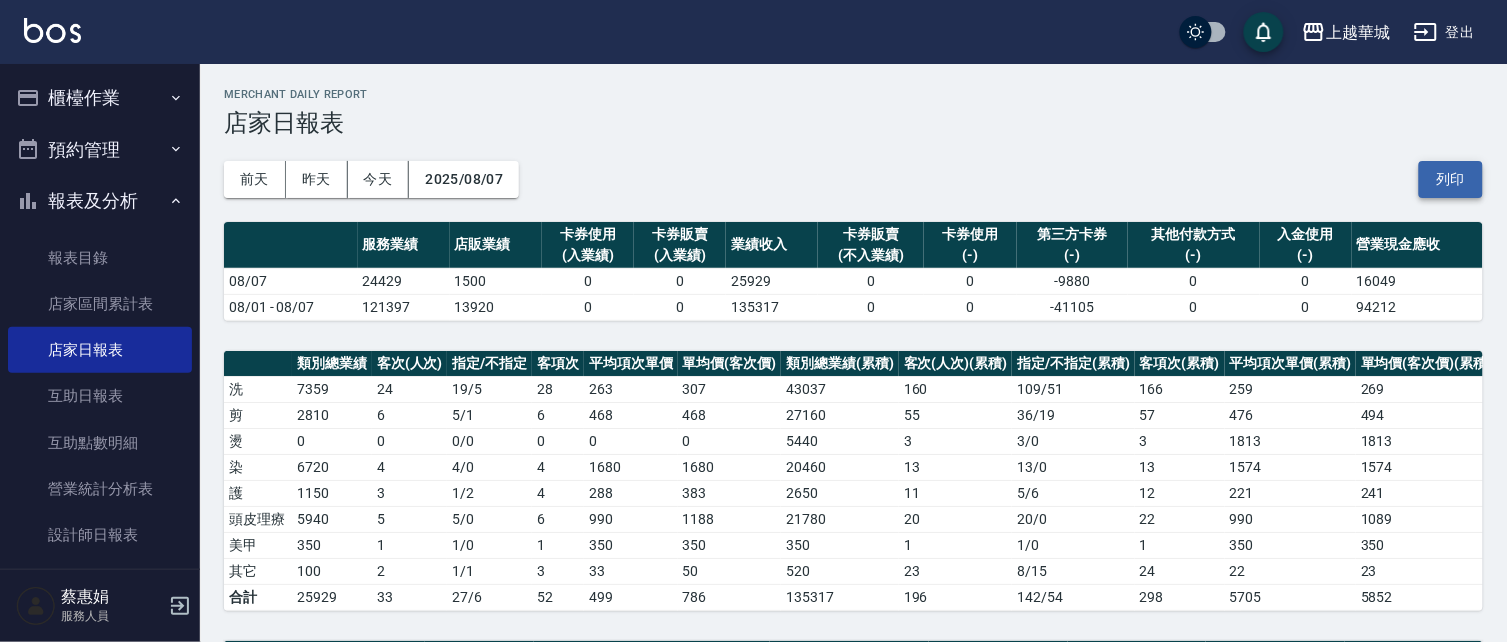 click on "列印" at bounding box center [1451, 179] 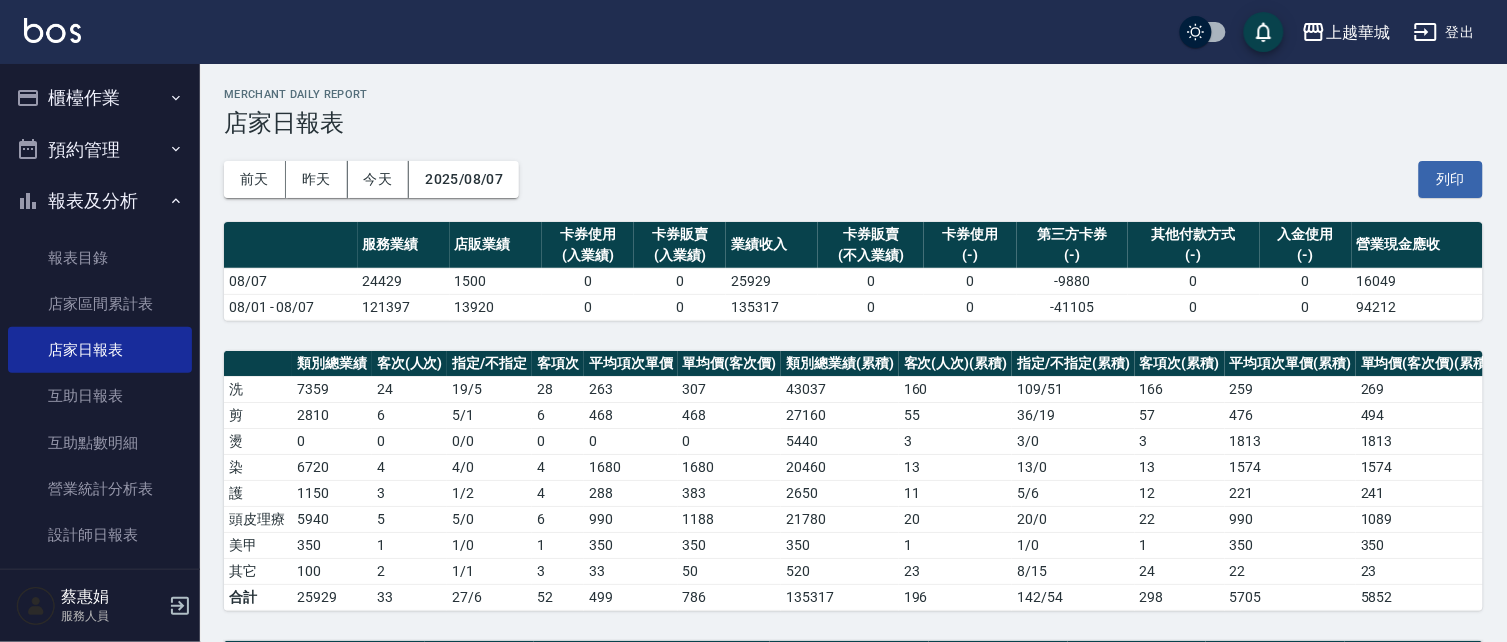 click on "報表及分析" at bounding box center [100, 201] 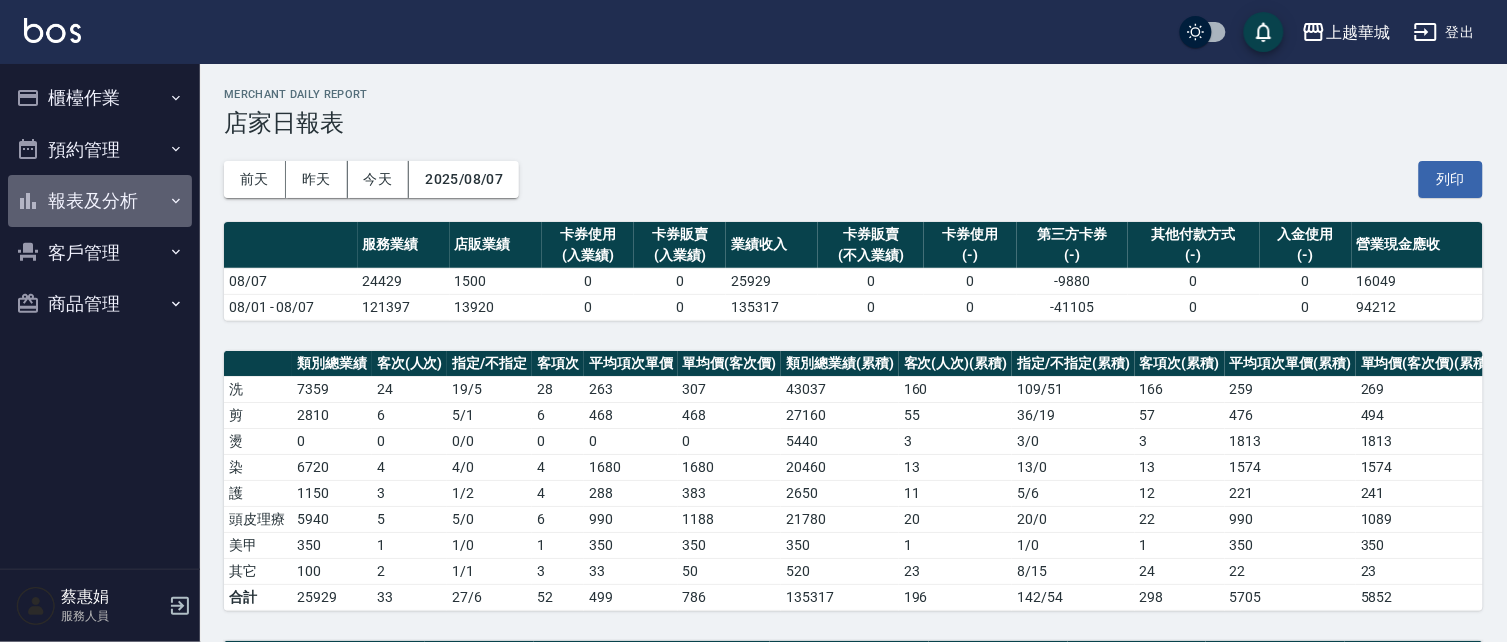 click on "報表及分析" at bounding box center [100, 201] 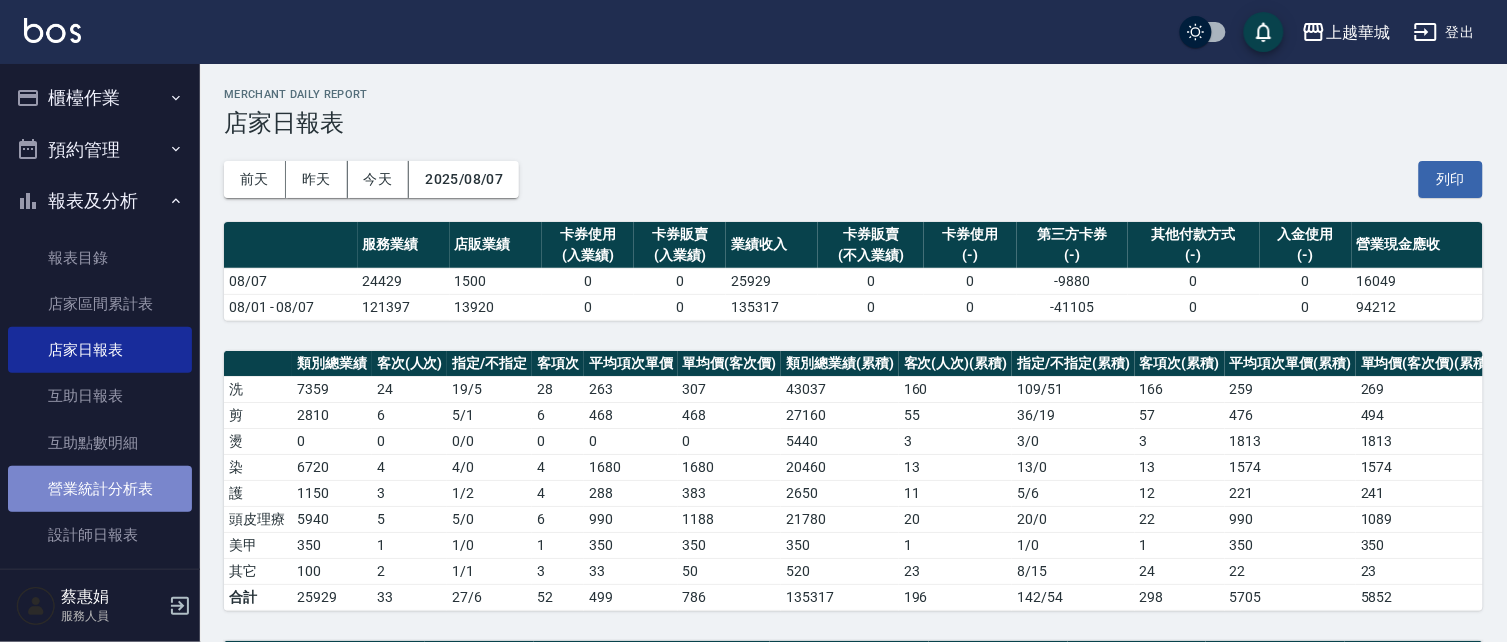 click on "營業統計分析表" at bounding box center [100, 489] 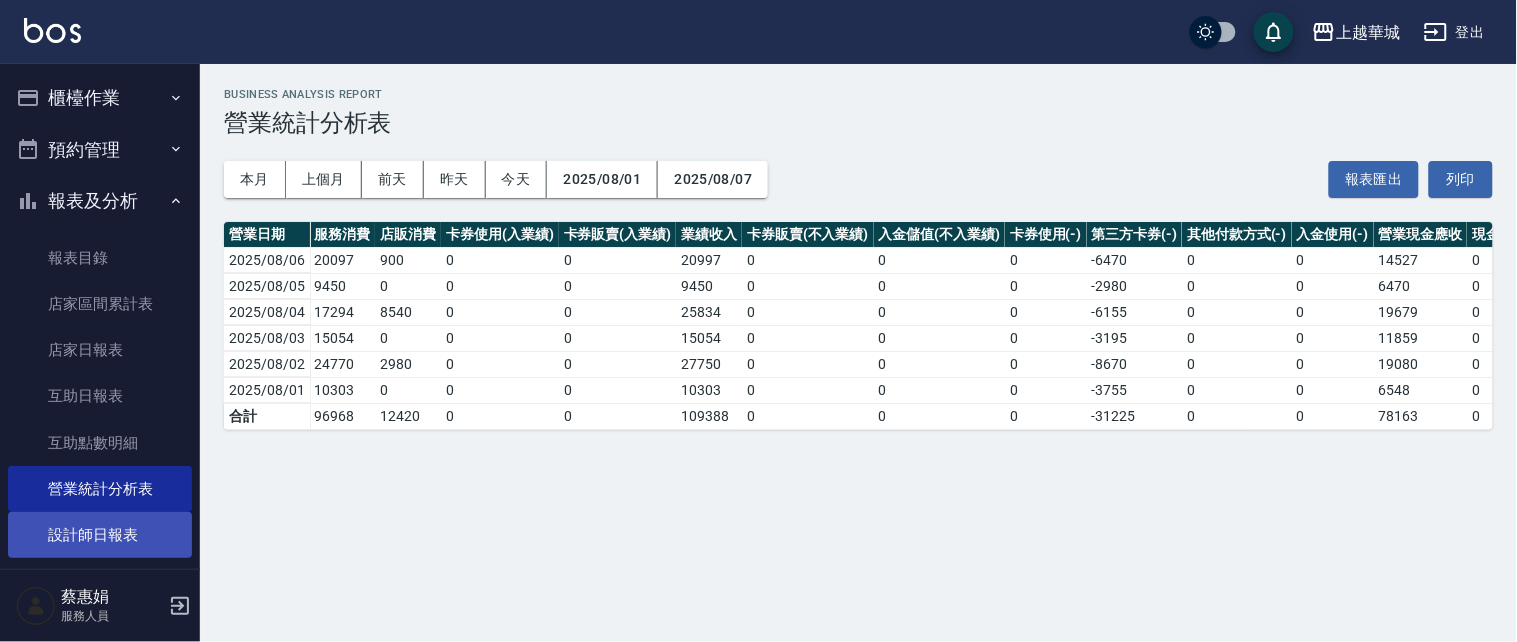 drag, startPoint x: 68, startPoint y: 532, endPoint x: 101, endPoint y: 533, distance: 33.01515 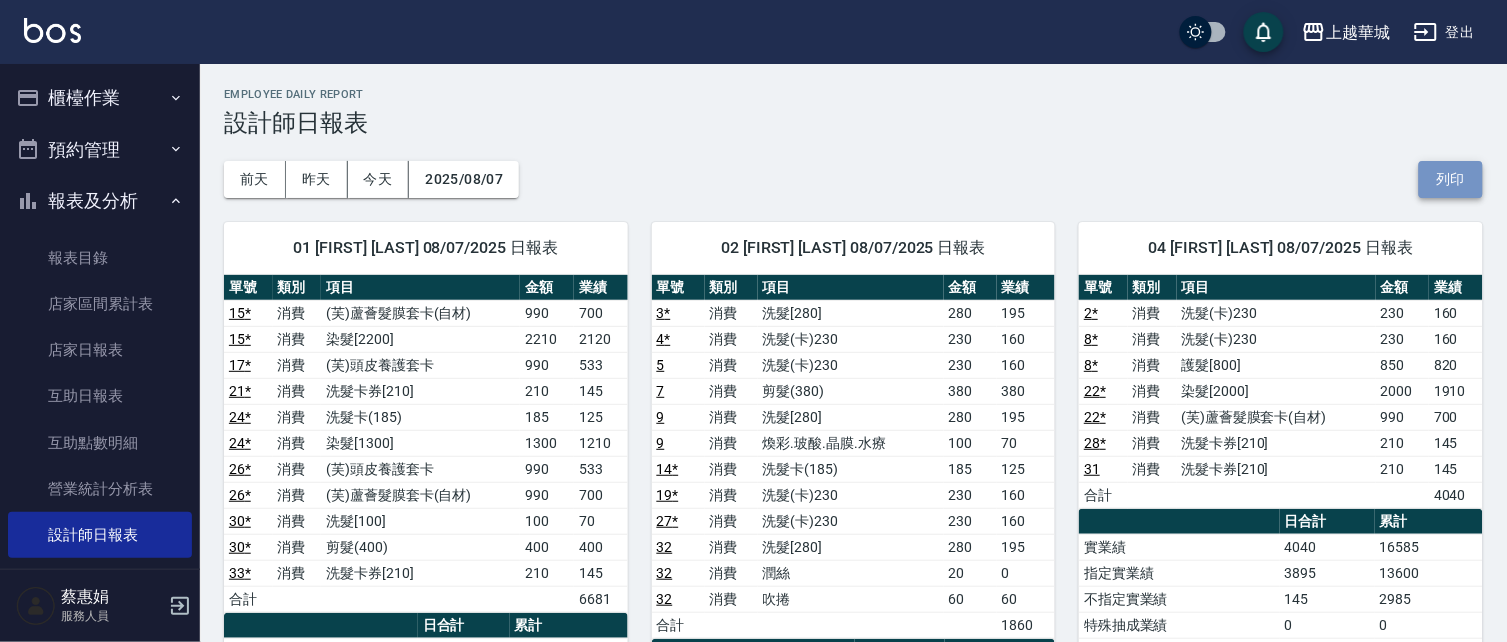 click on "列印" at bounding box center (1451, 179) 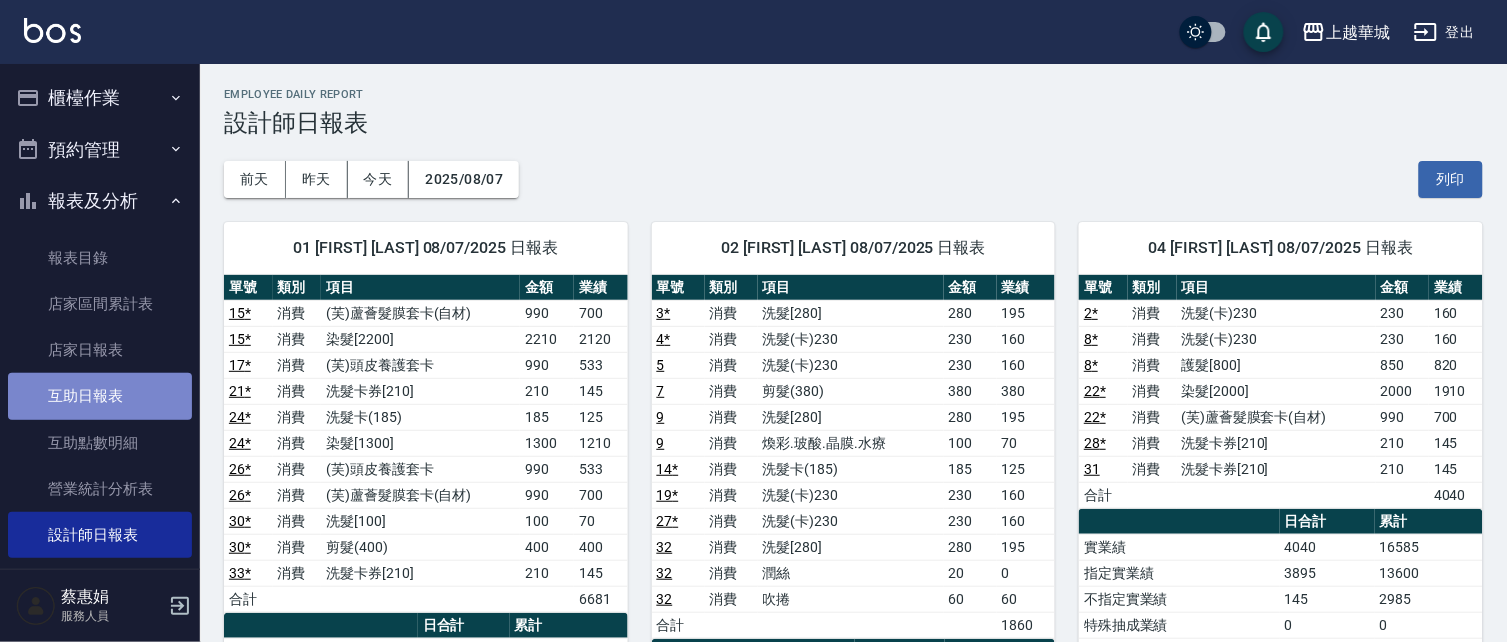 click on "互助日報表" at bounding box center (100, 396) 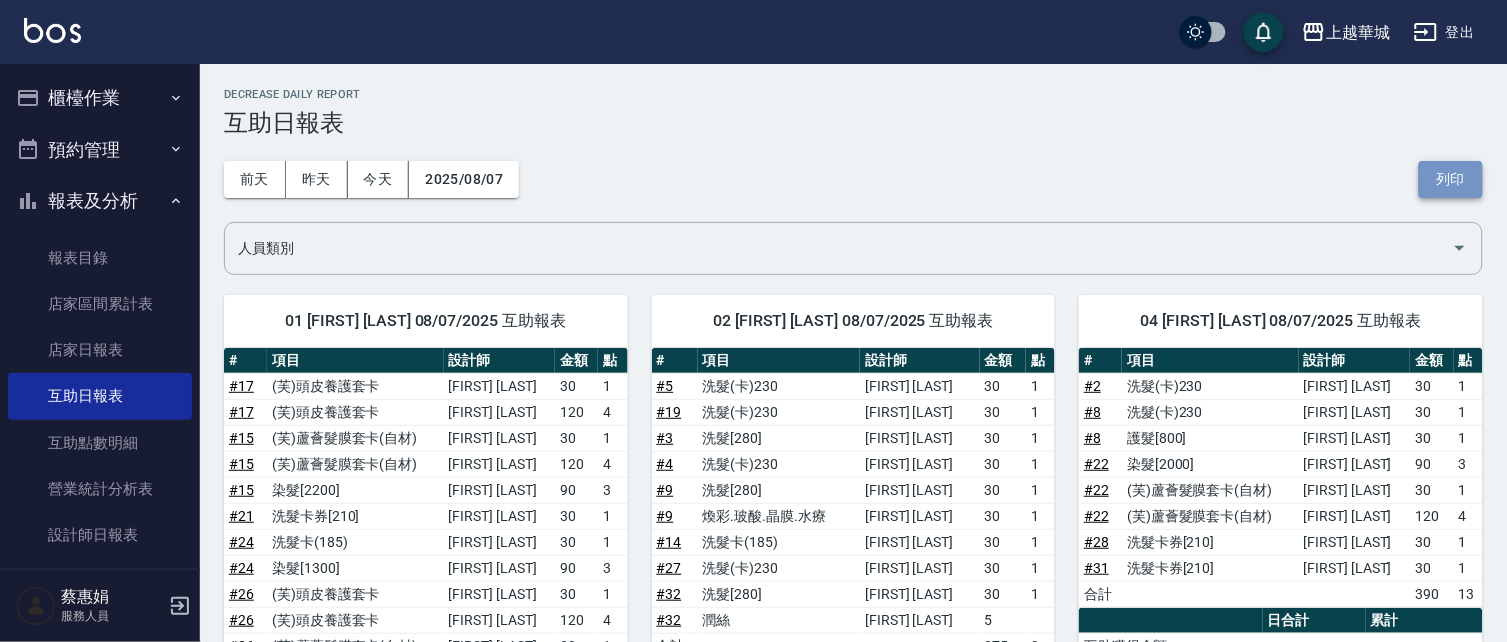 click on "列印" at bounding box center [1451, 179] 